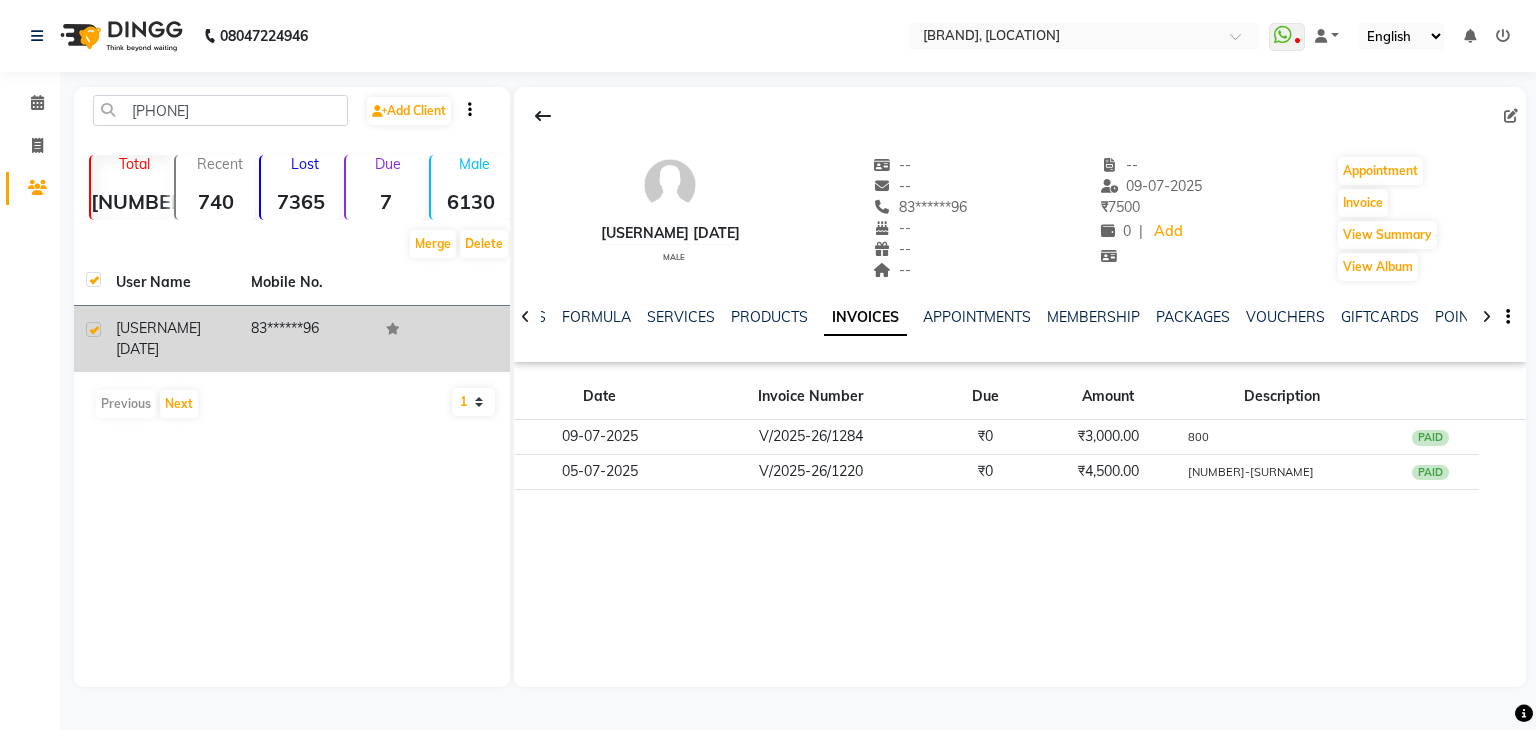 scroll, scrollTop: 0, scrollLeft: 0, axis: both 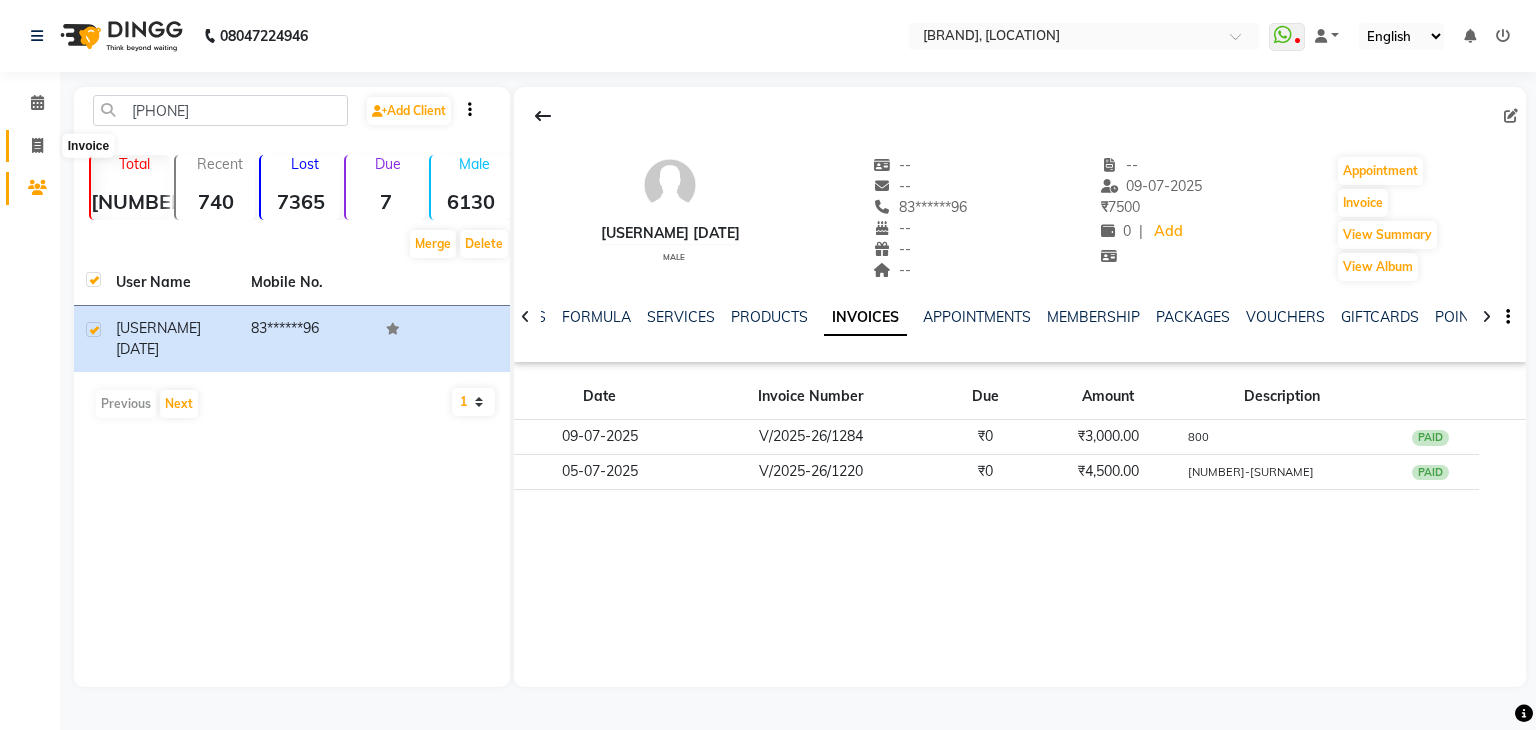 click 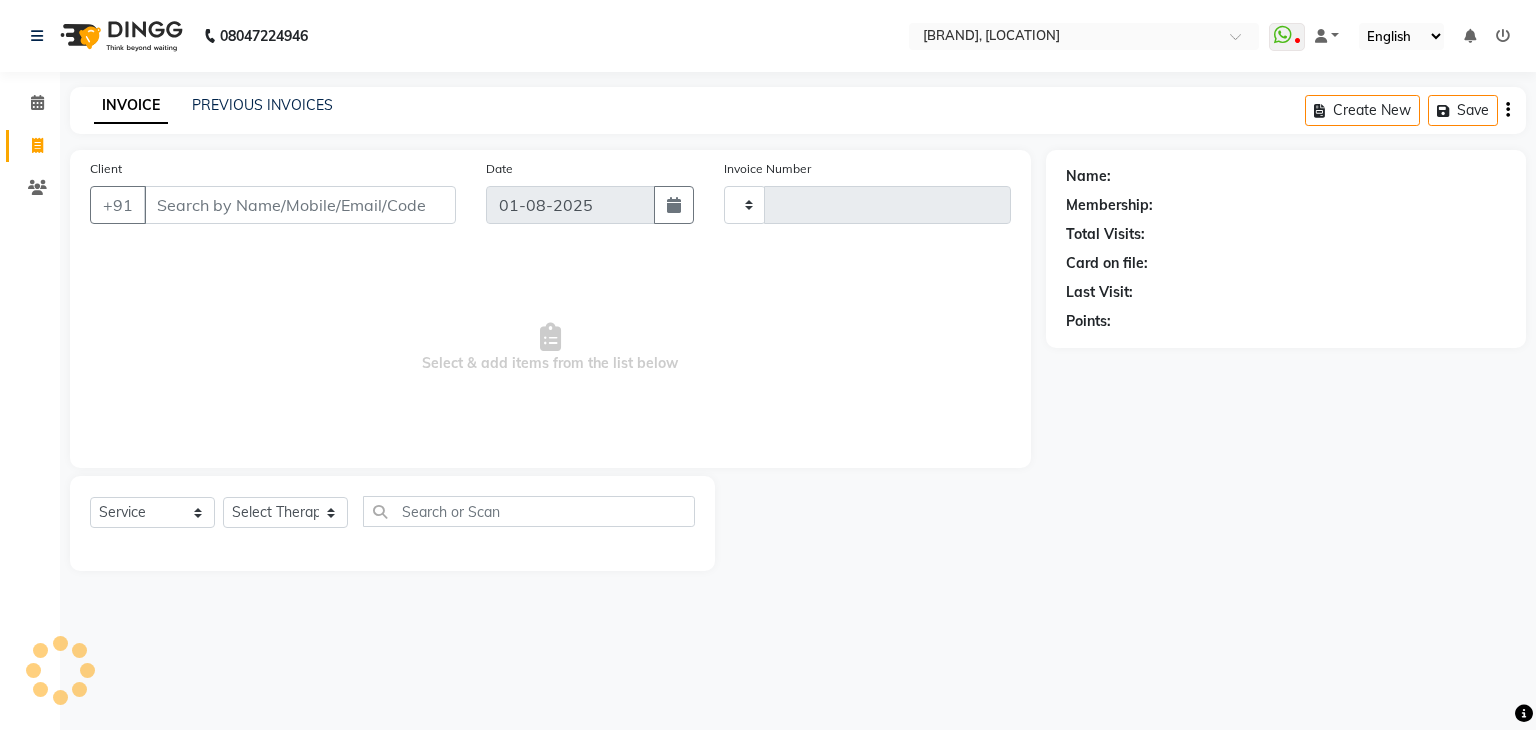 type on "1658" 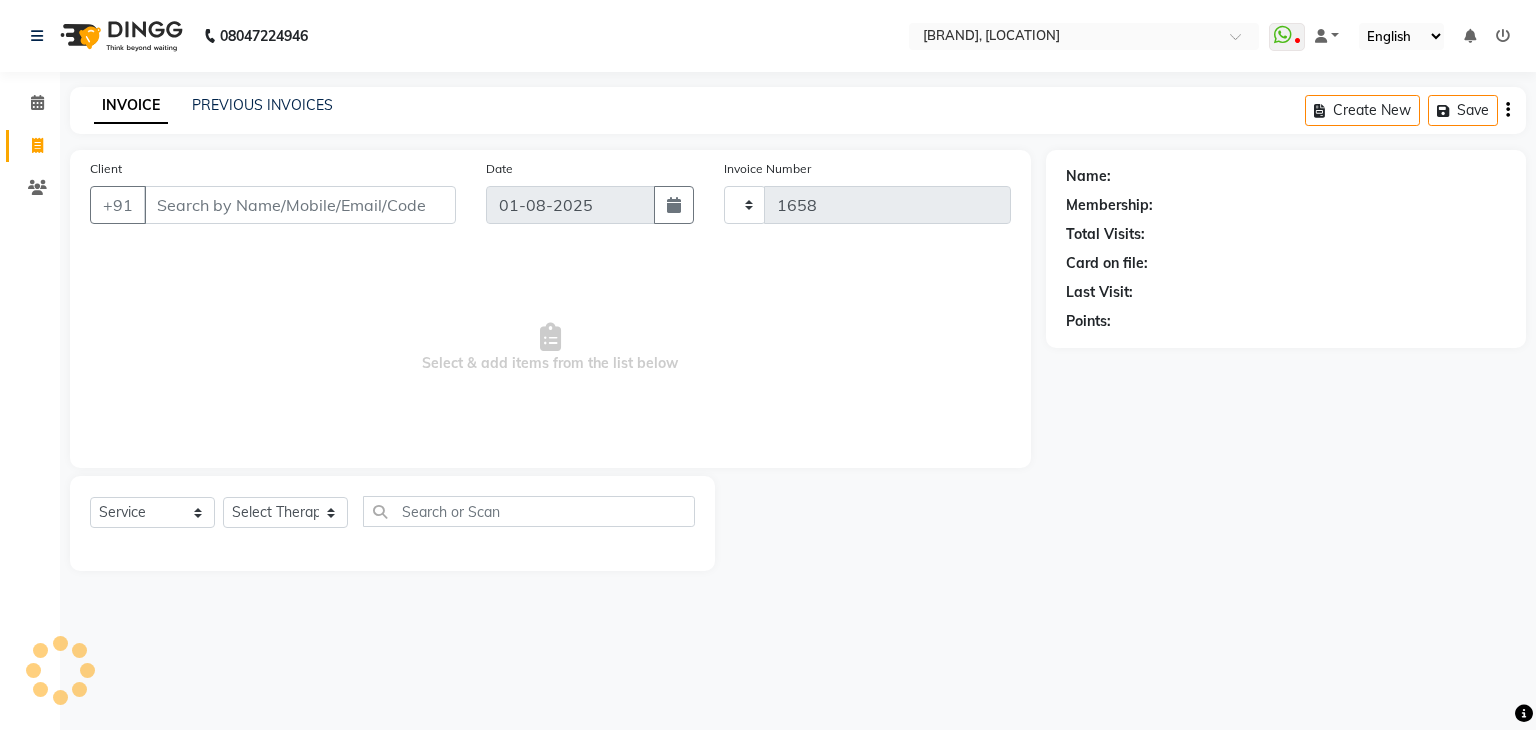 select on "5972" 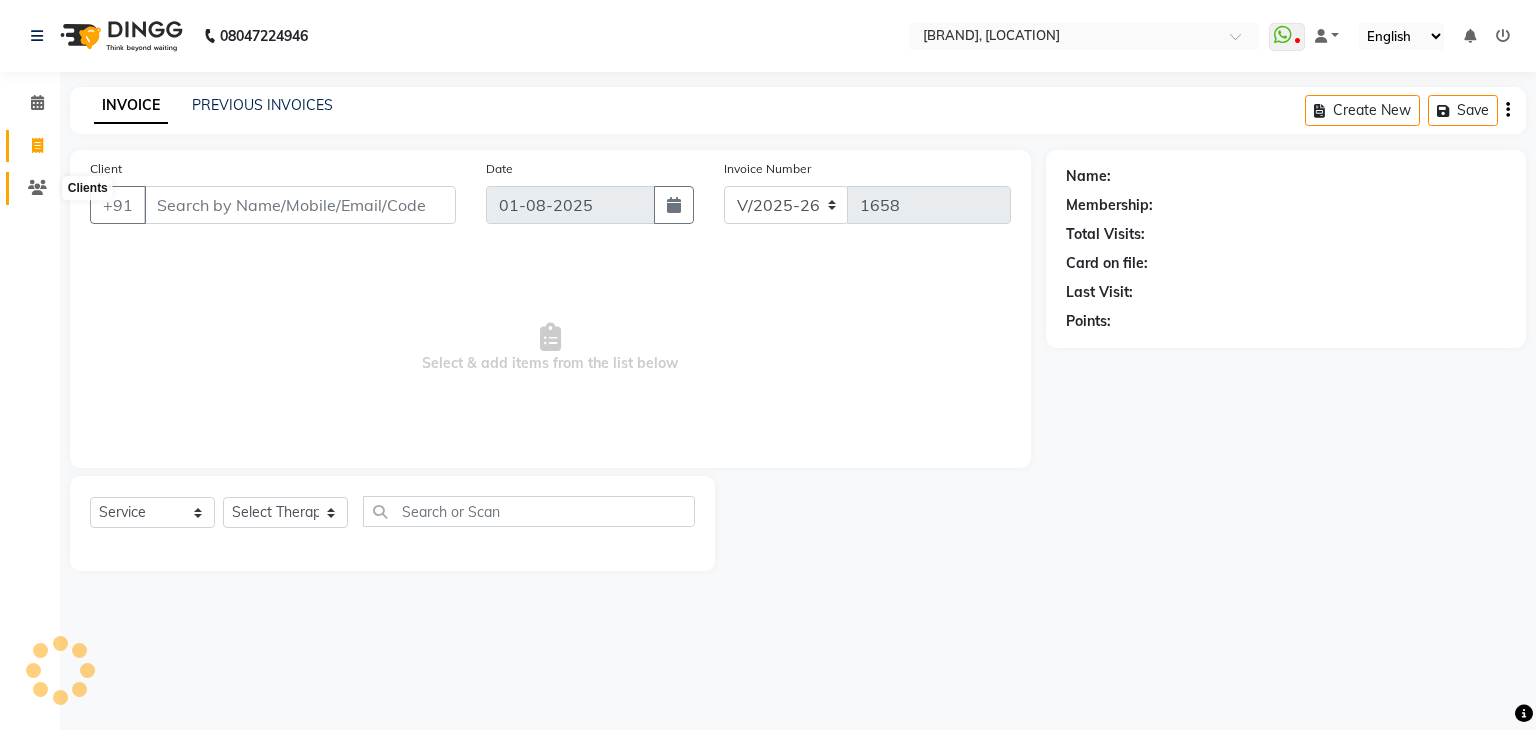 click 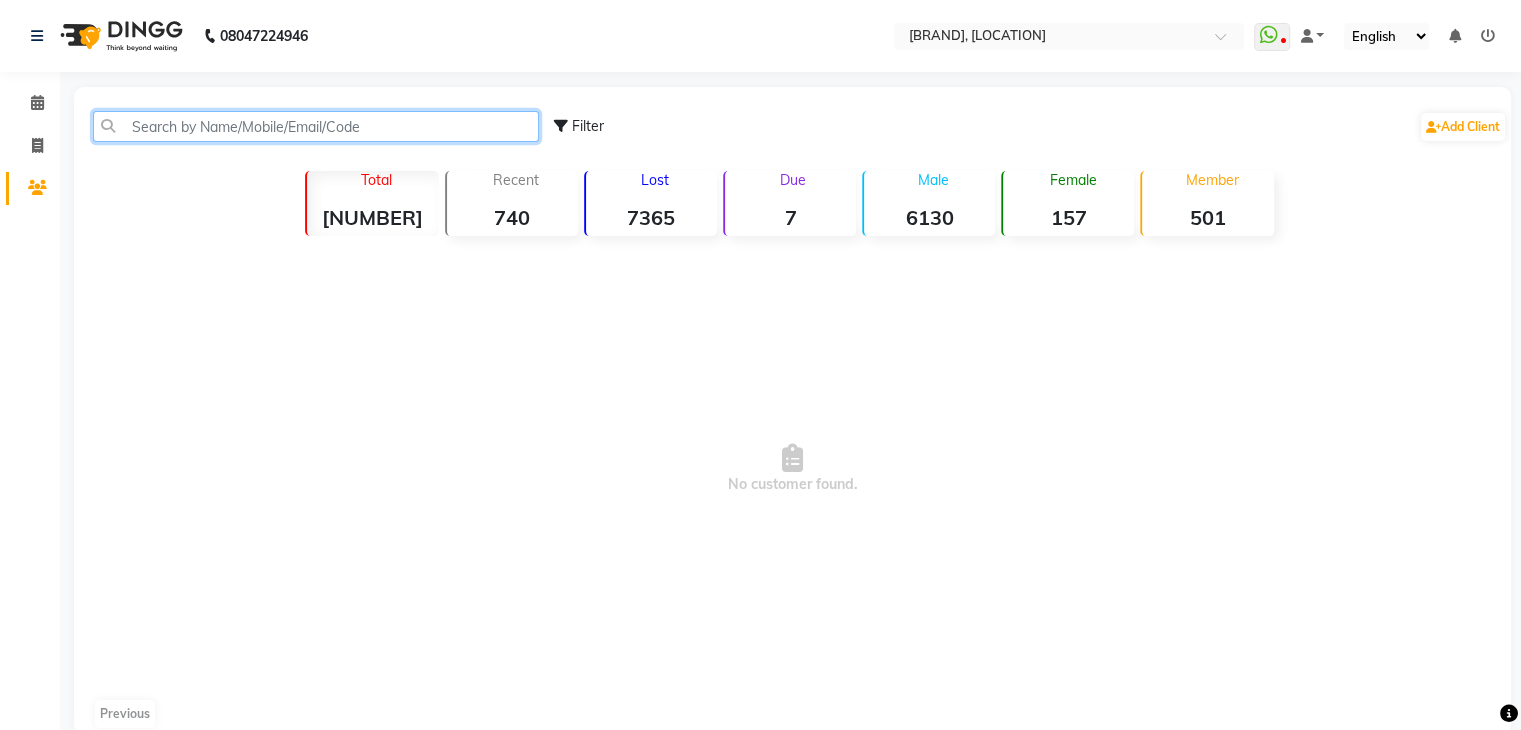 click 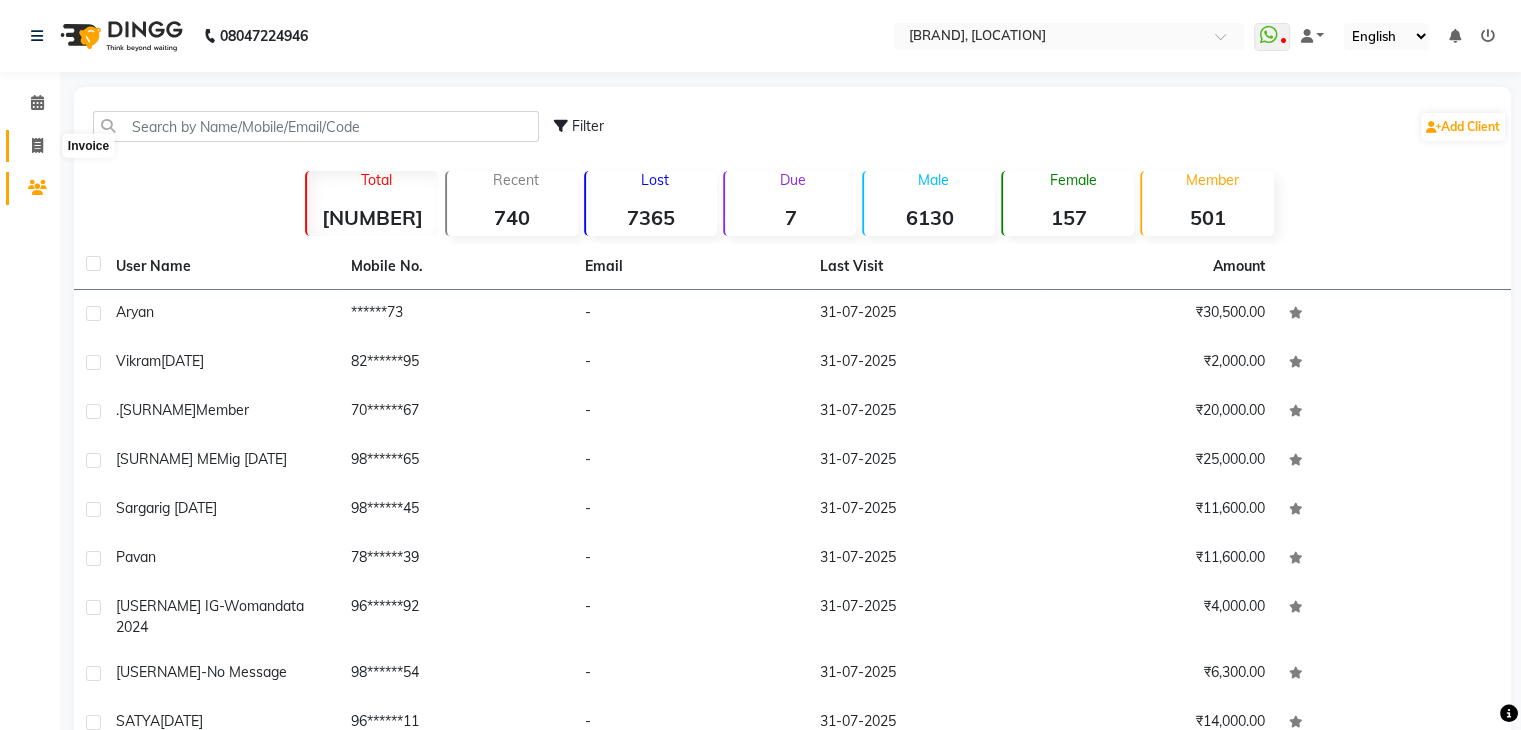 click 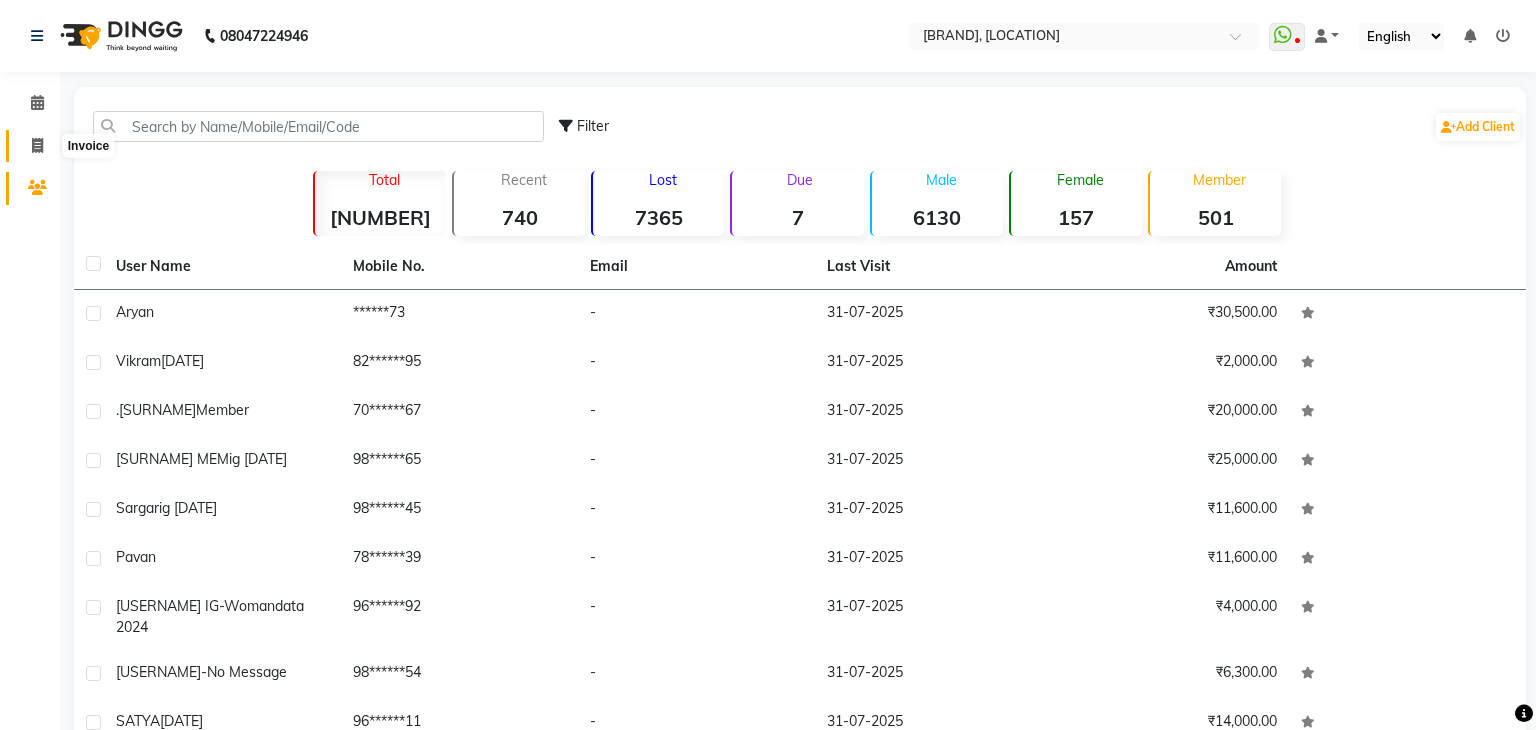 select on "5972" 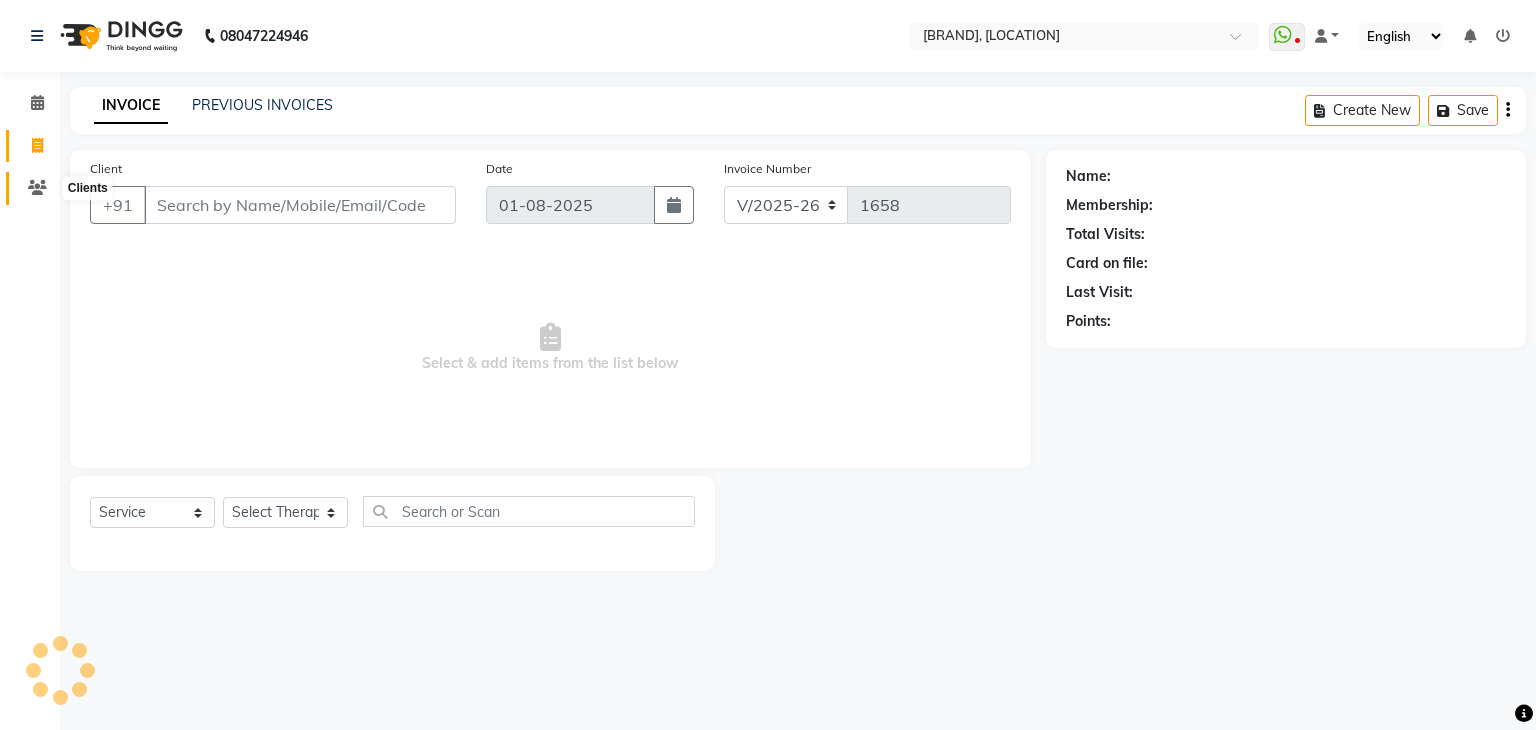 click 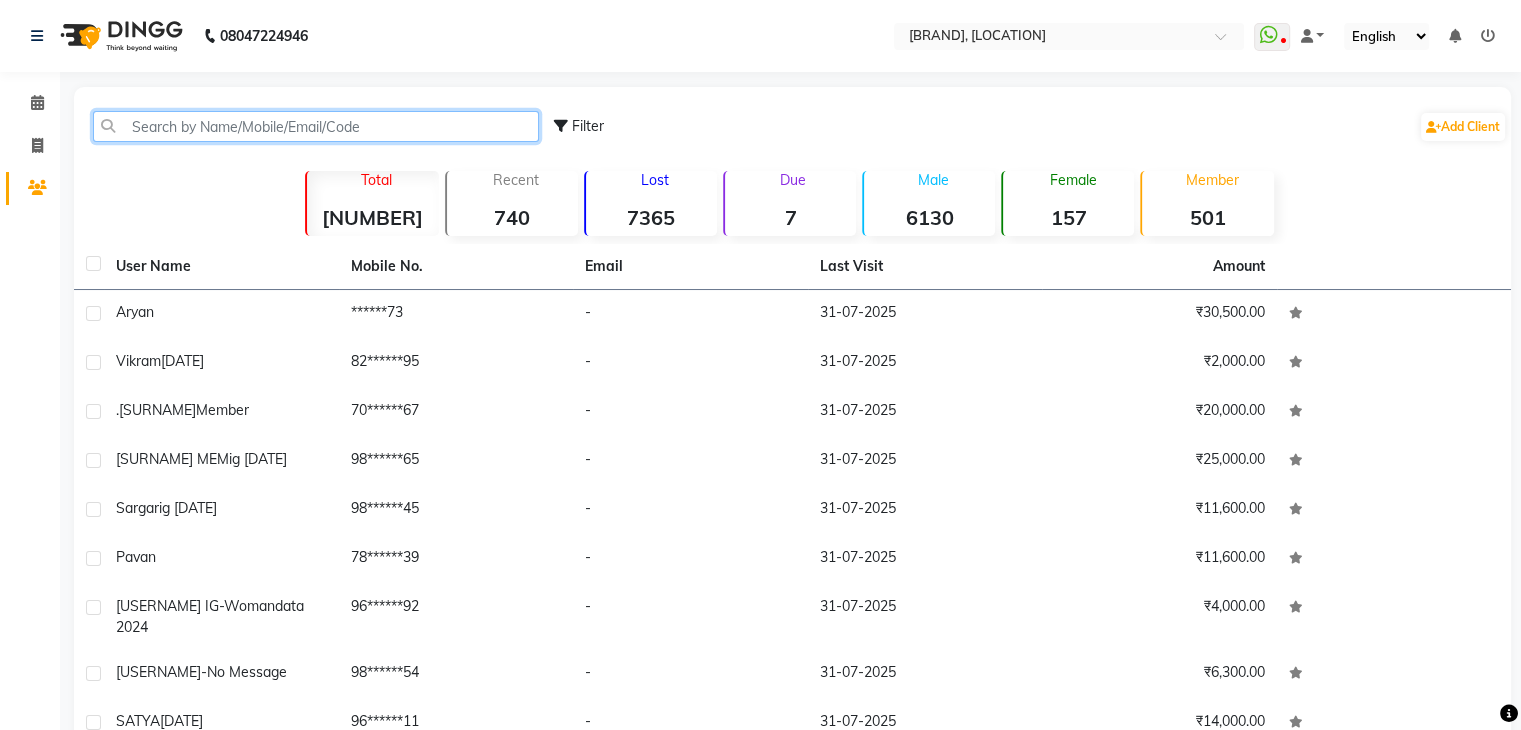 click 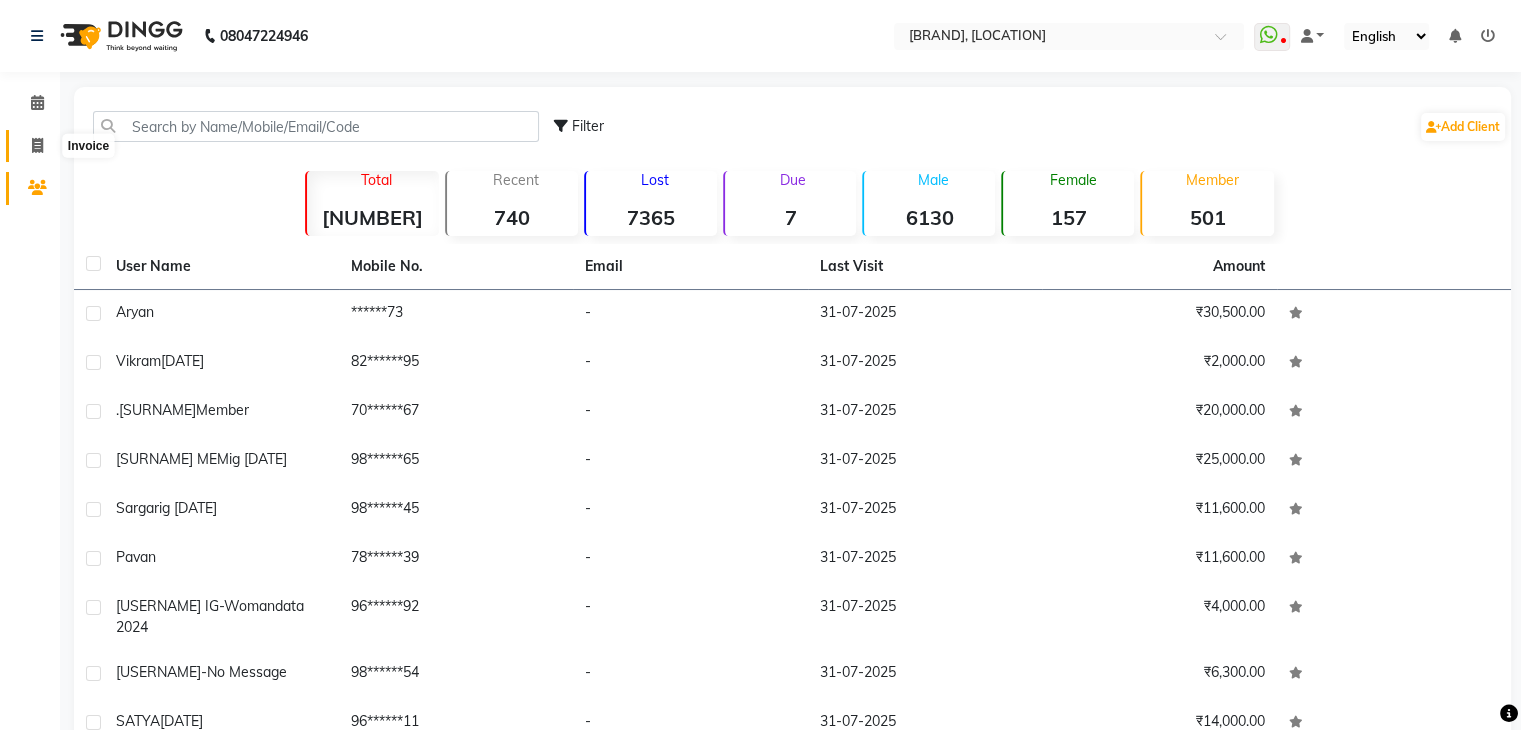 click 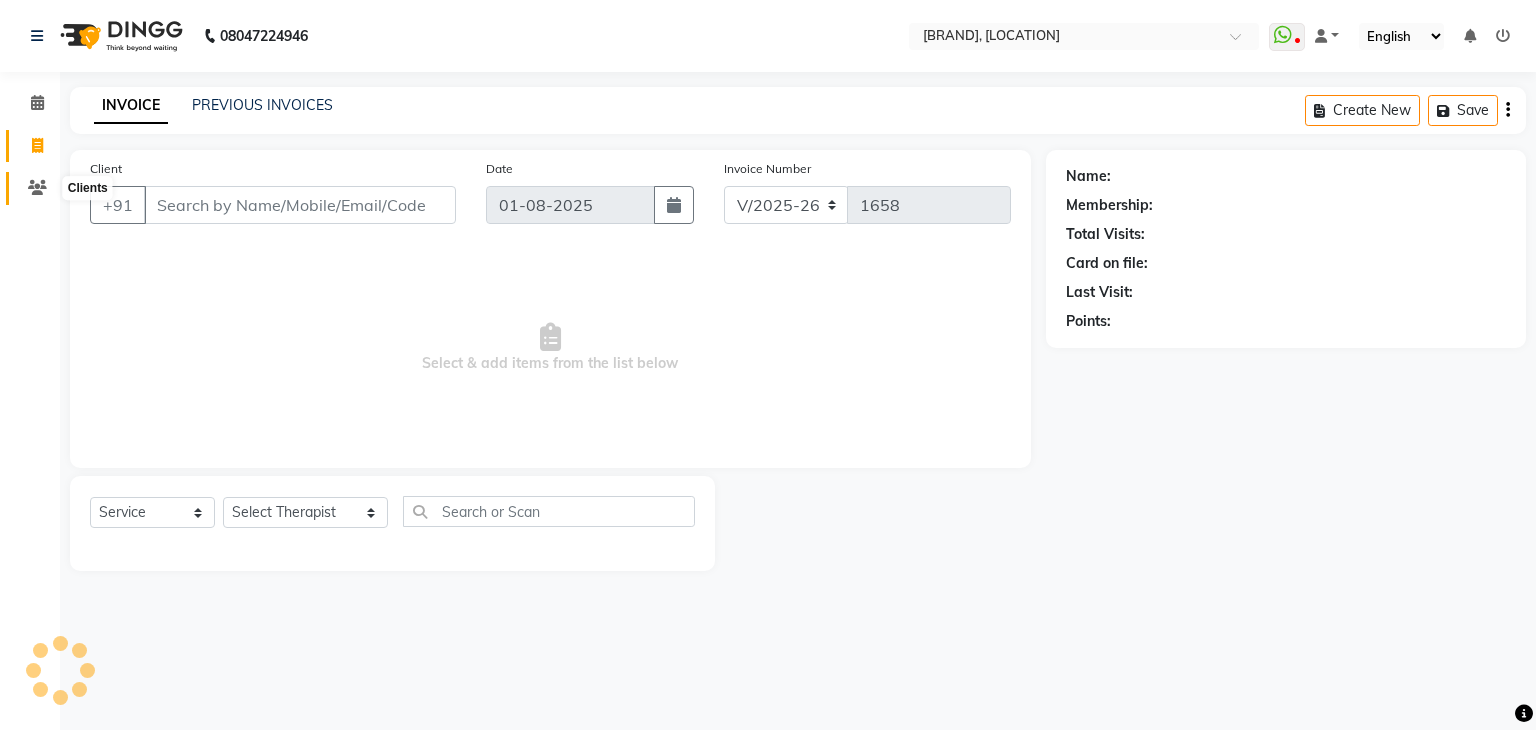 click 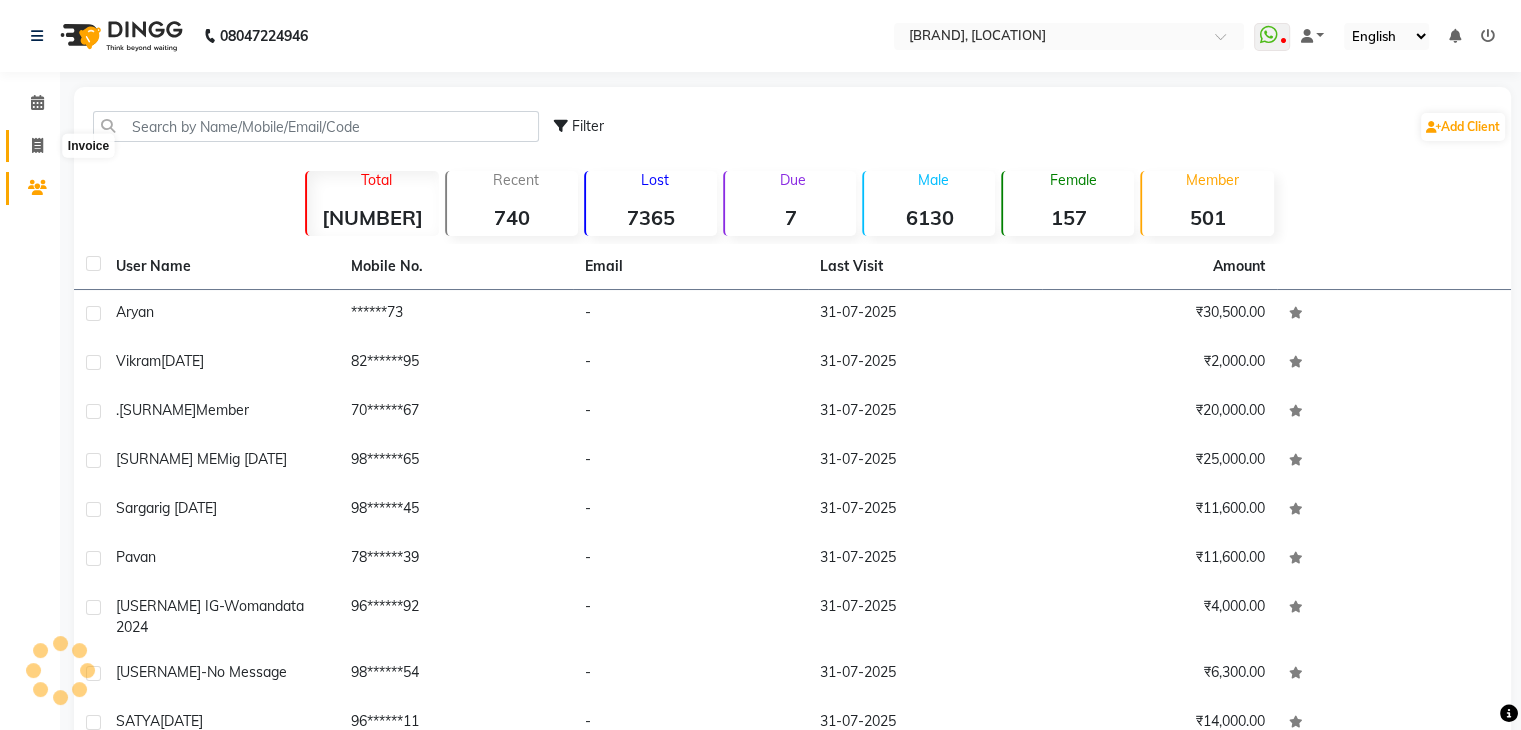 click 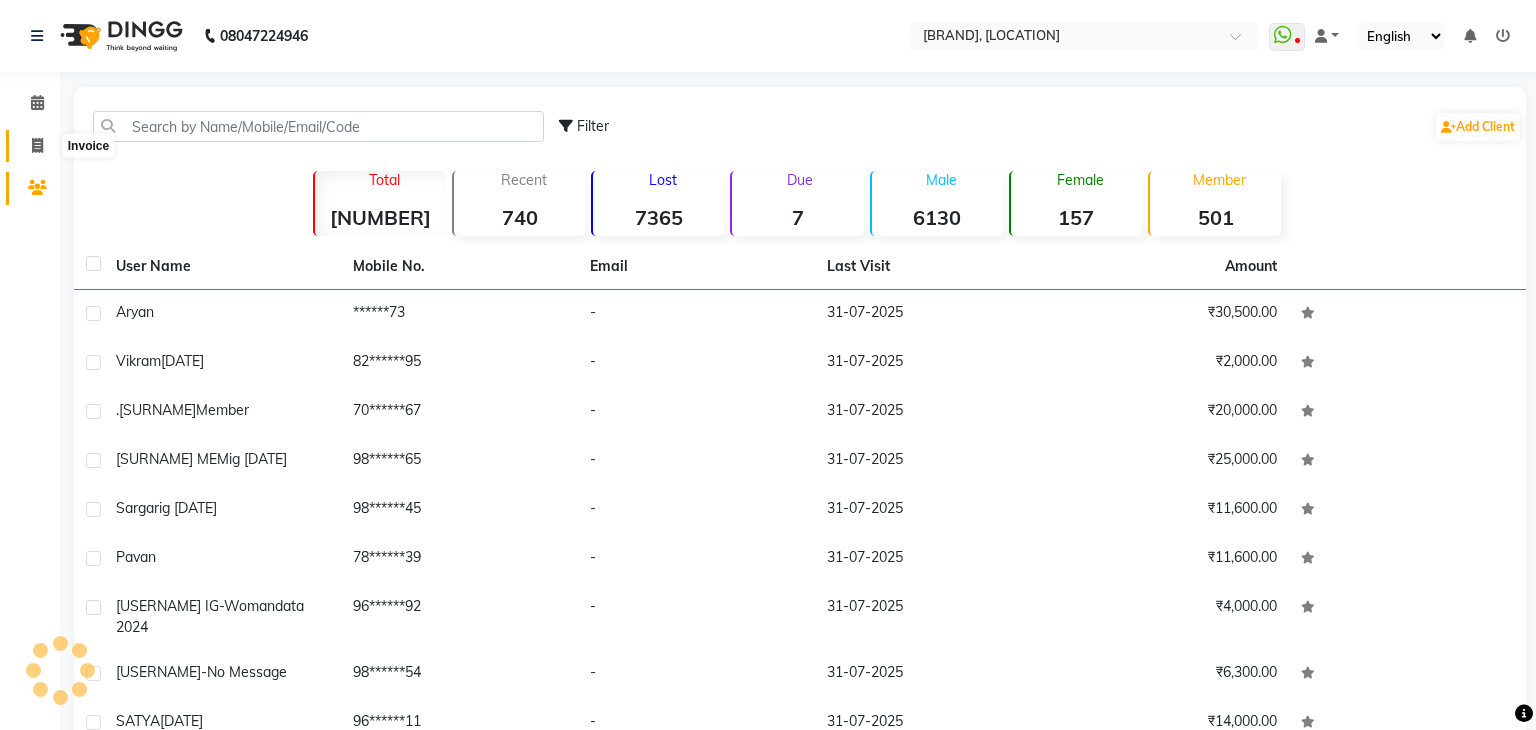 select on "5972" 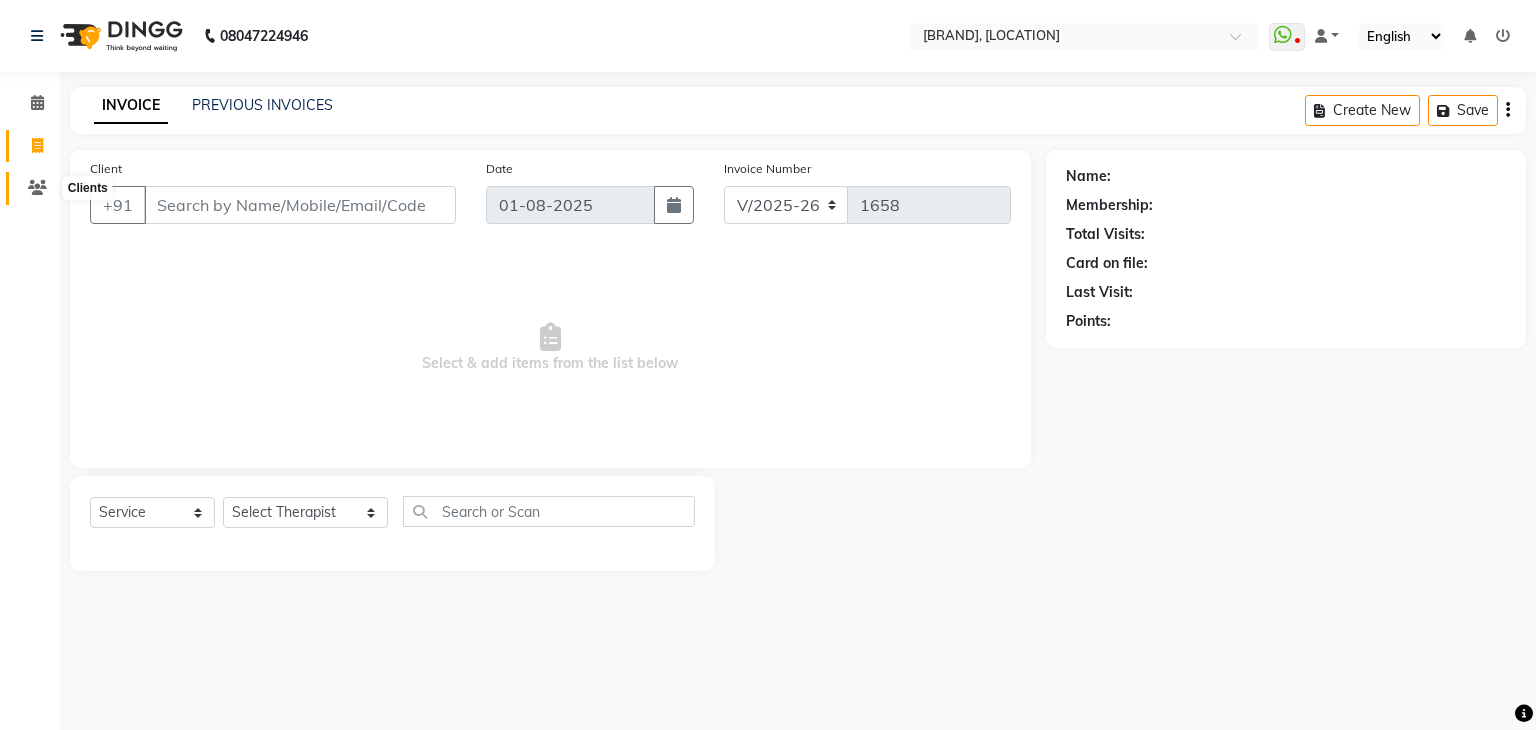 click 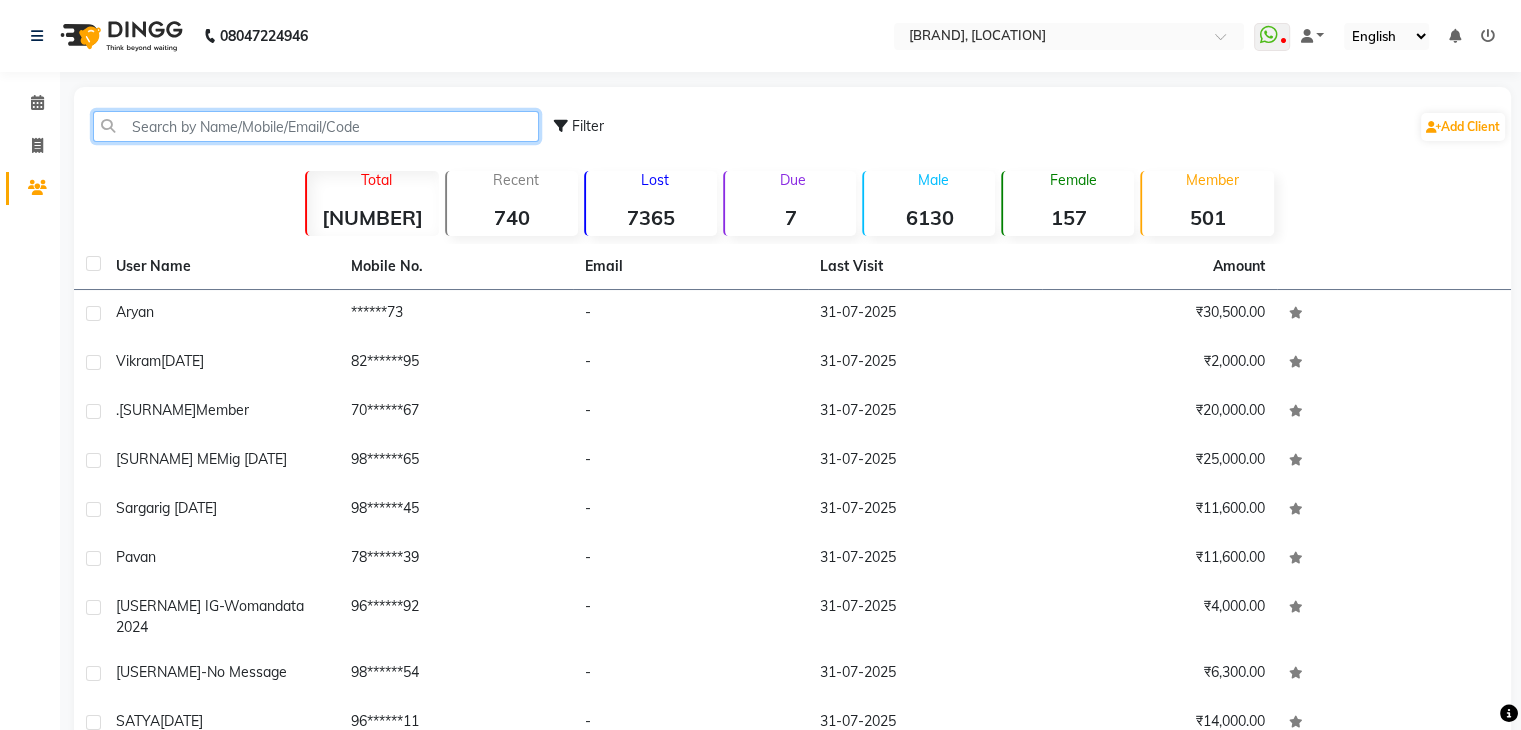 click 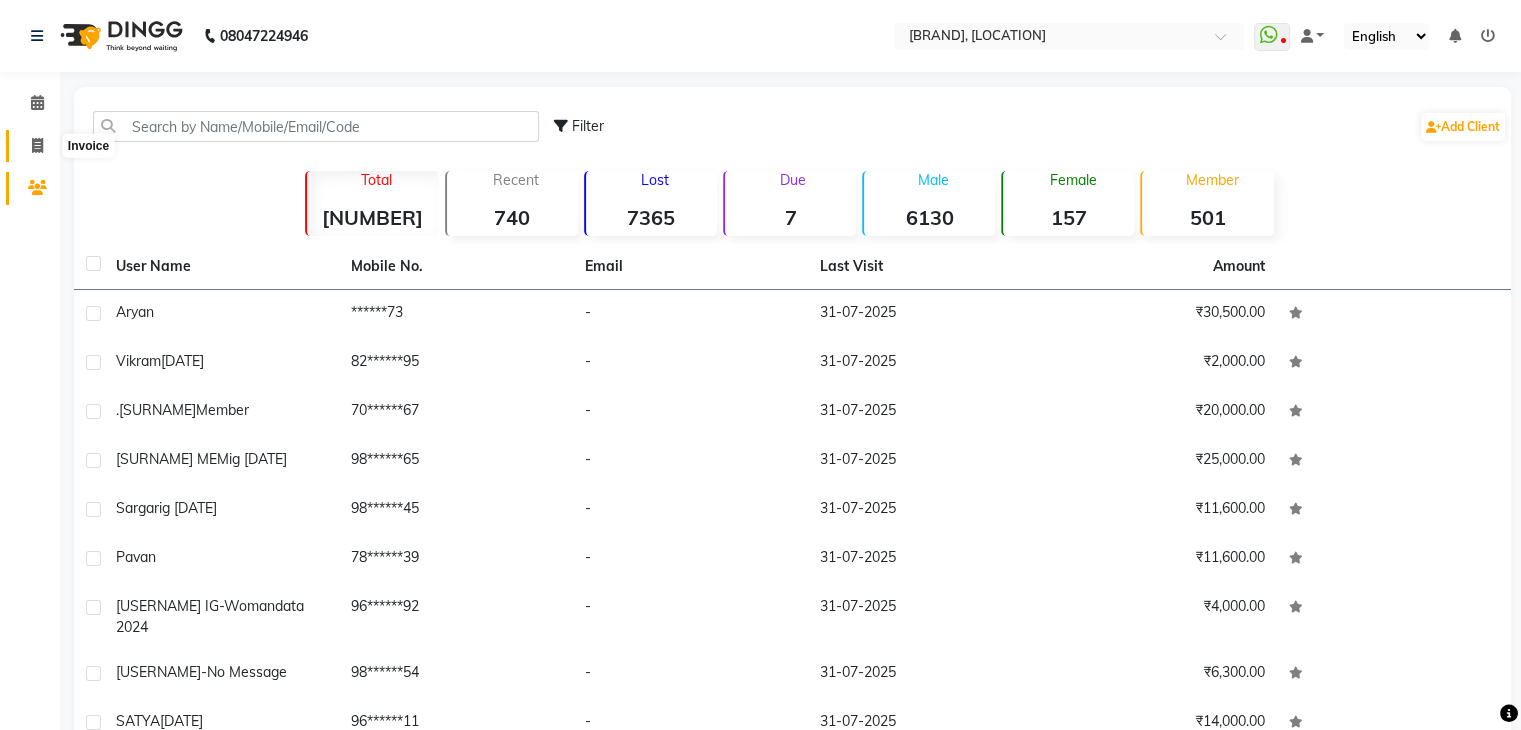 click 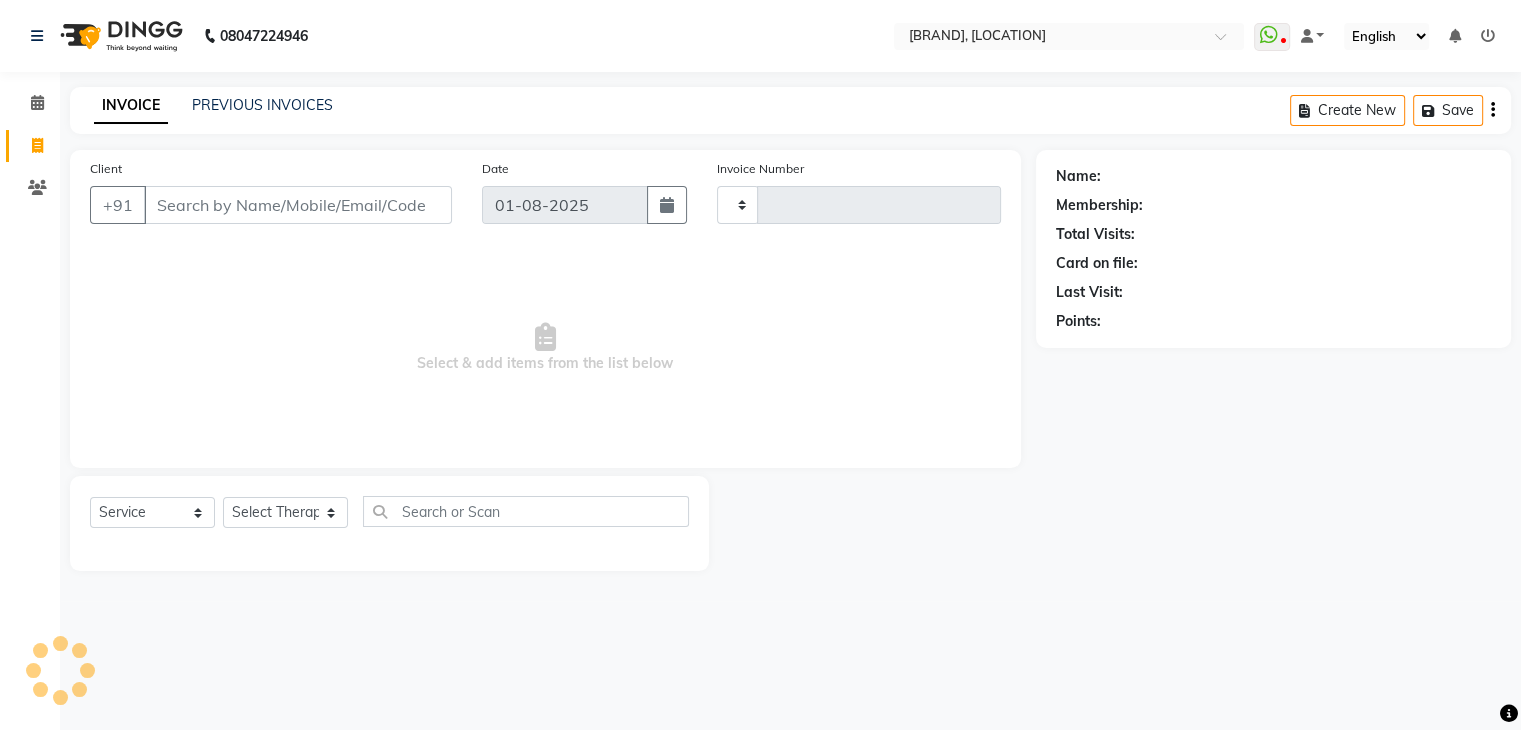 type on "1658" 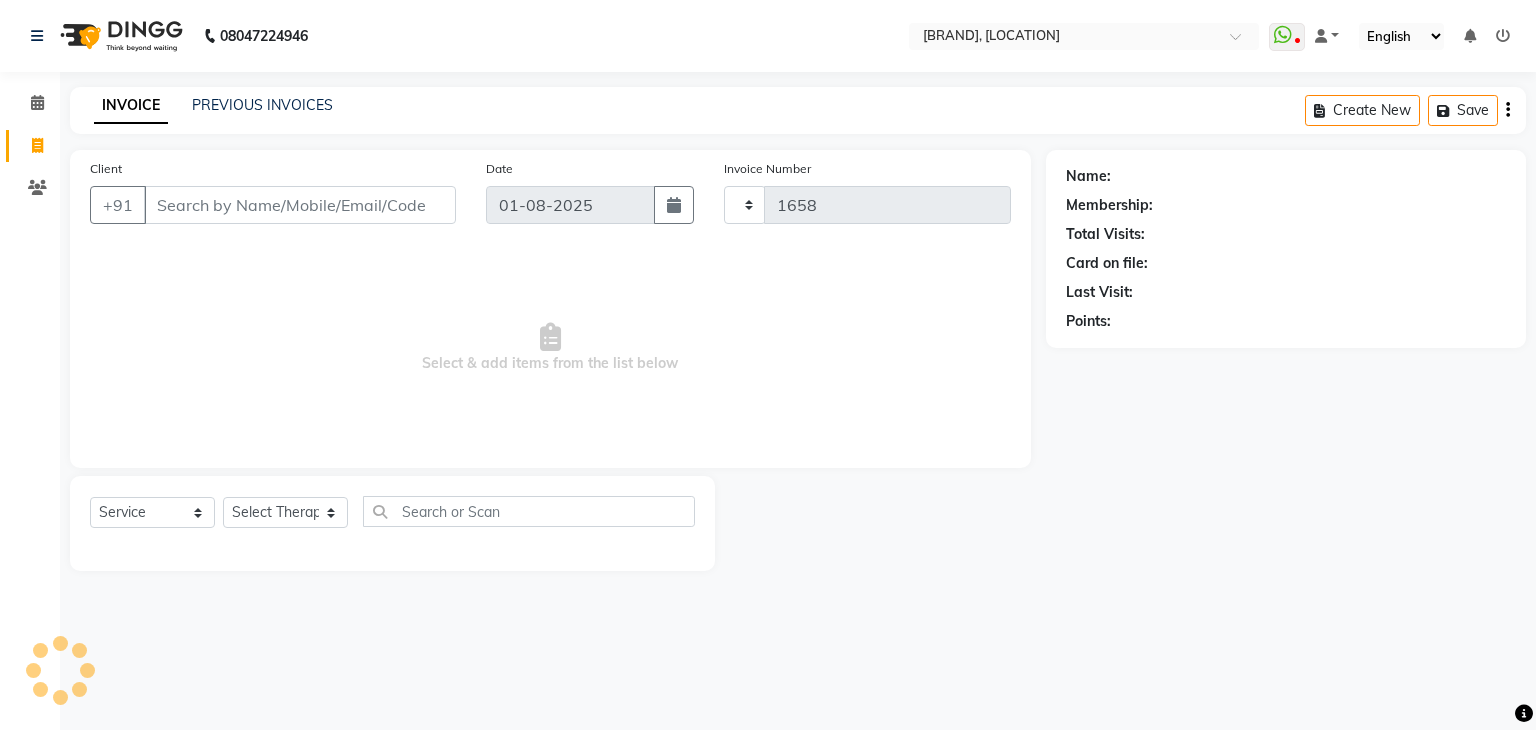 select on "5972" 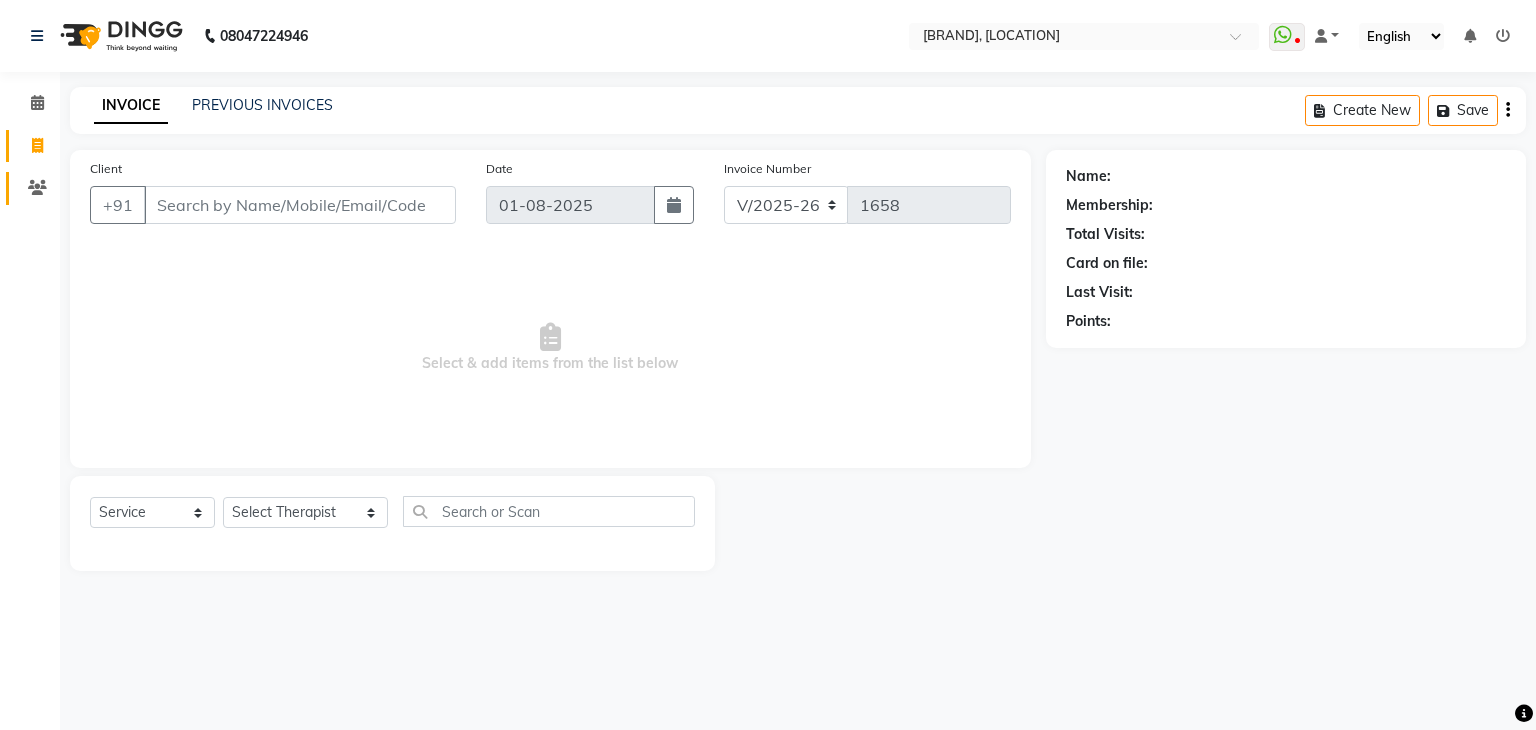 click on "Clients" 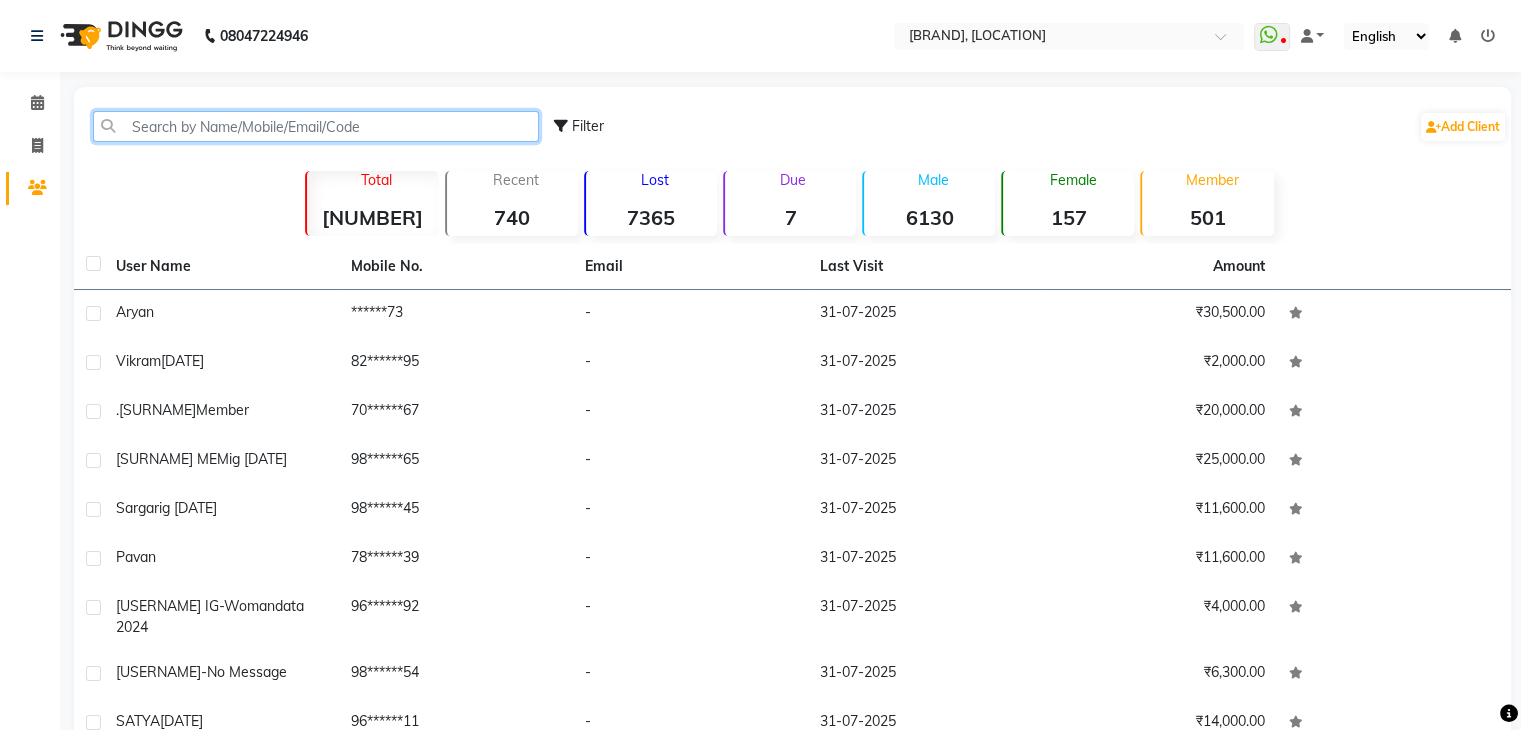 click 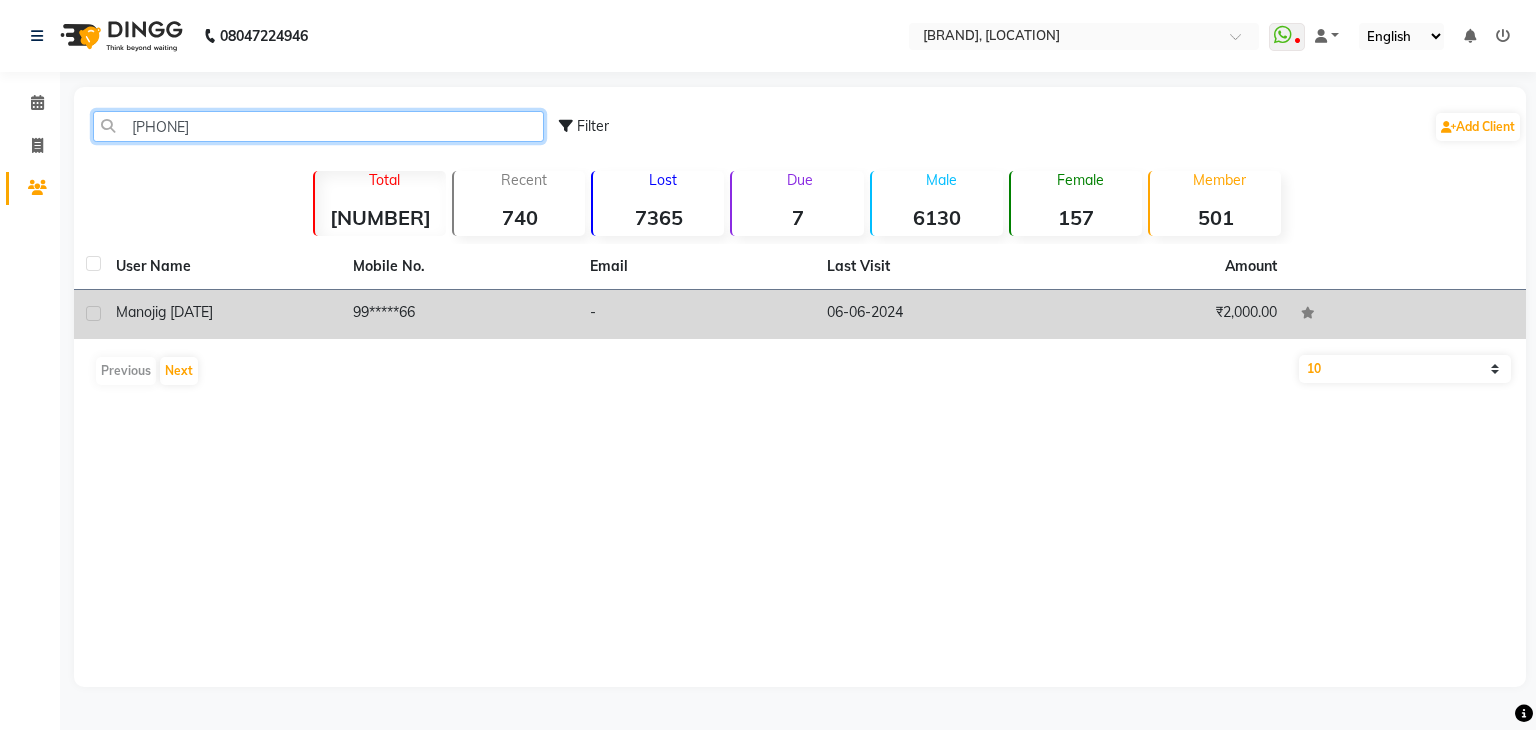 type on "[PHONE]" 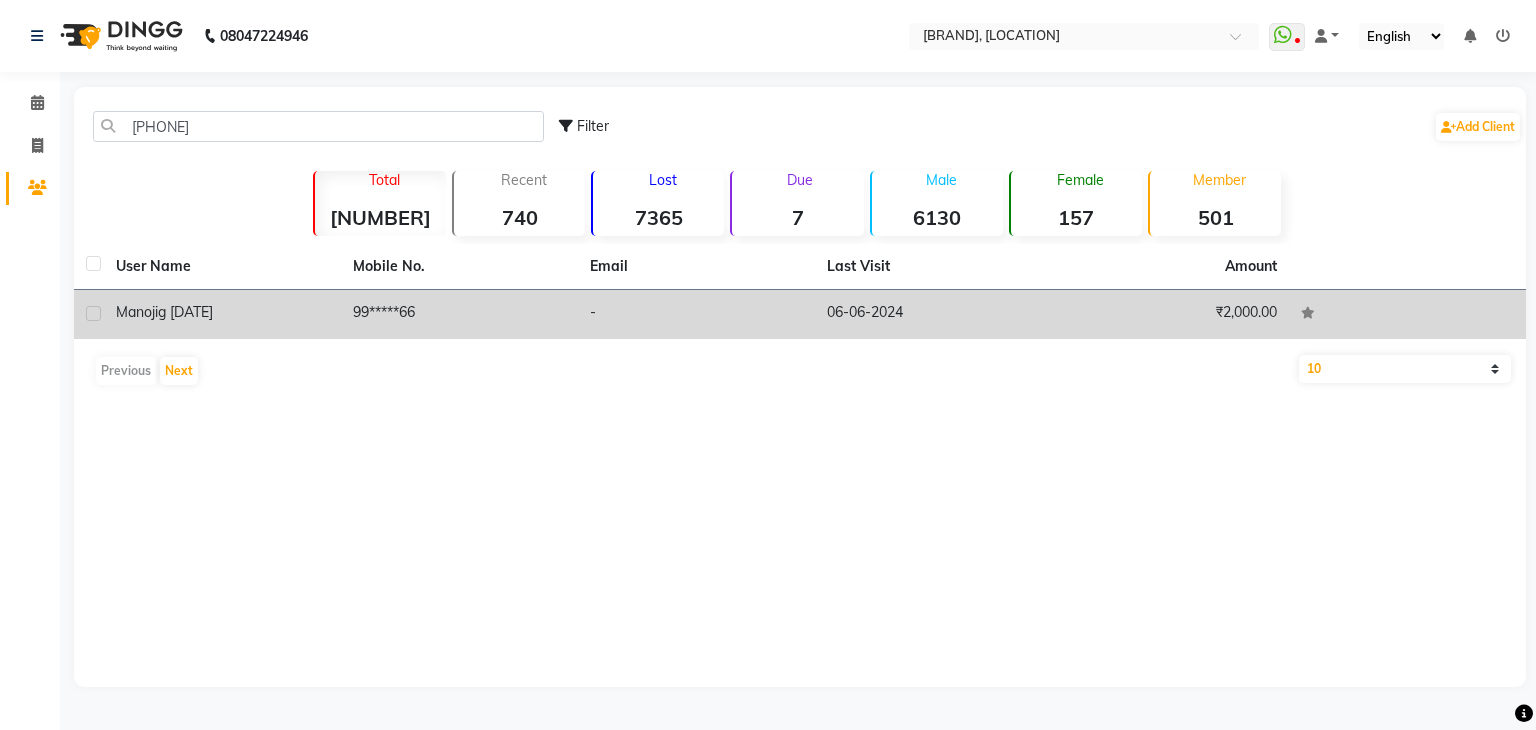 click 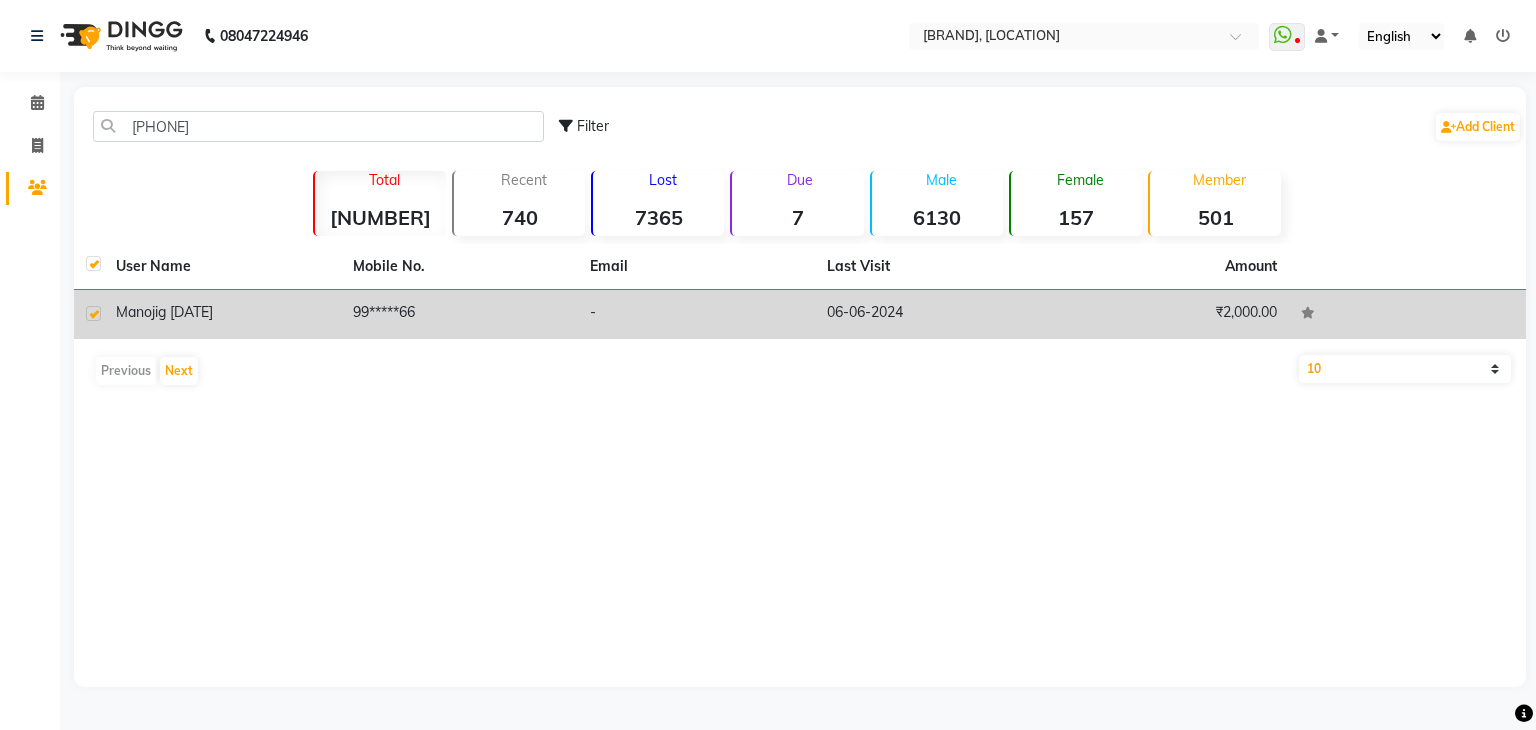 checkbox on "true" 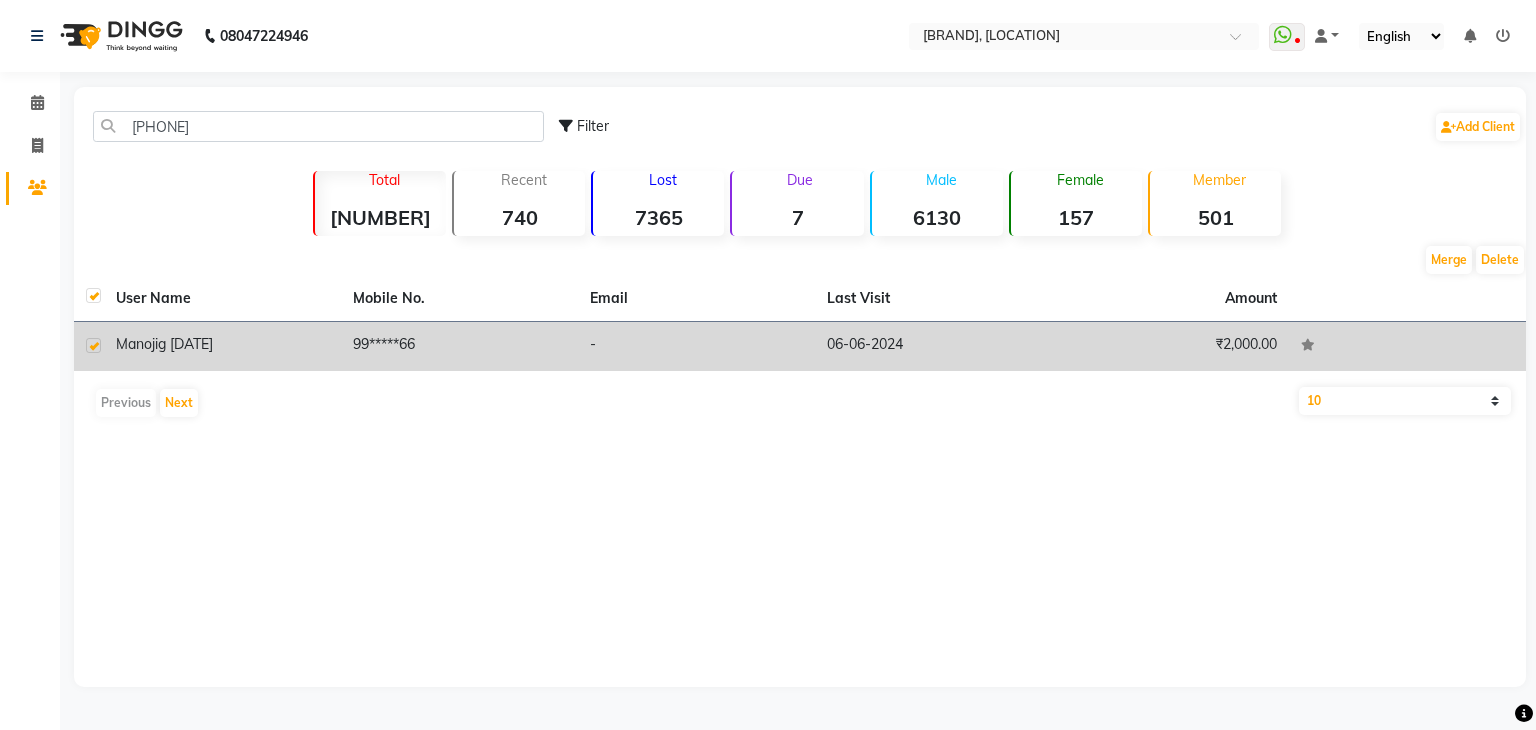 click on "[USERNAME] ig [DATE]" 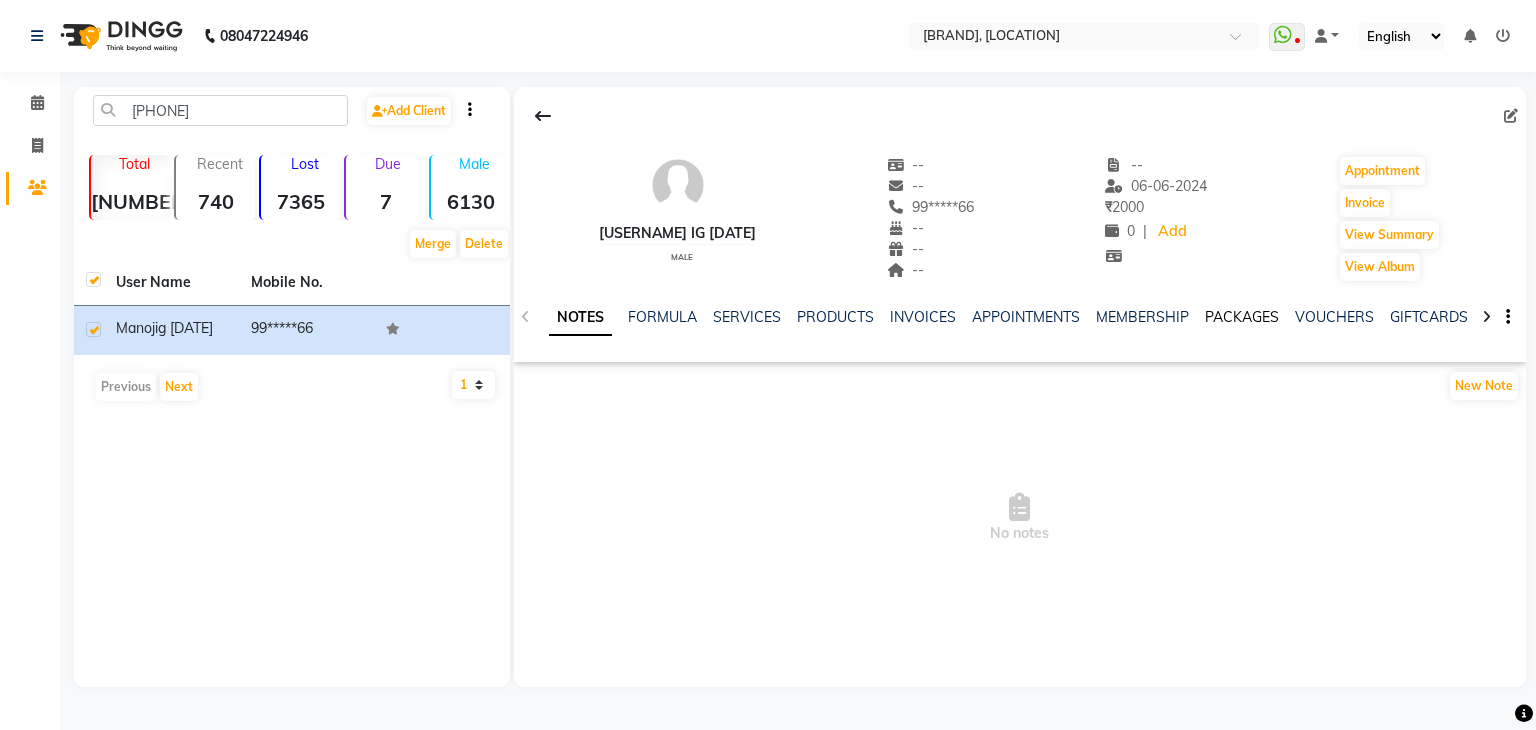 click on "PACKAGES" 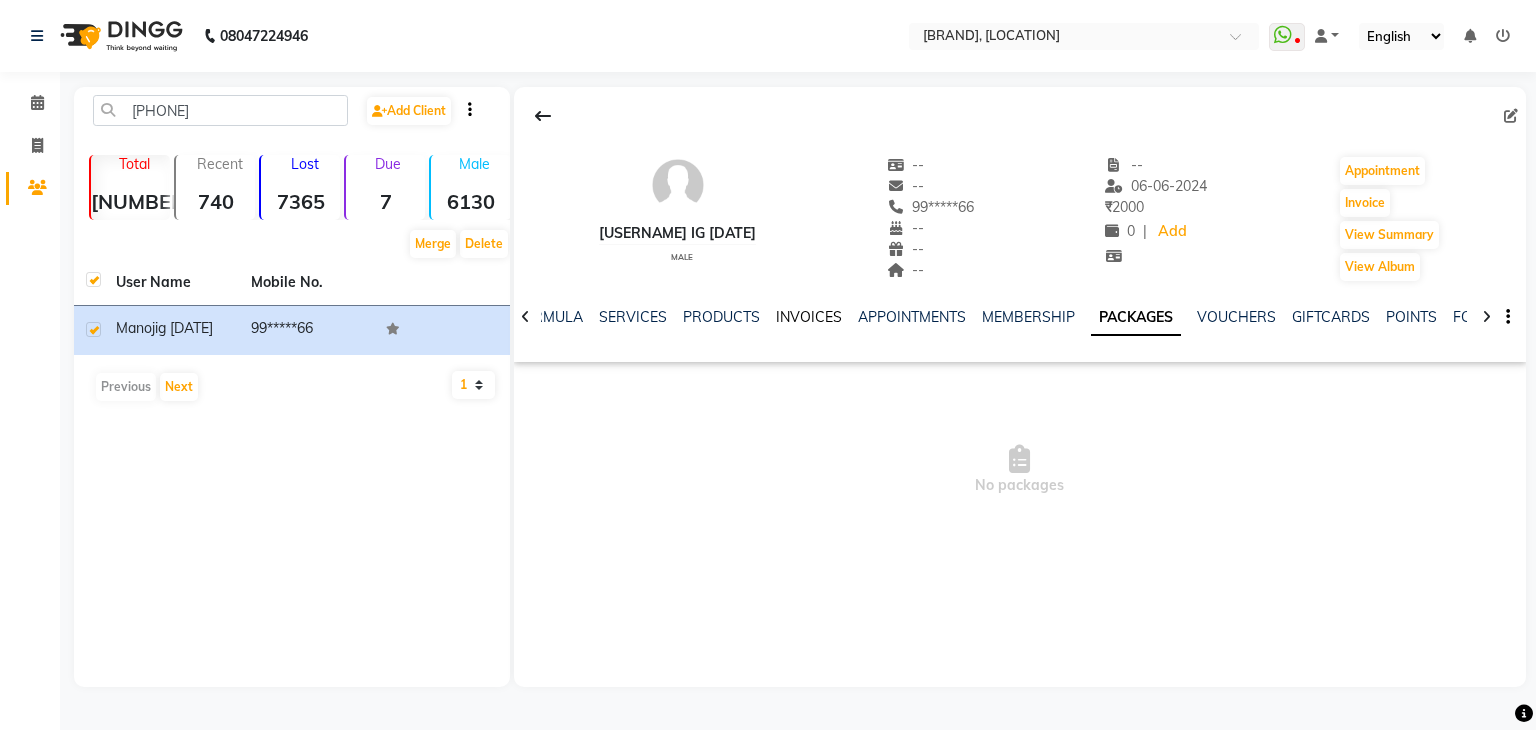 click on "INVOICES" 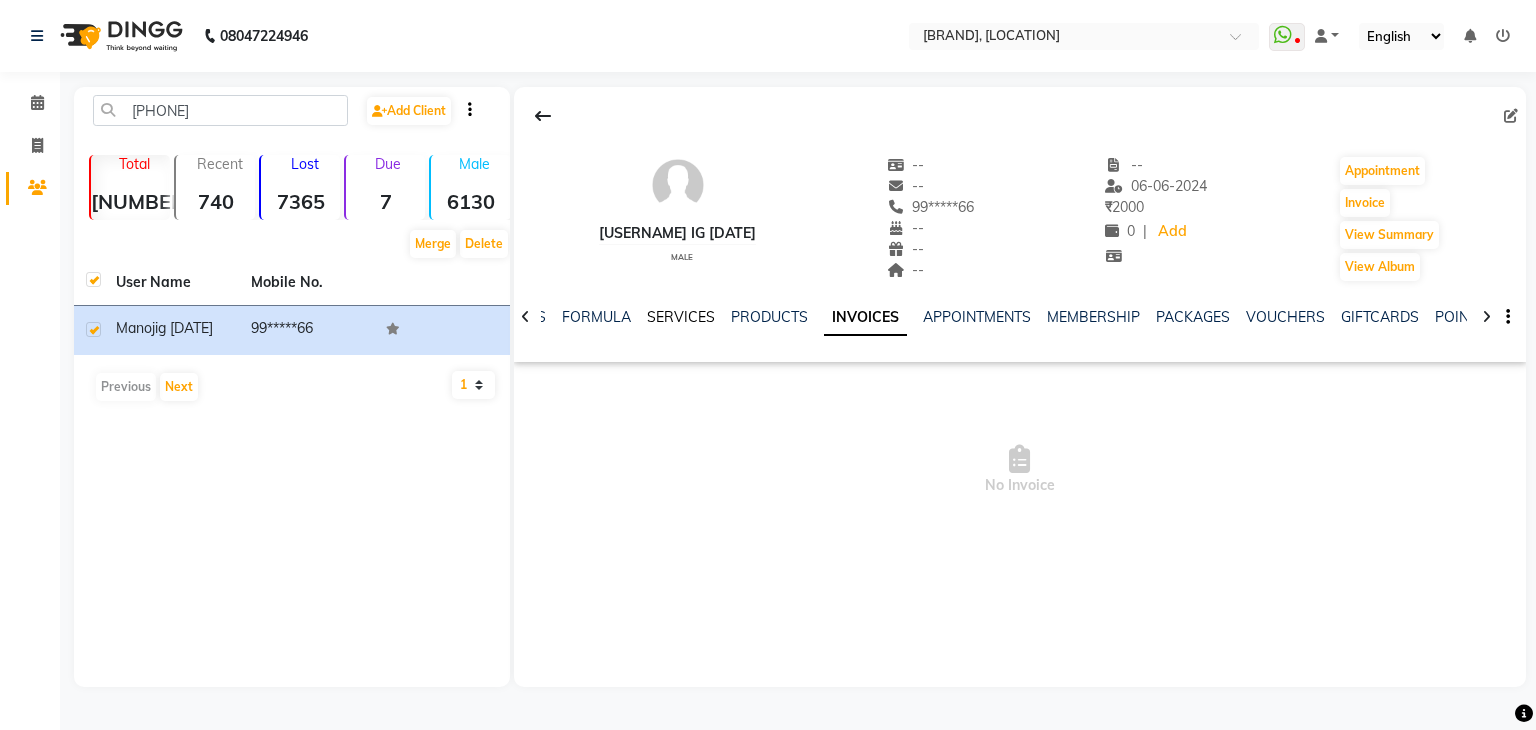 click on "SERVICES" 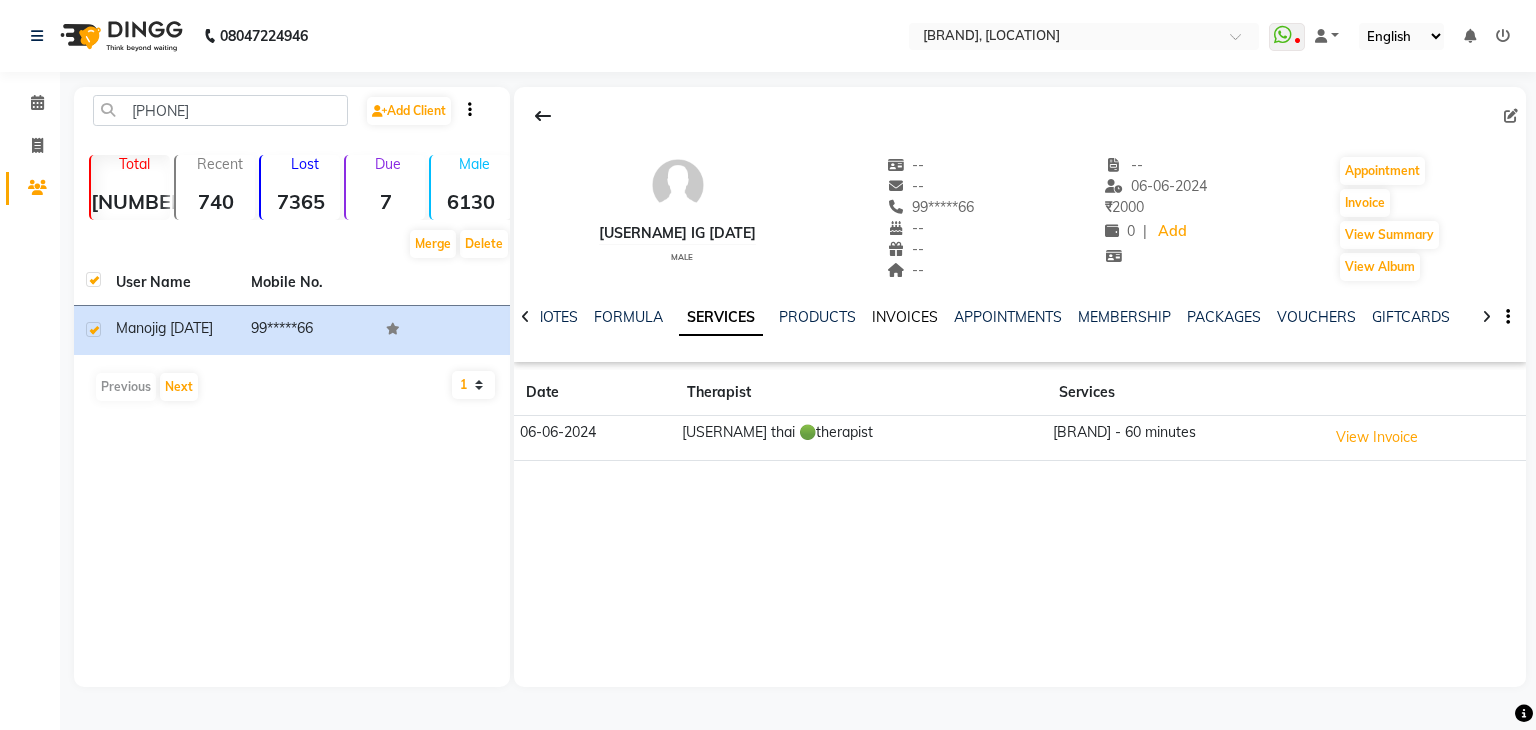 click on "INVOICES" 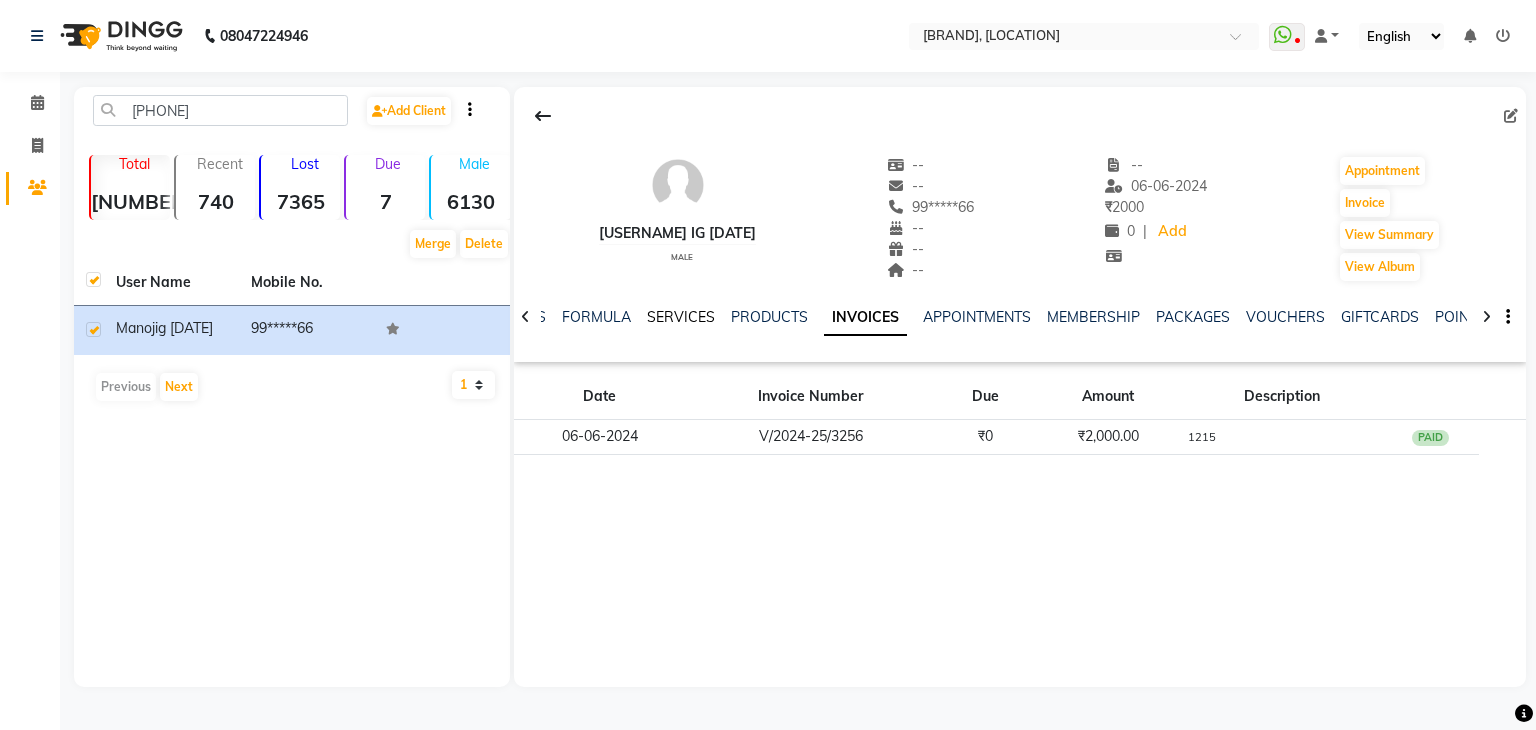 click on "SERVICES" 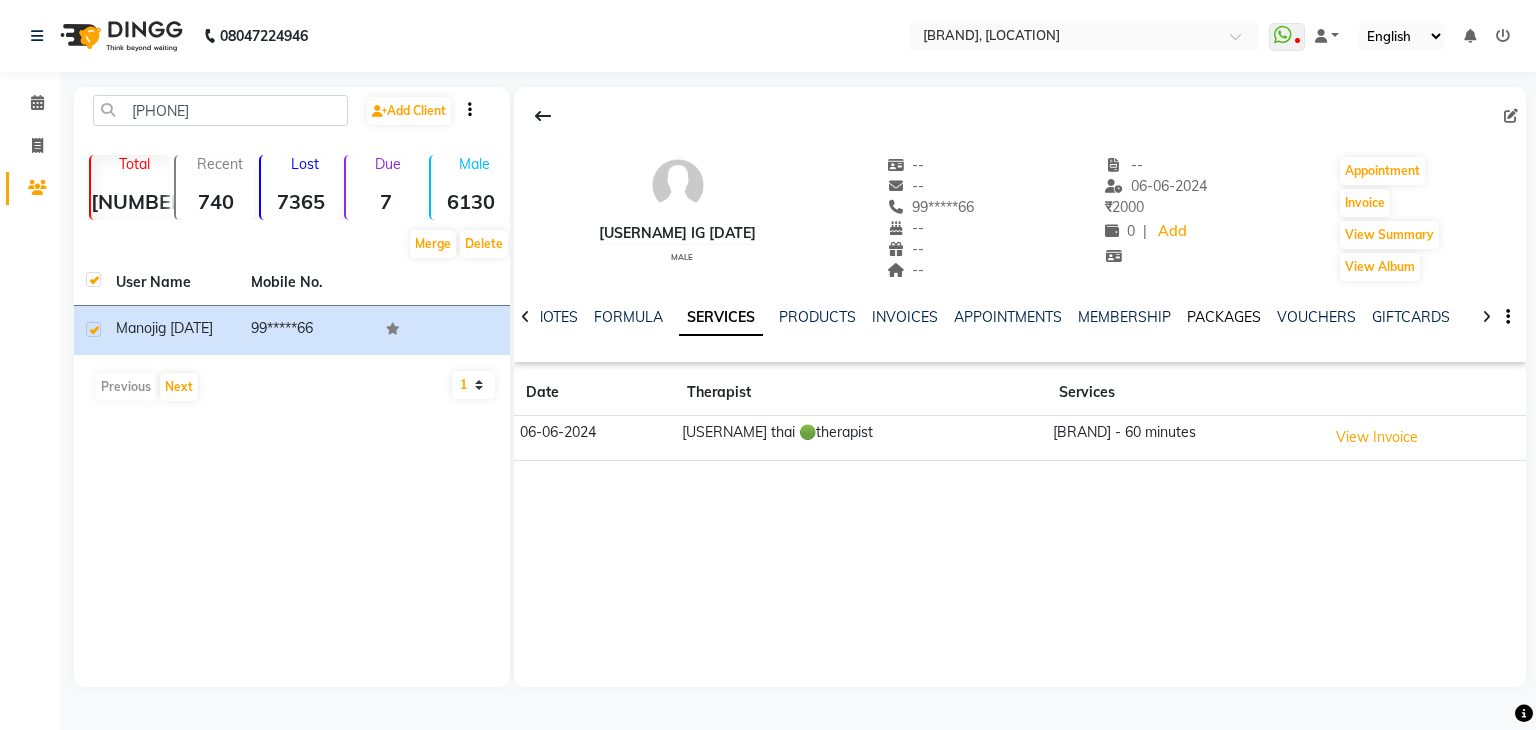 click on "PACKAGES" 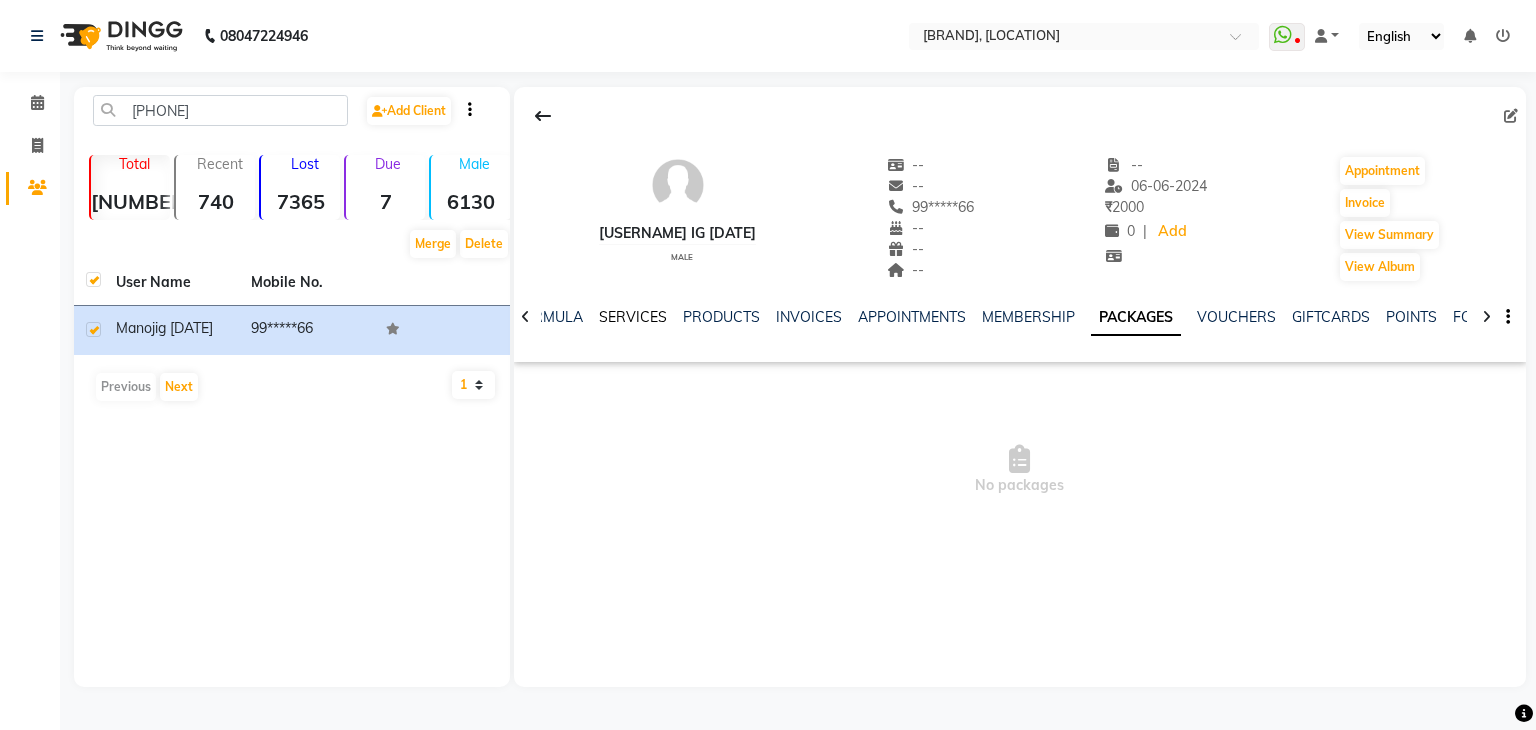 click on "SERVICES" 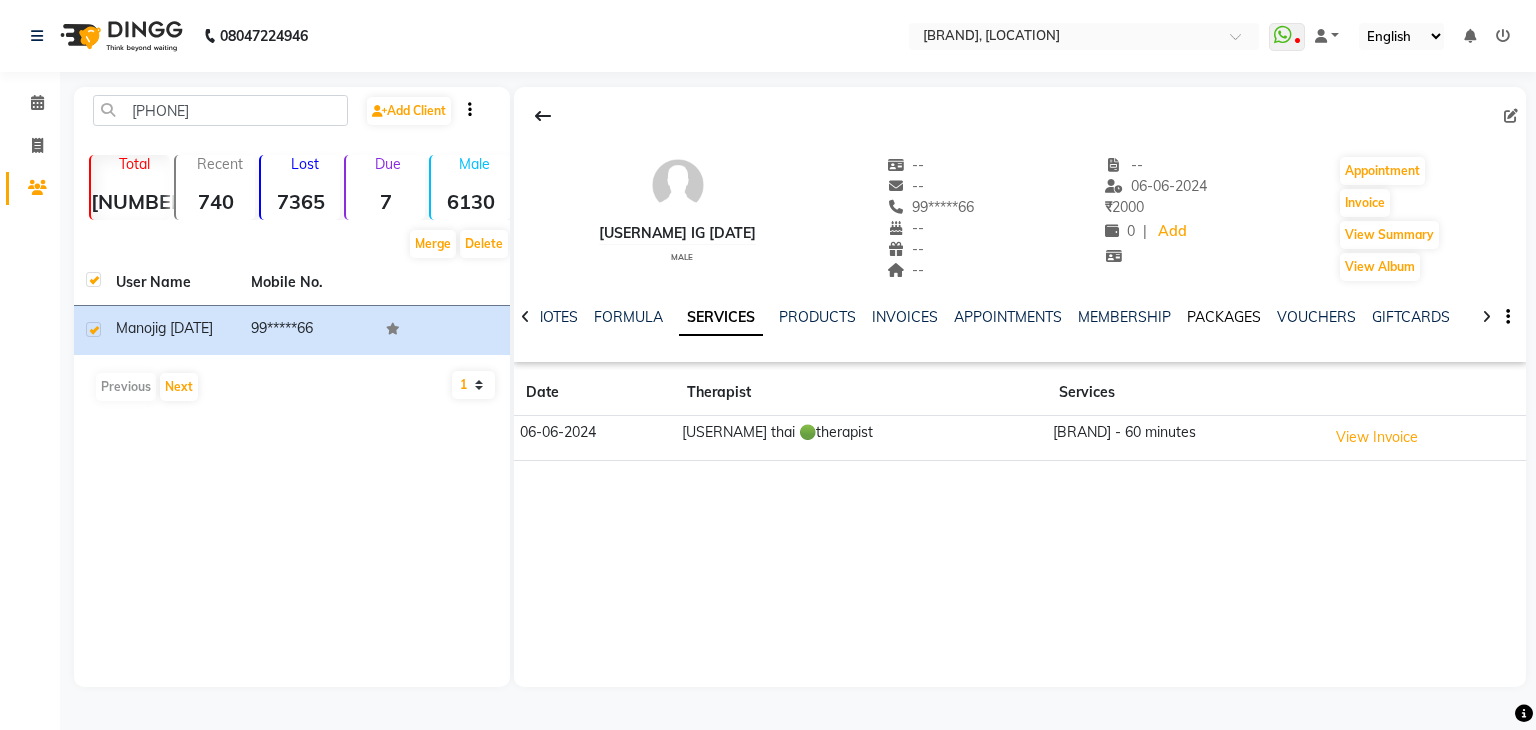 click on "PACKAGES" 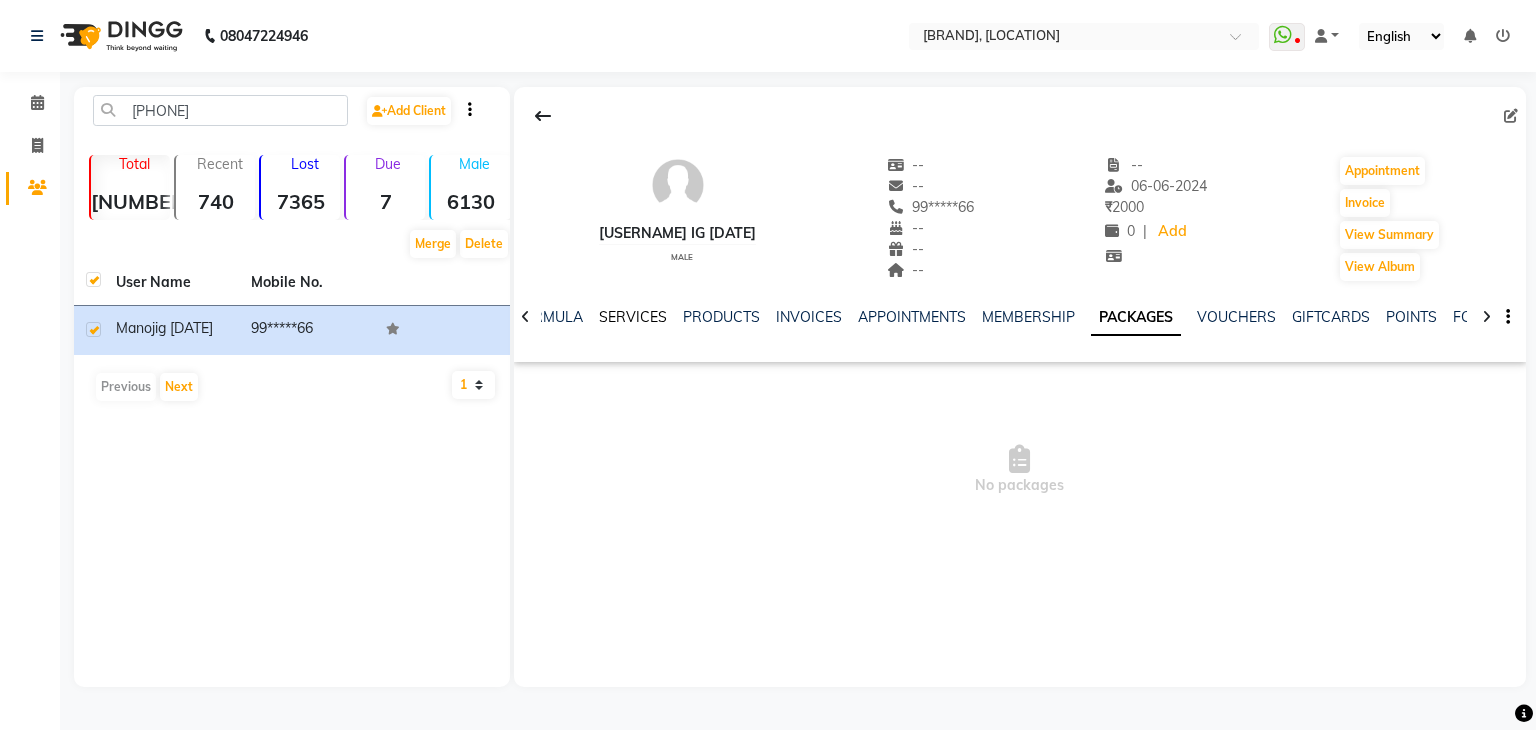 click on "SERVICES" 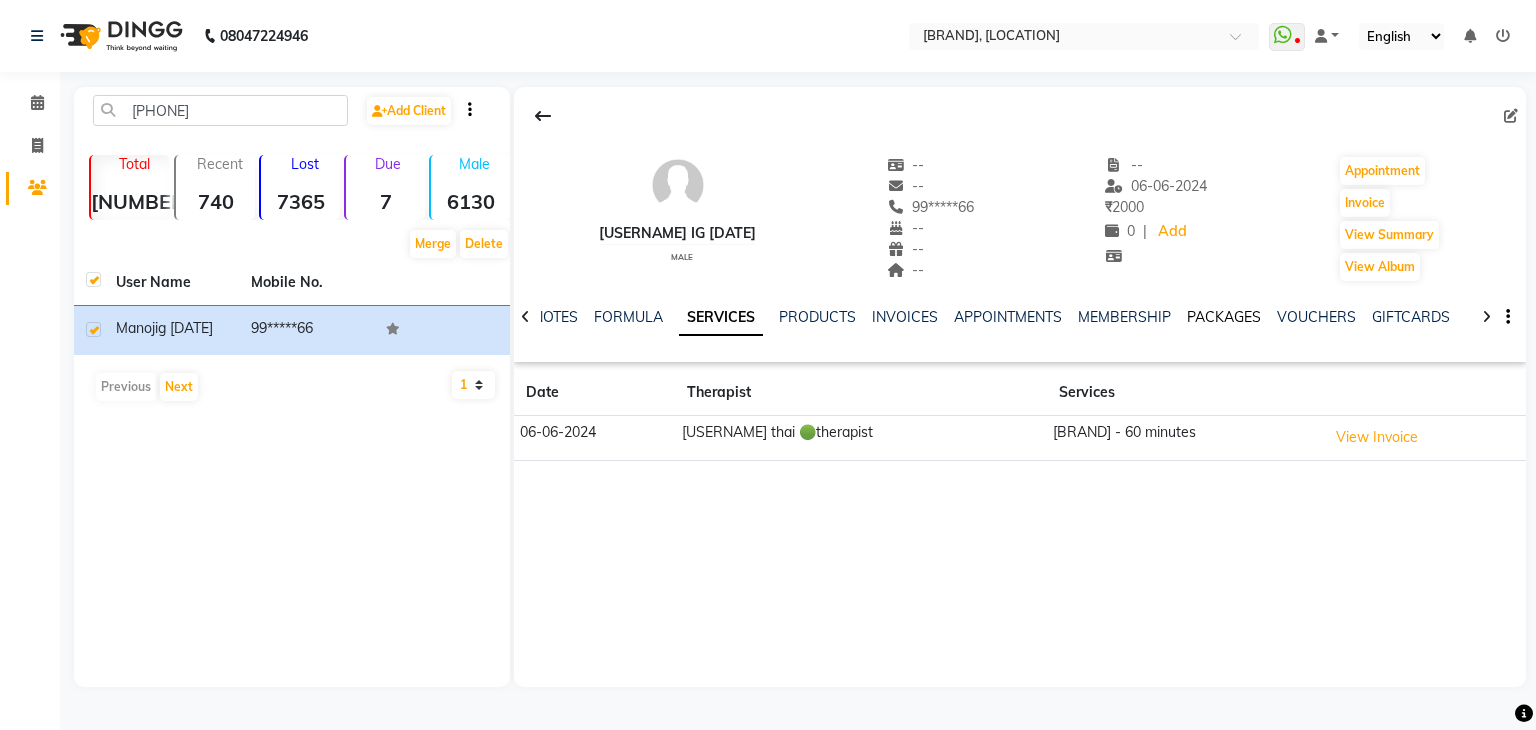 click on "PACKAGES" 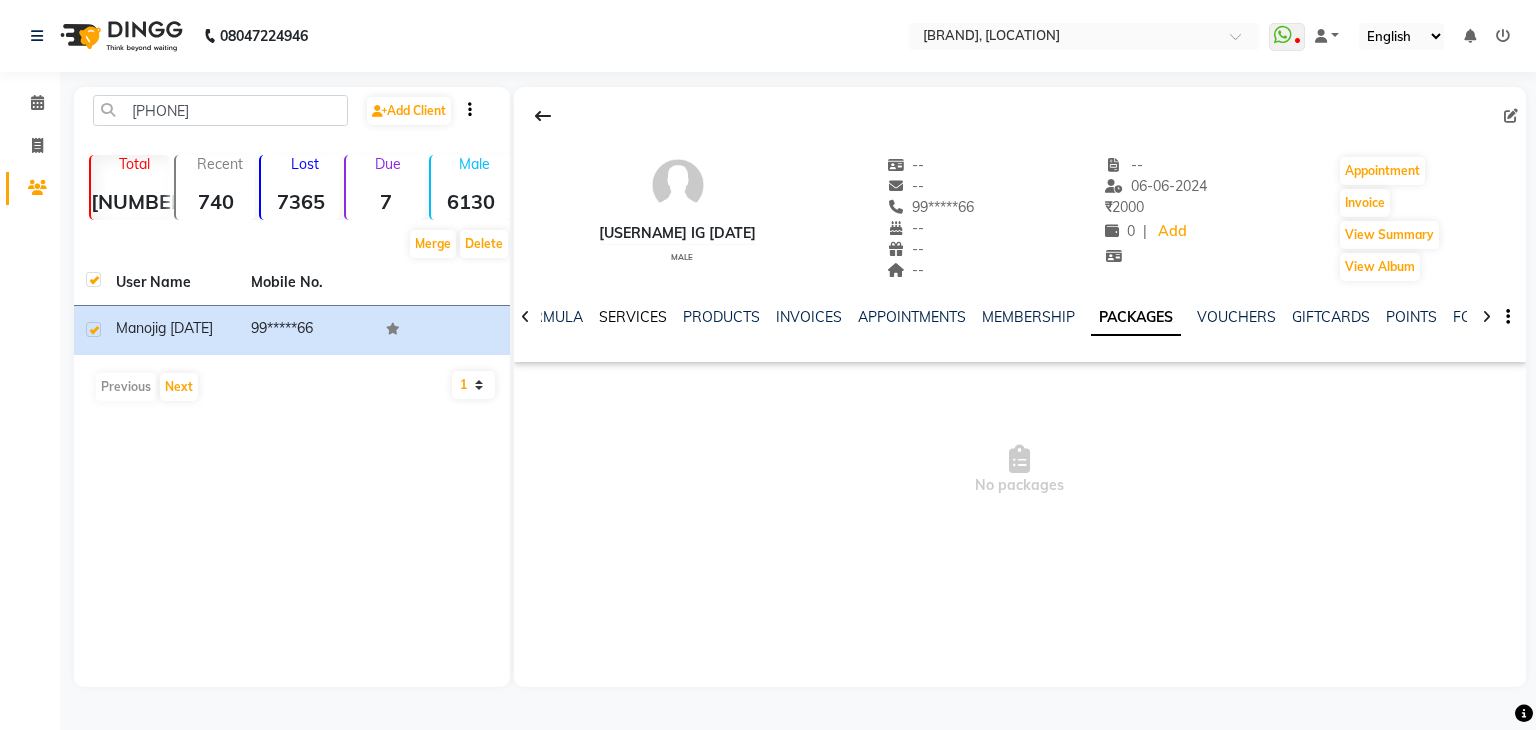 click on "SERVICES" 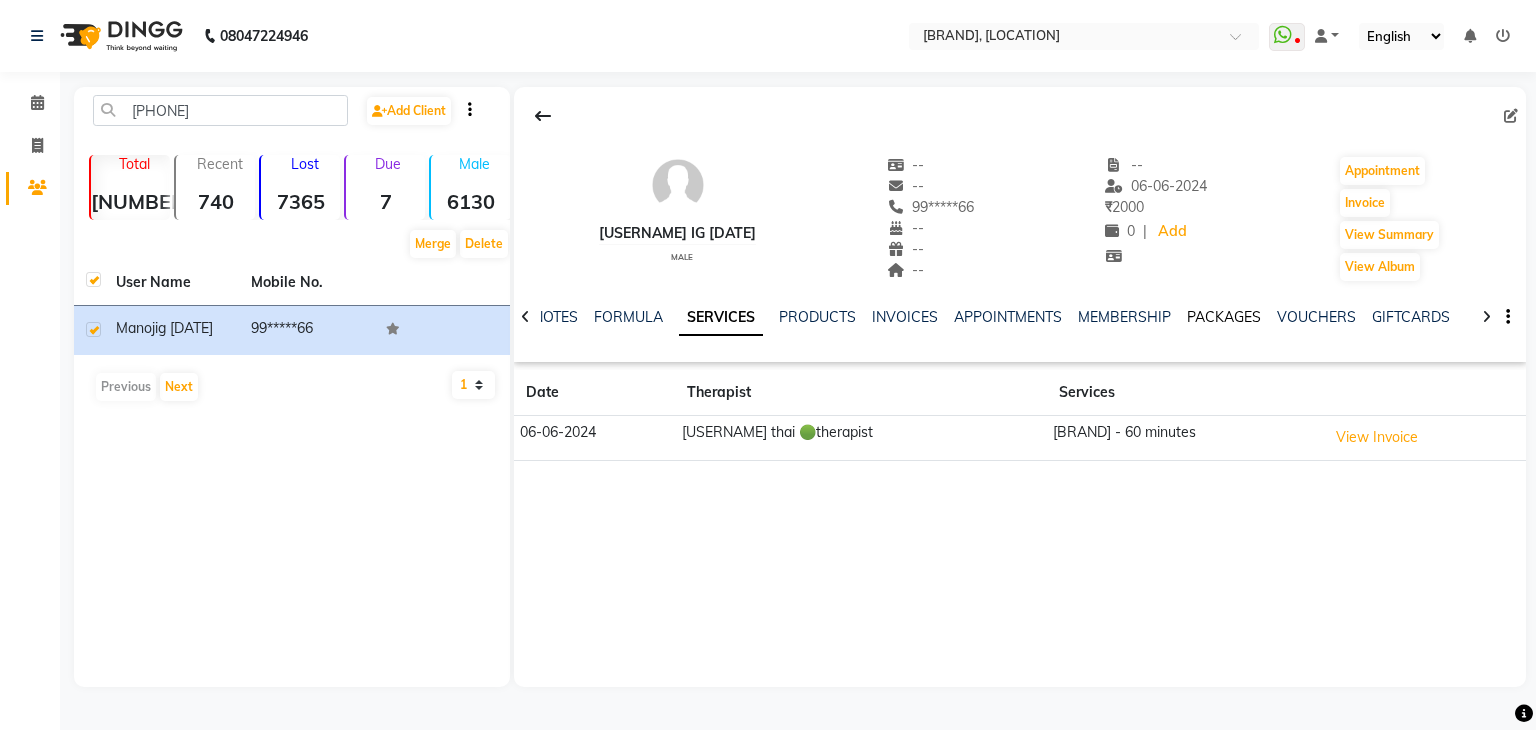 click on "PACKAGES" 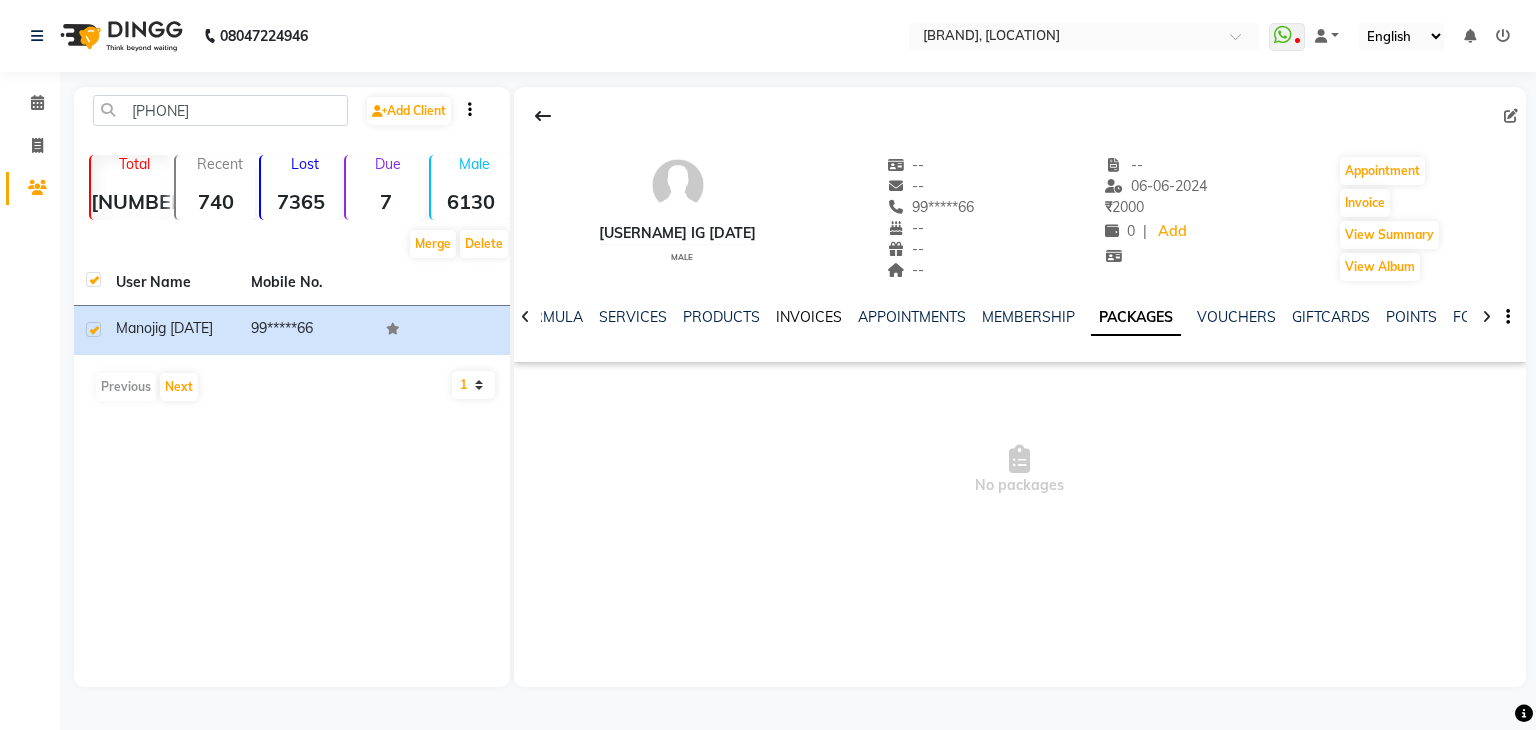 click on "INVOICES" 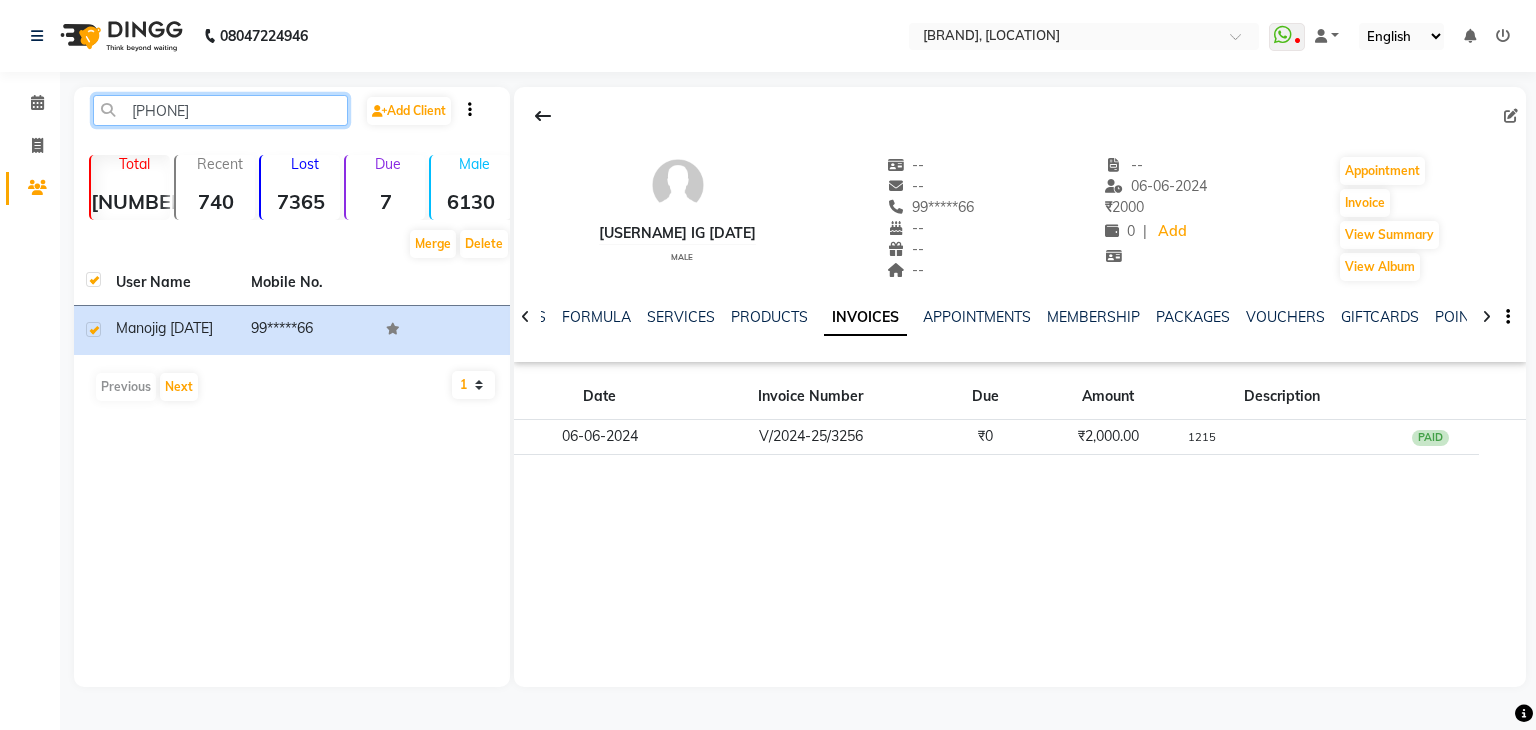 click on "[PHONE]" 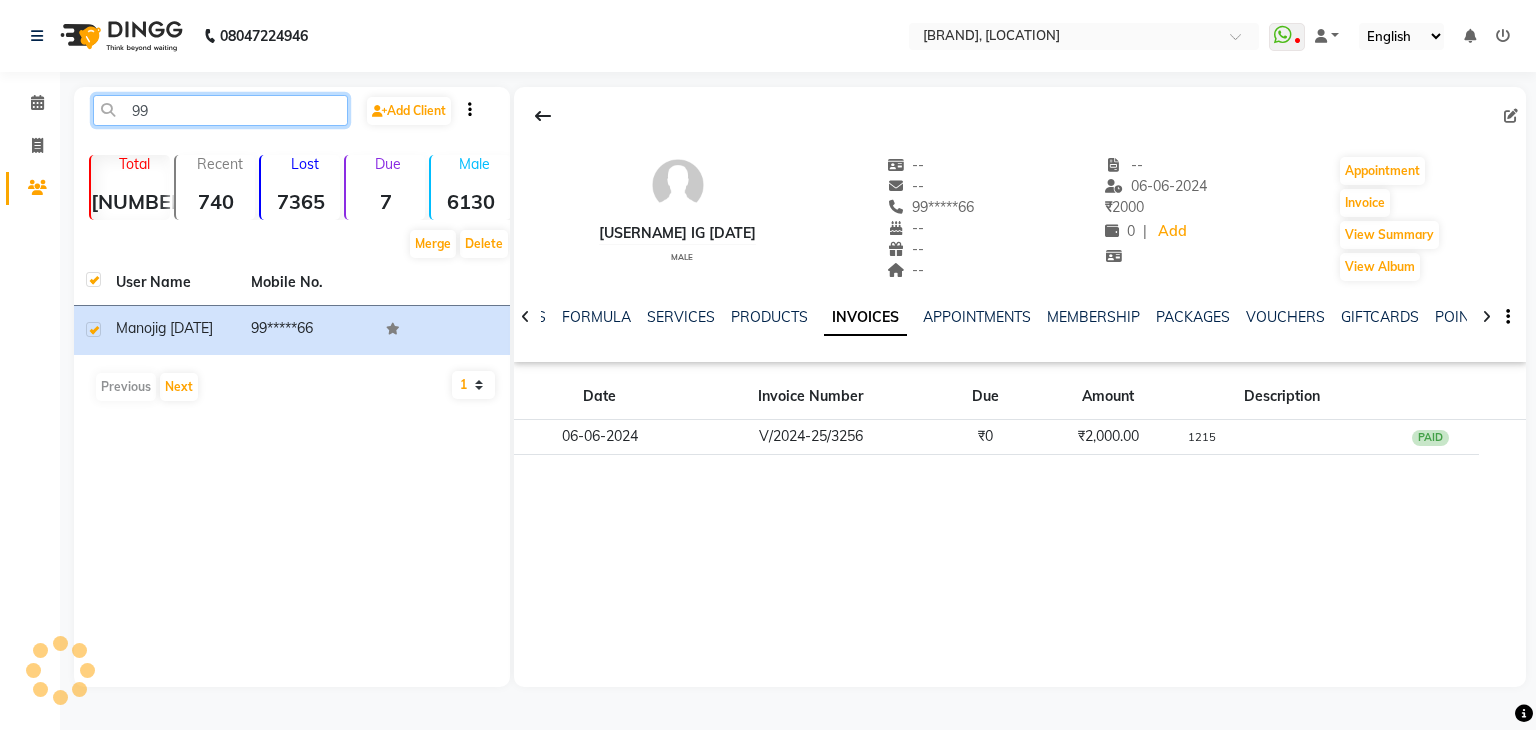 type on "9" 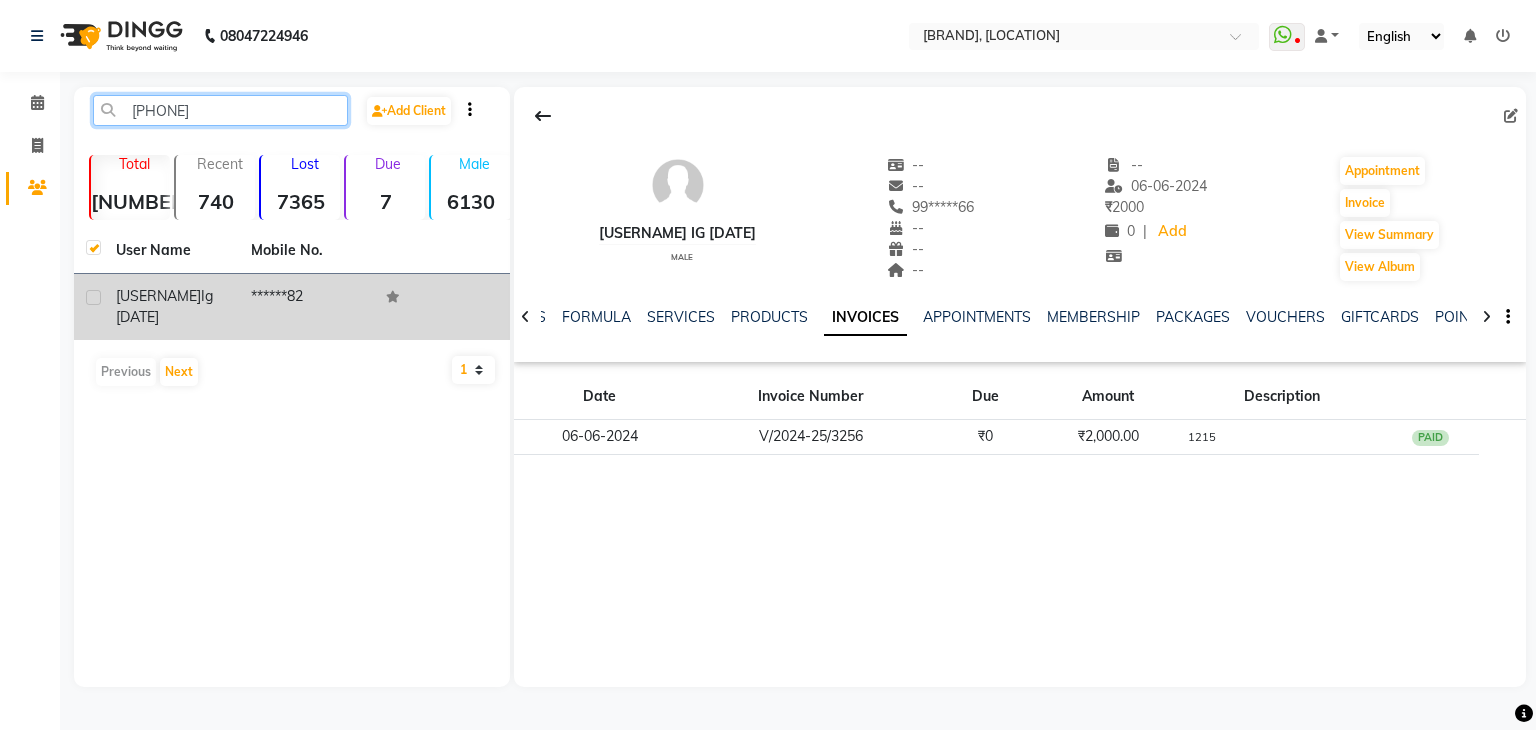 type on "[PHONE]" 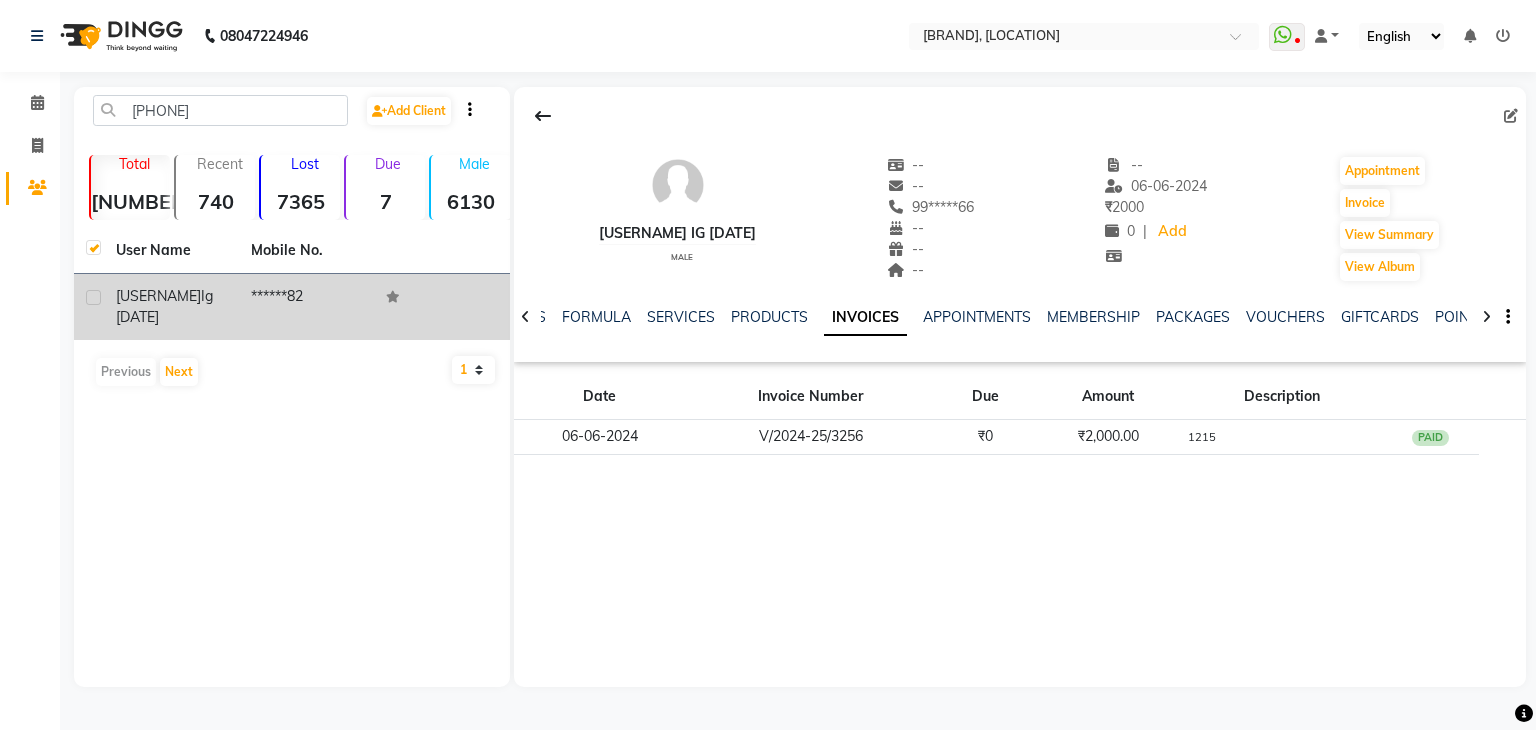 click 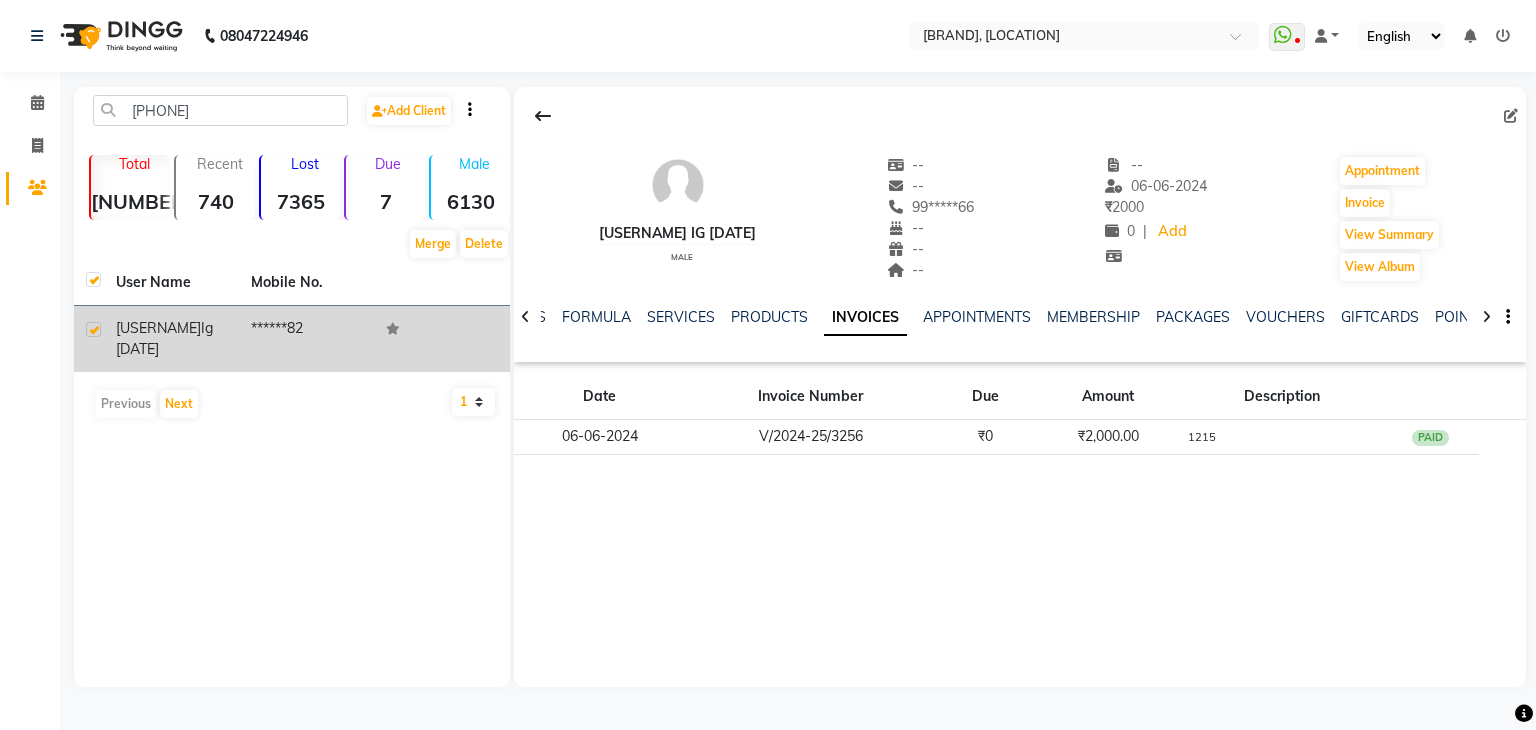 click on "[USERNAME]  ig [DATE]" 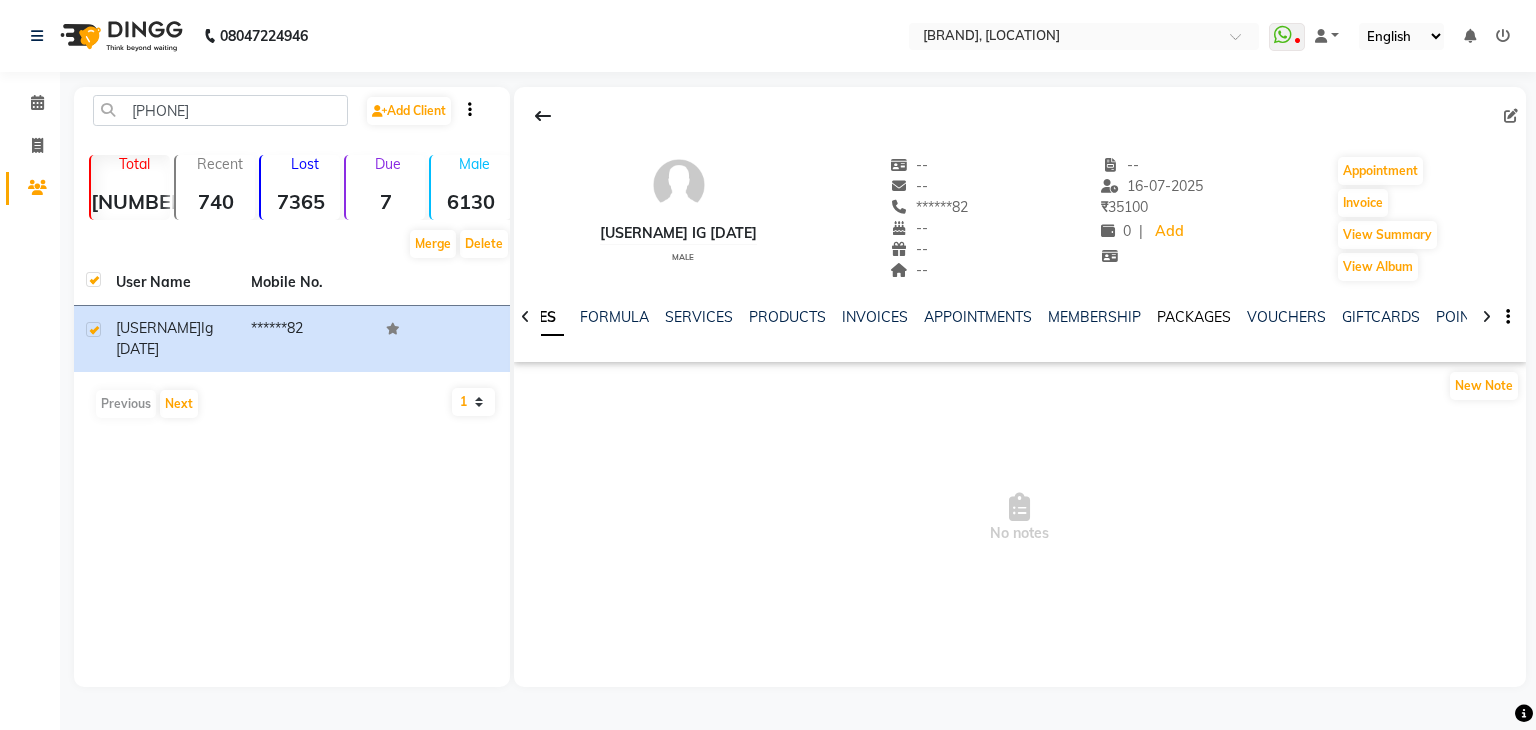 click on "PACKAGES" 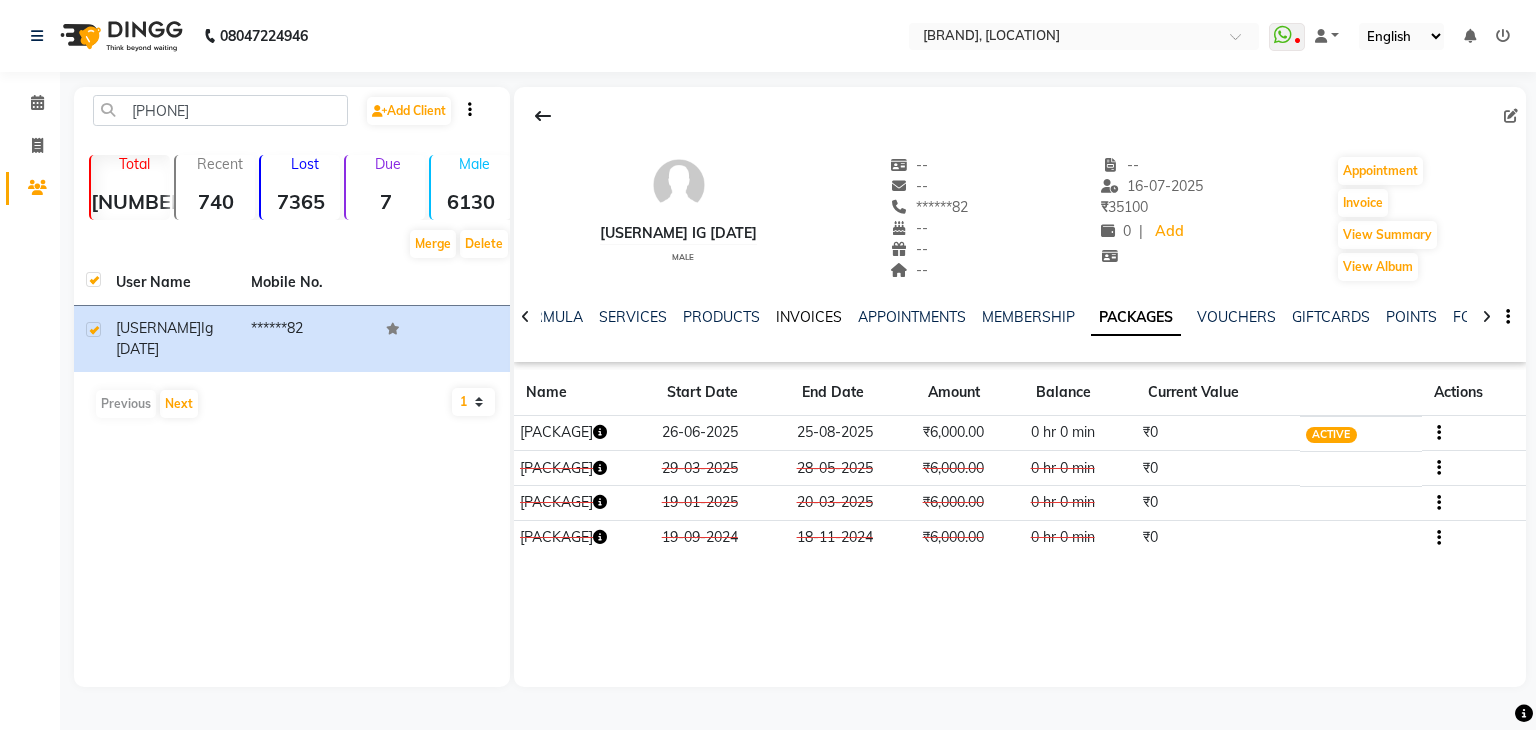 click on "INVOICES" 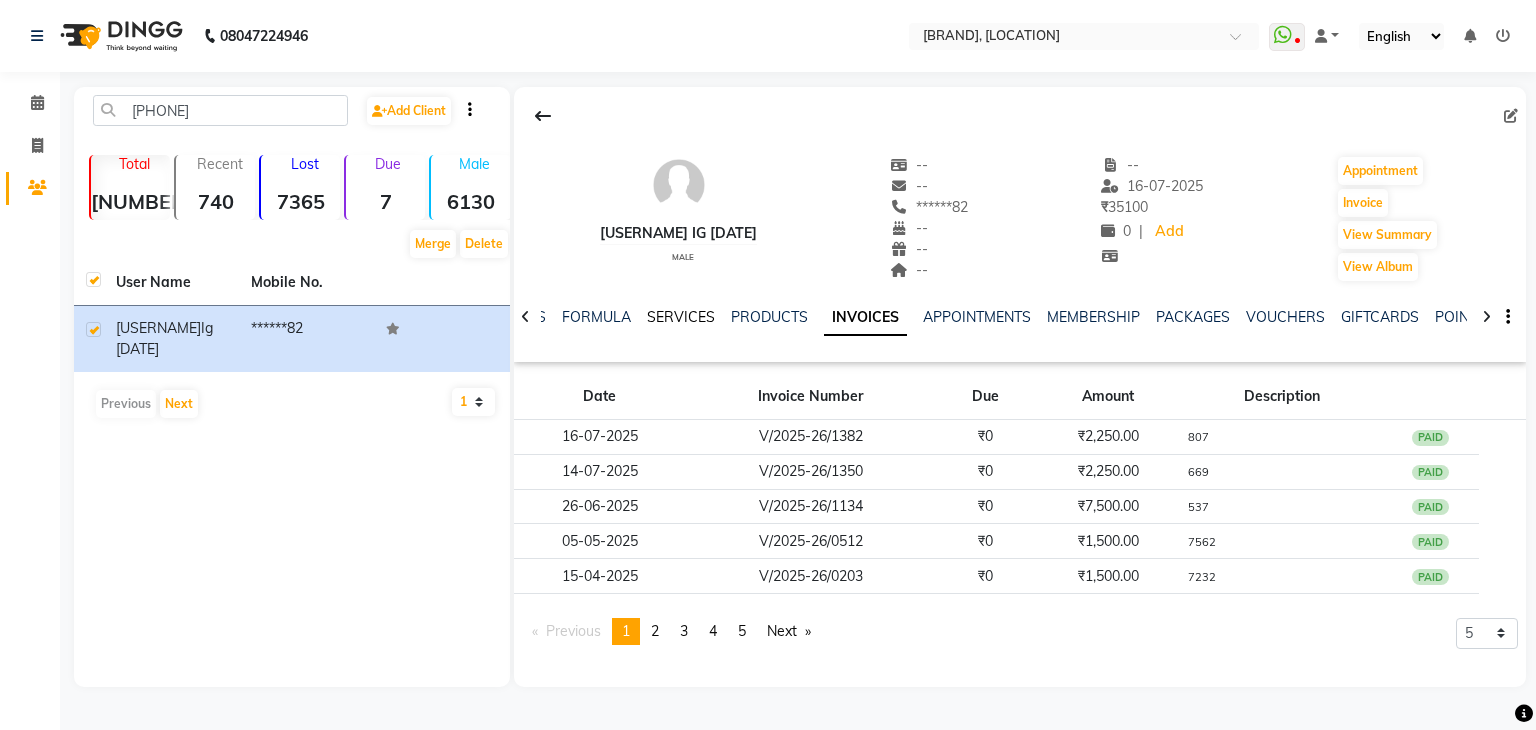click on "SERVICES" 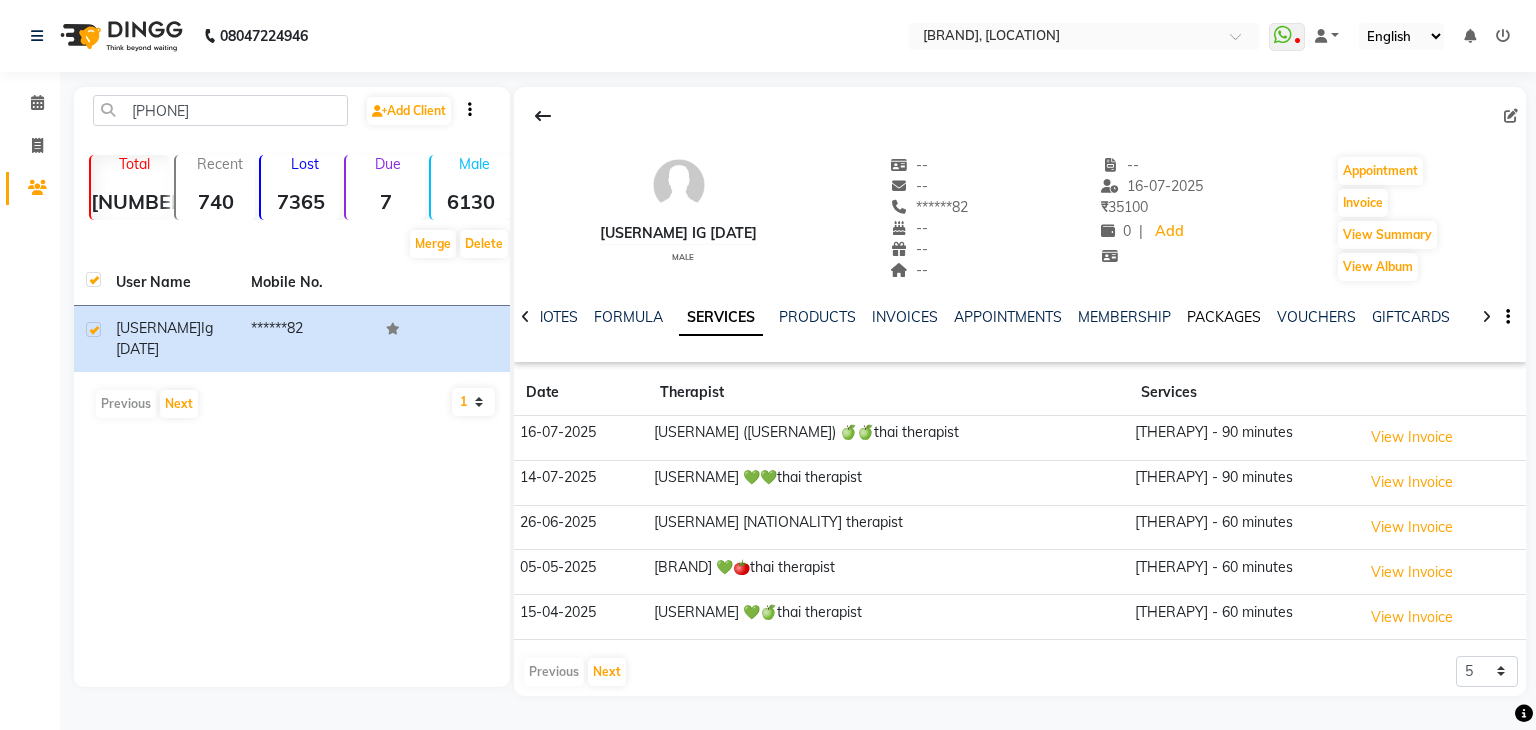click on "PACKAGES" 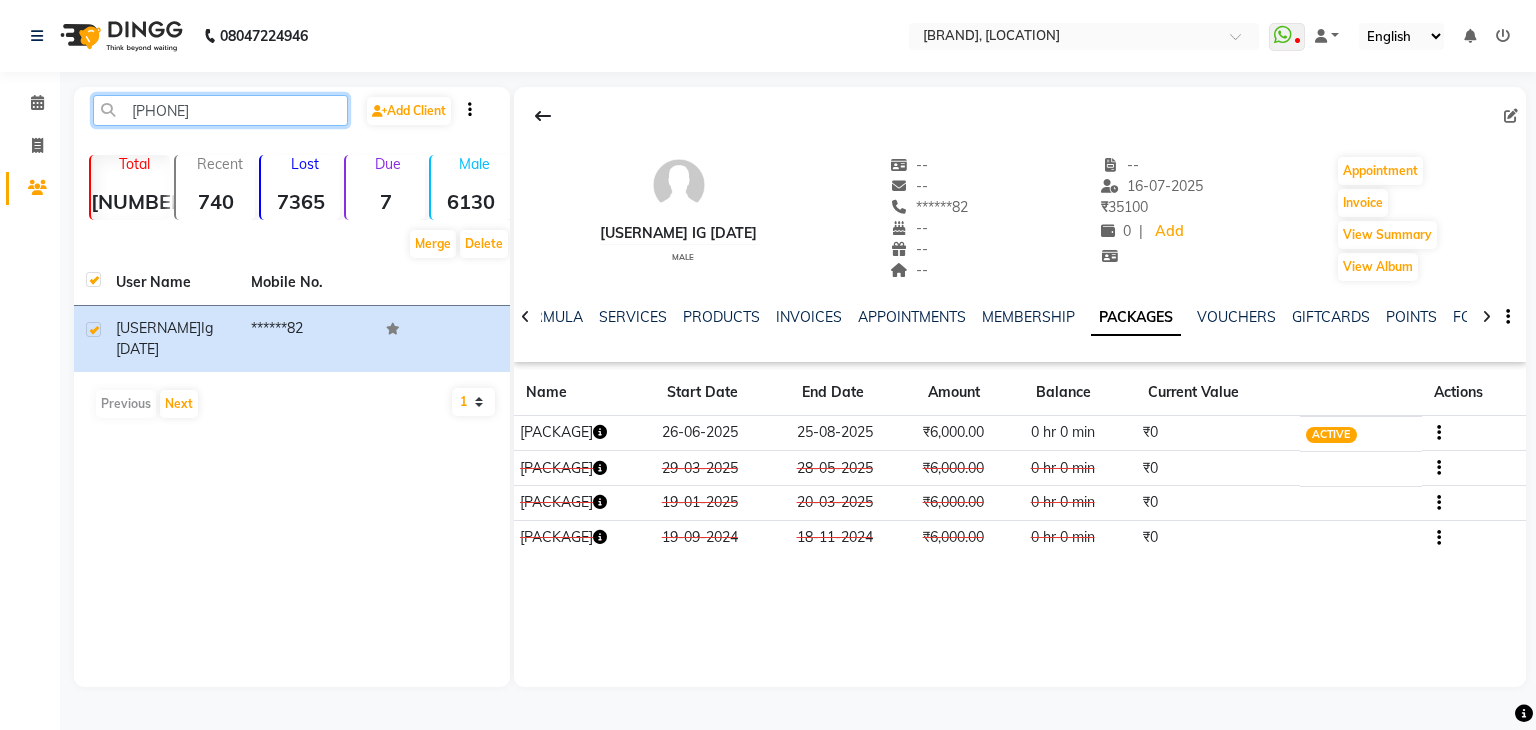 click on "[PHONE]" 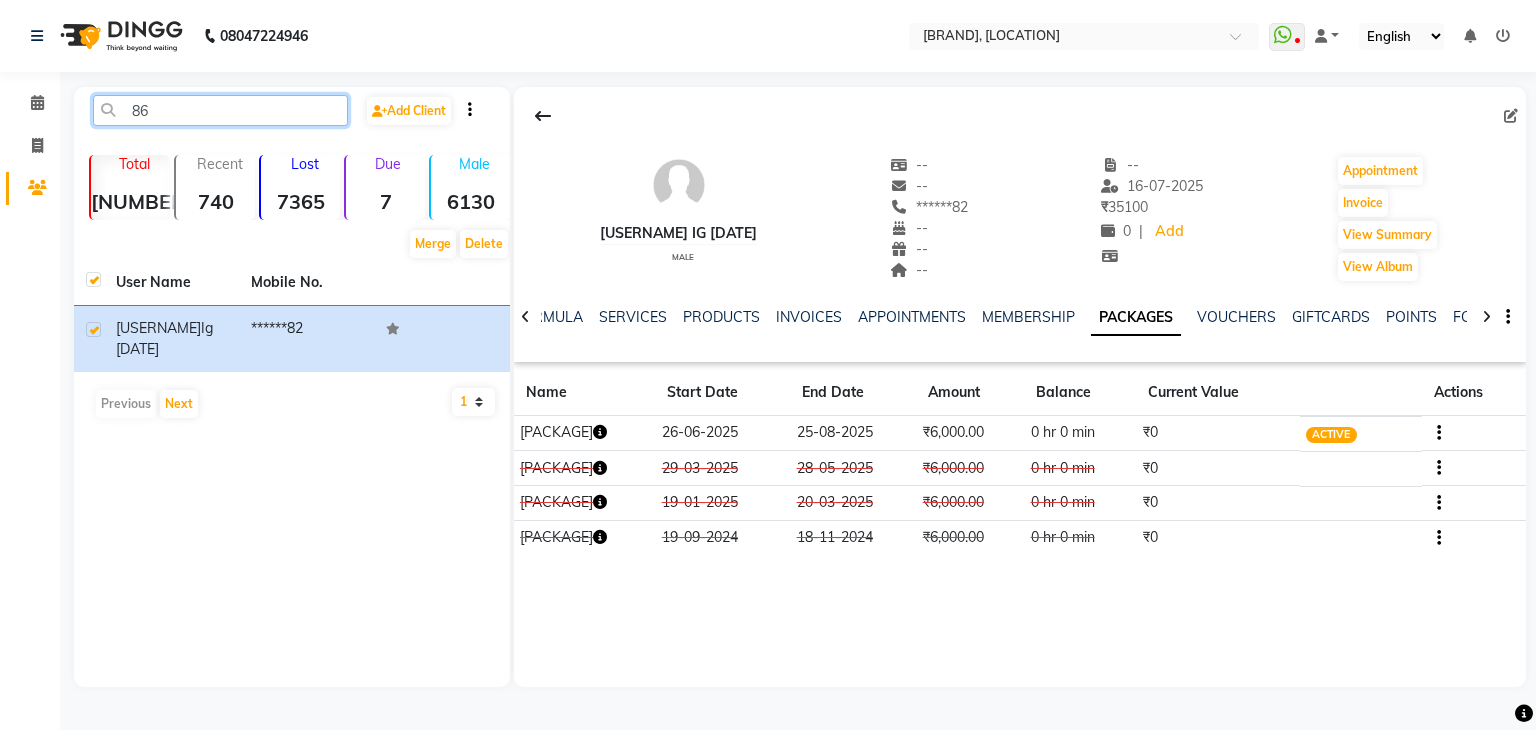 type on "8" 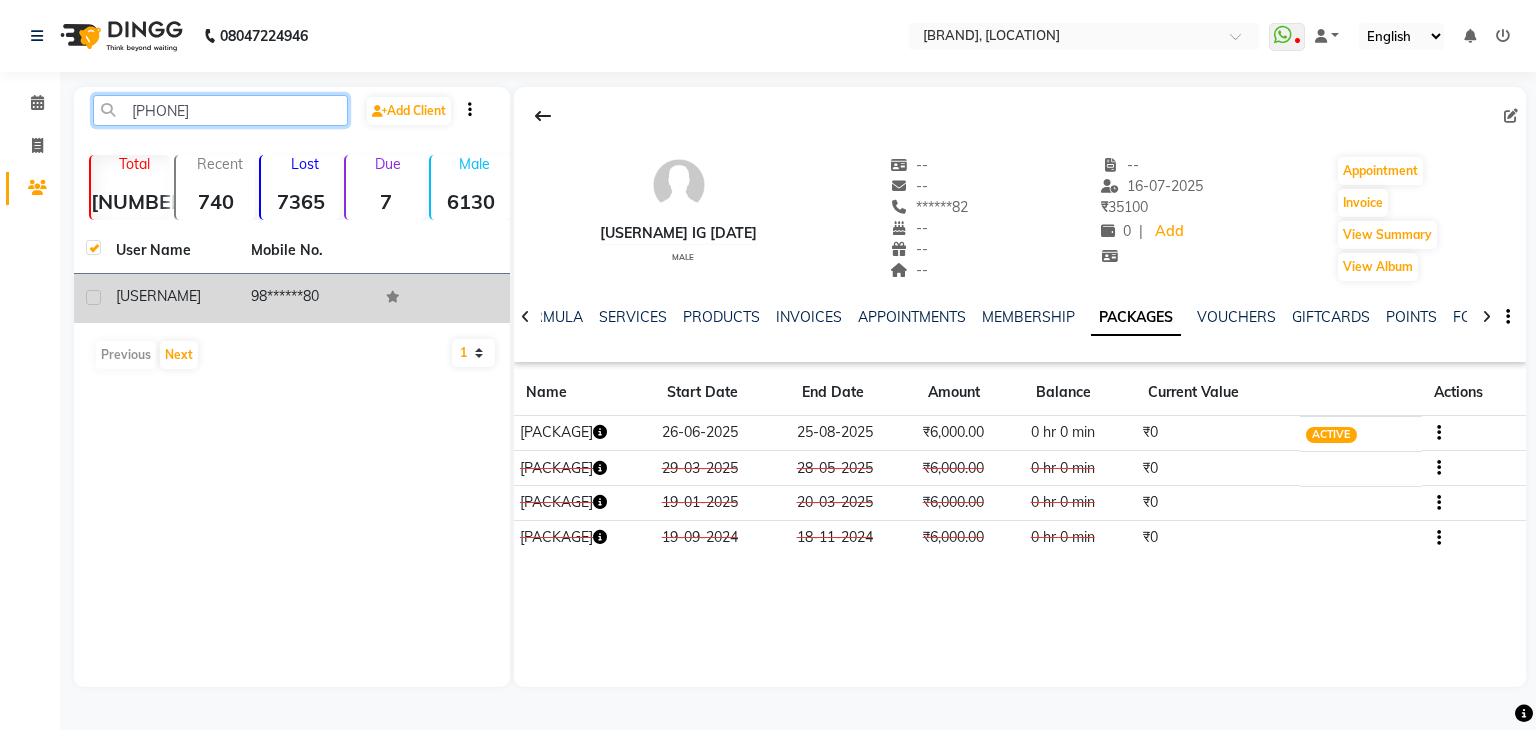 type on "[PHONE]" 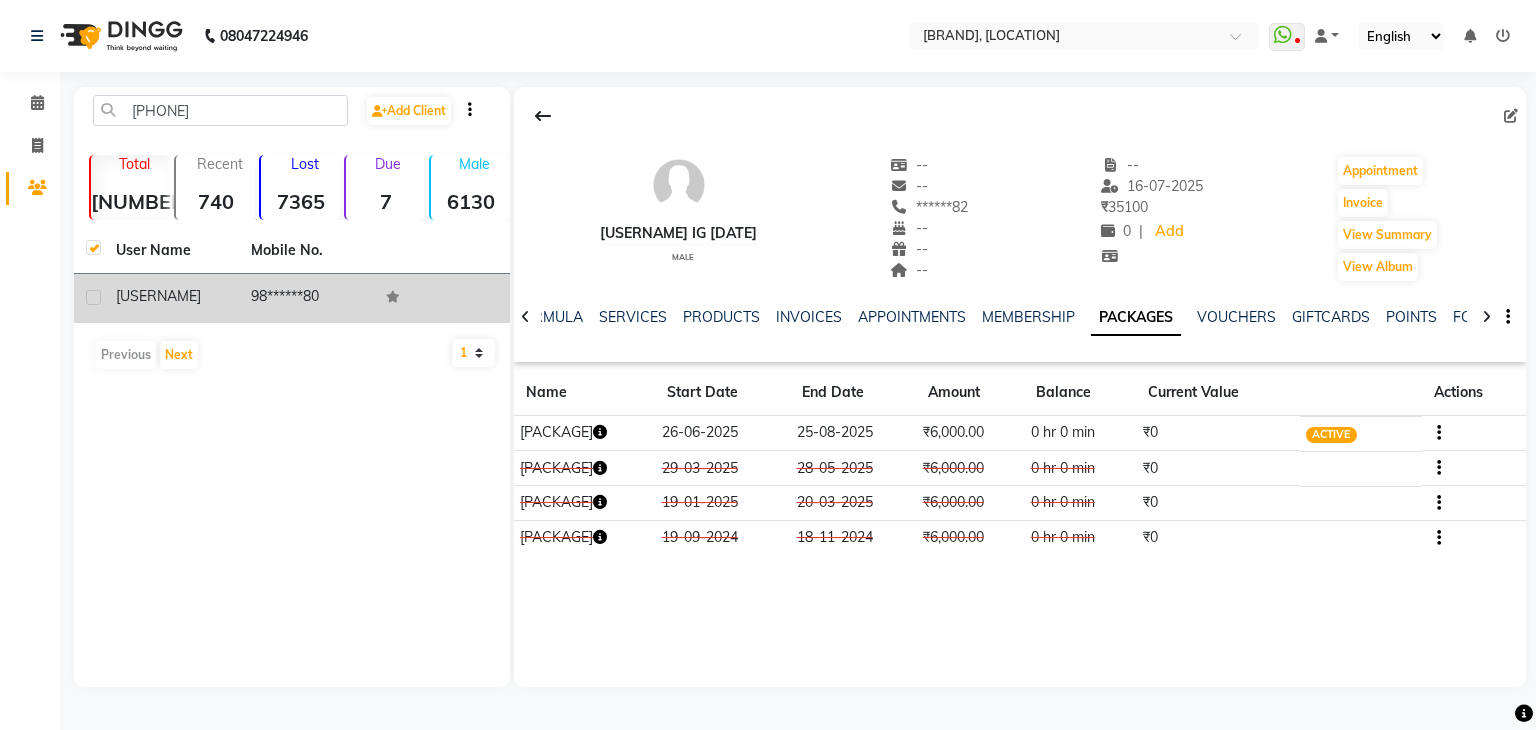 click 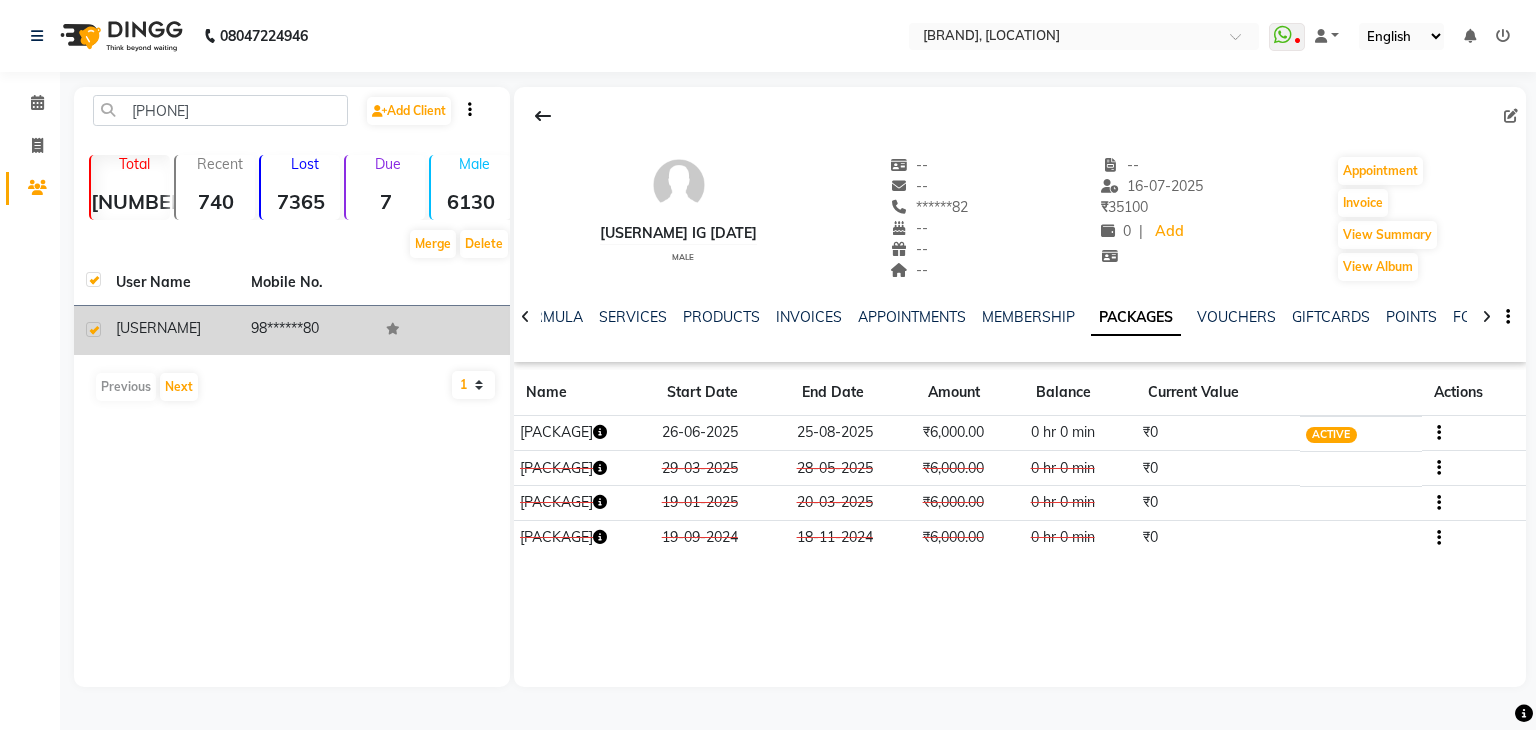 click on "[USERNAME]" 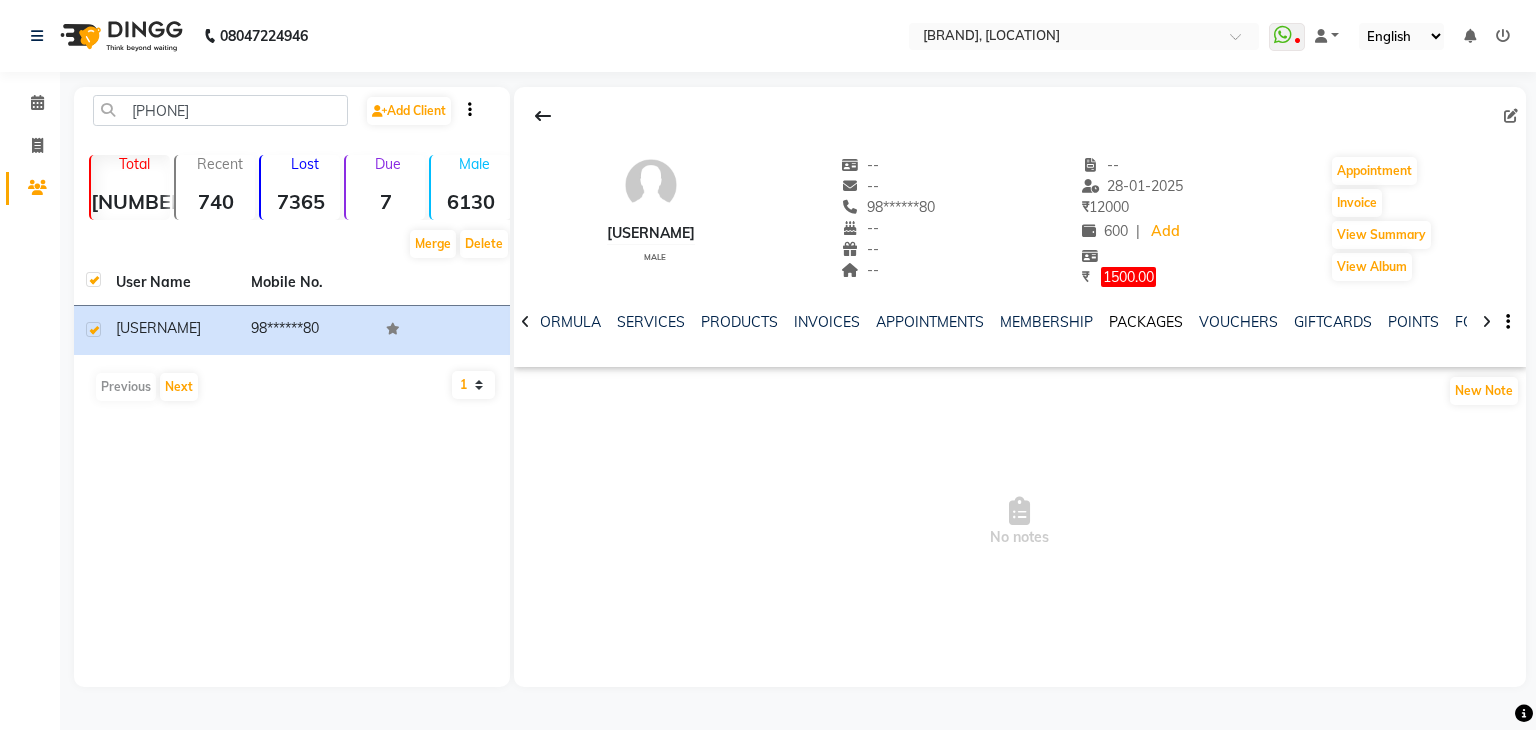 click on "PACKAGES" 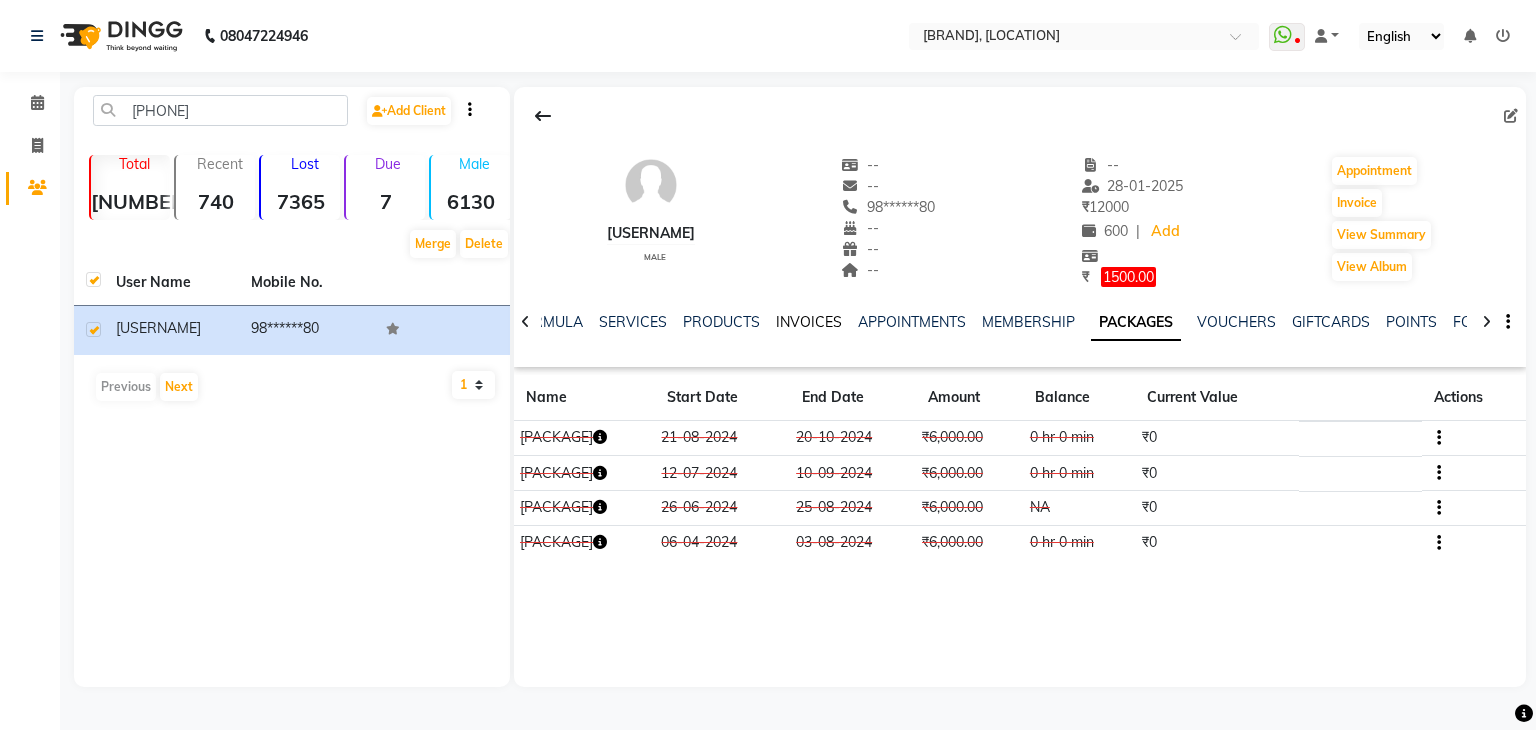 click on "INVOICES" 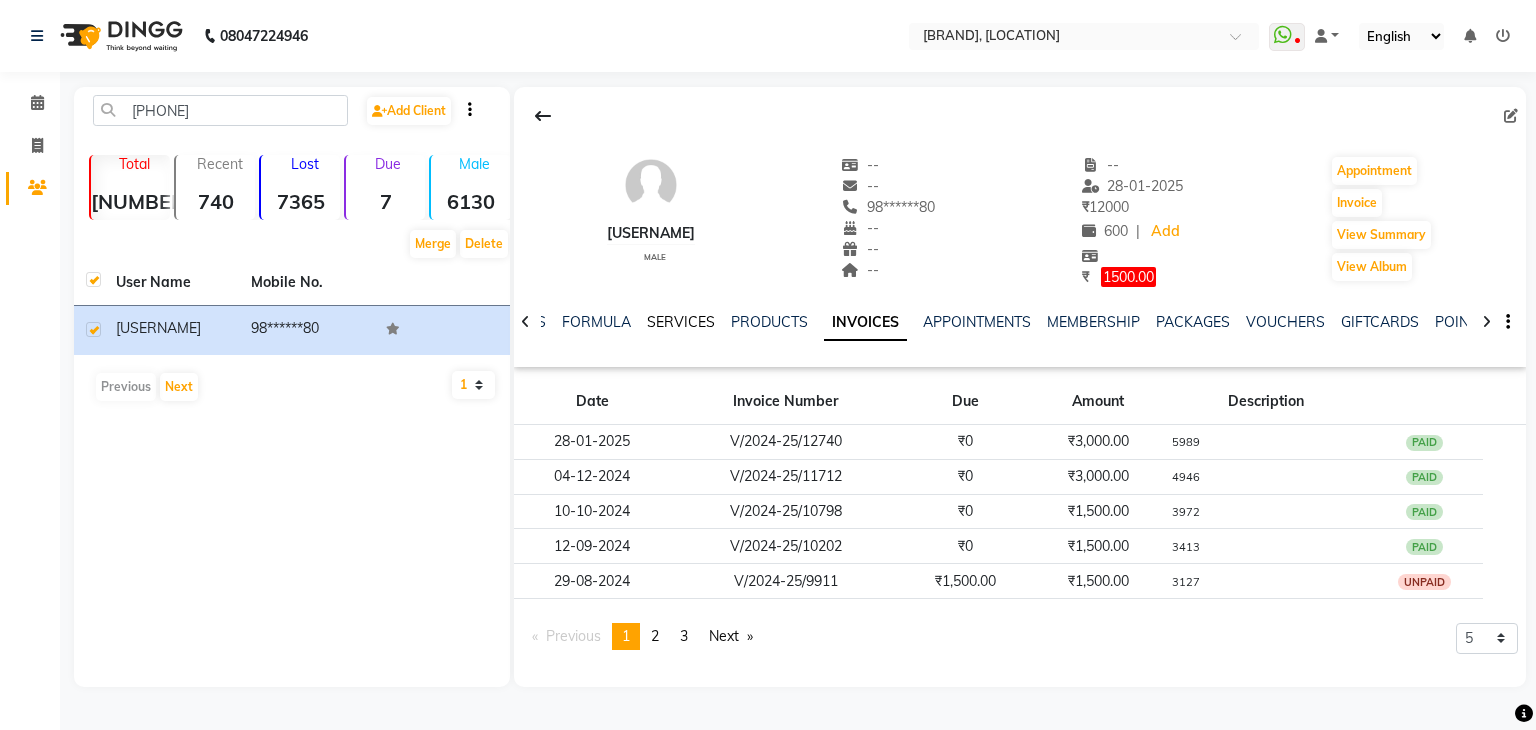 click on "SERVICES" 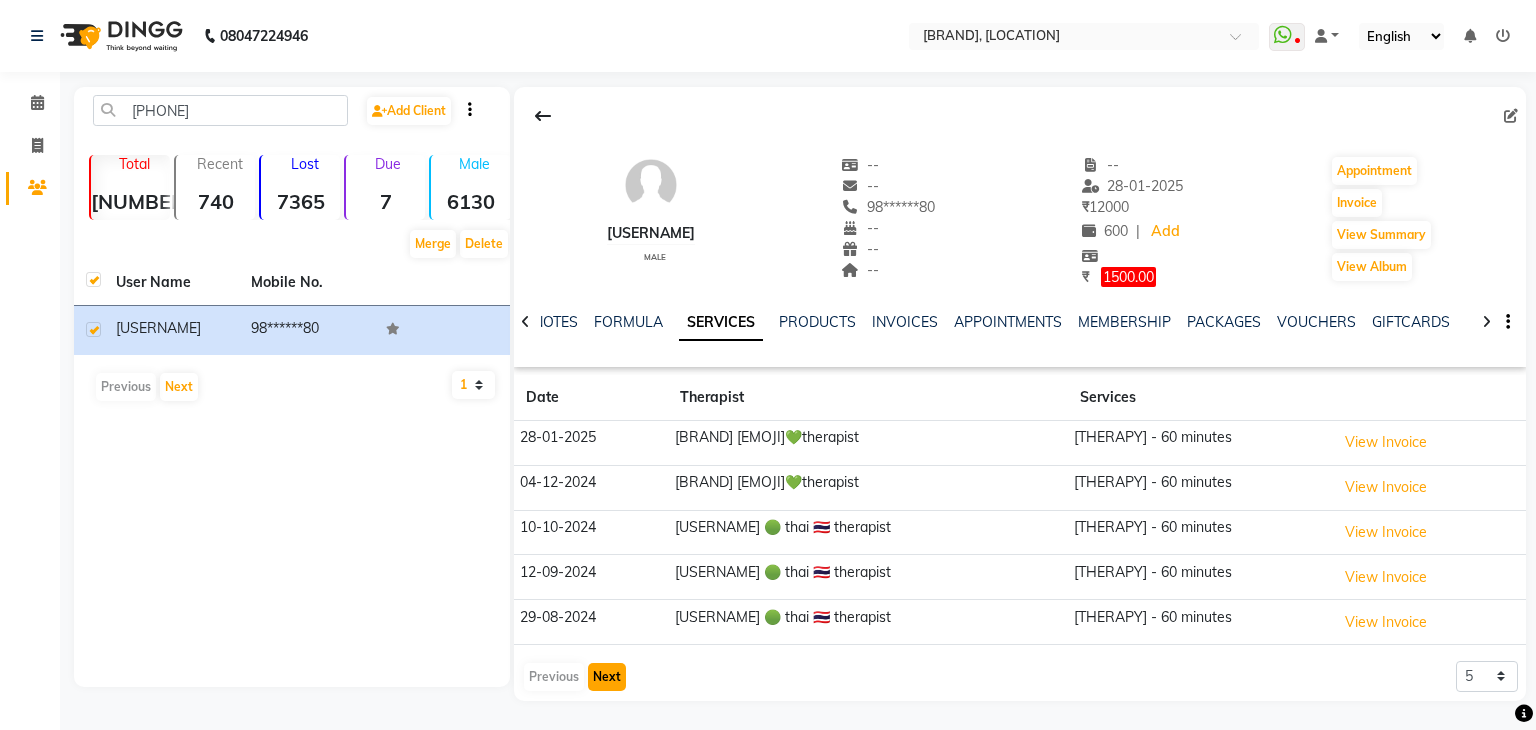 click on "Next" 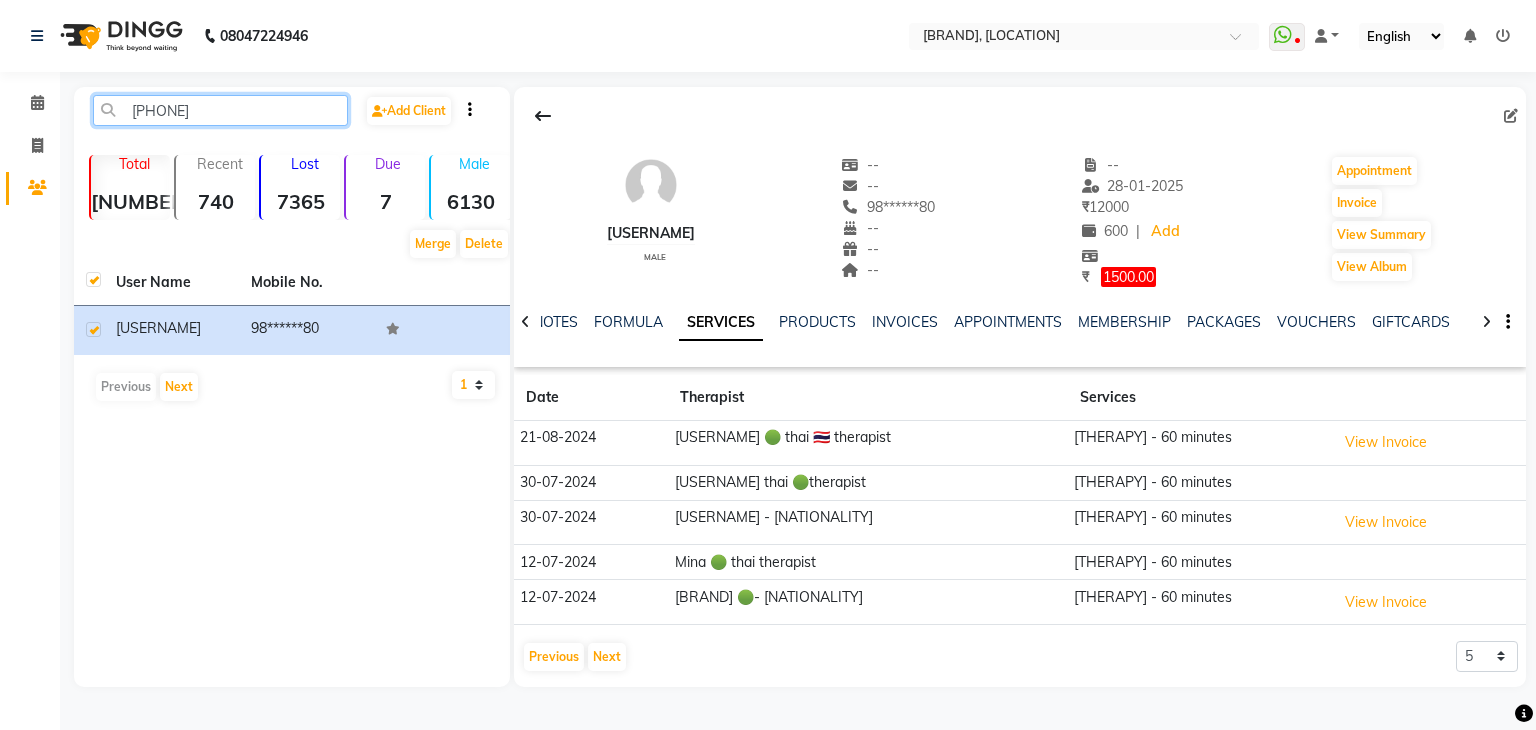 click on "[PHONE]" 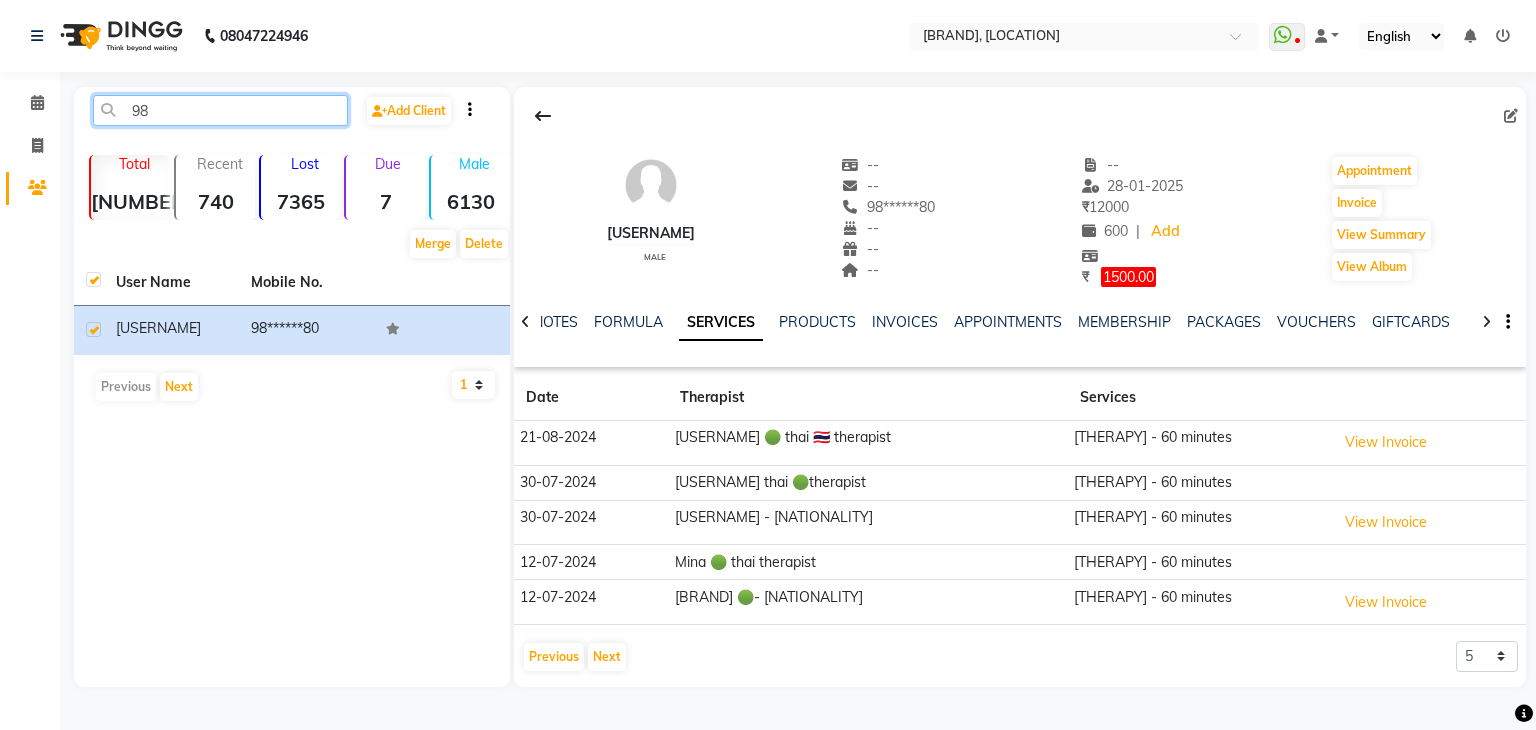 type on "9" 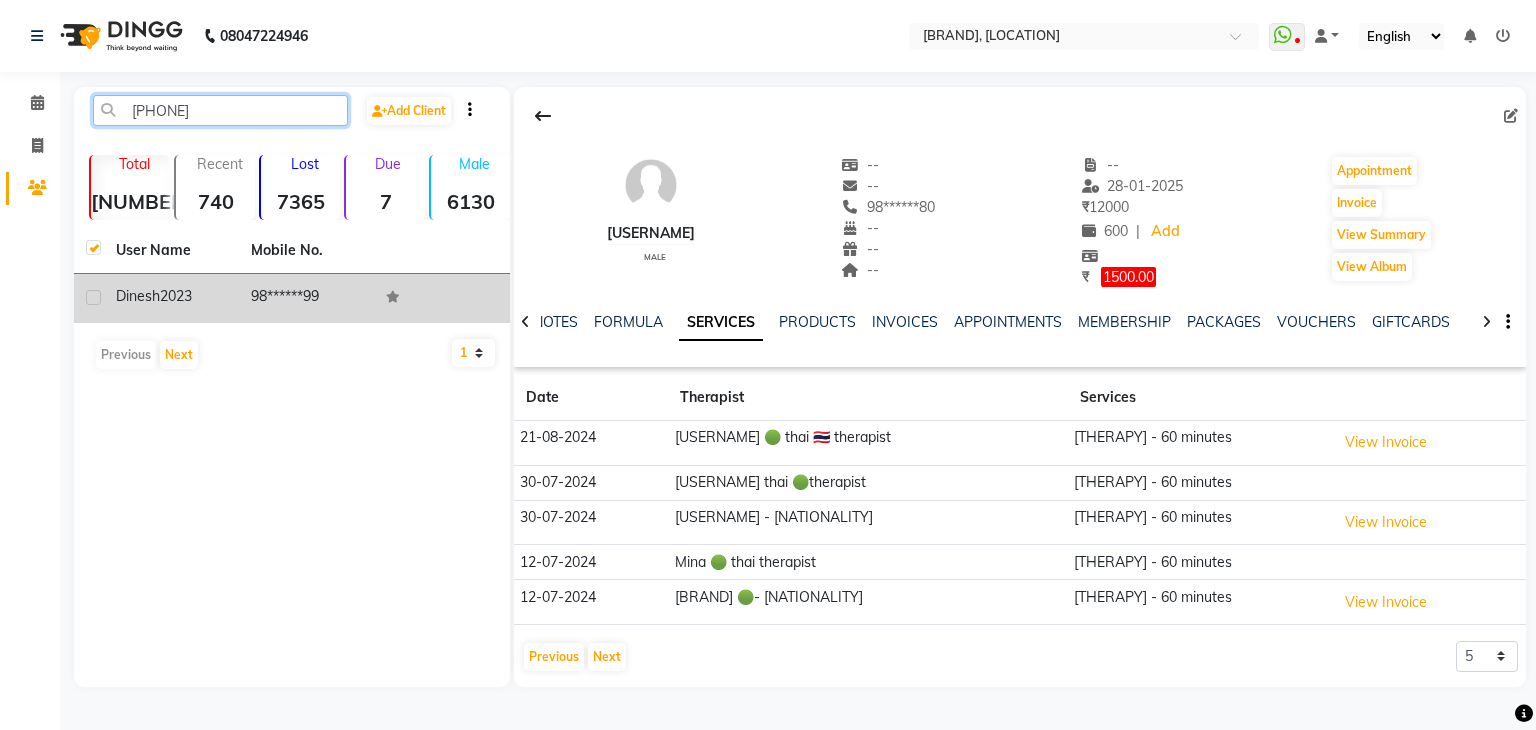 type on "[PHONE]" 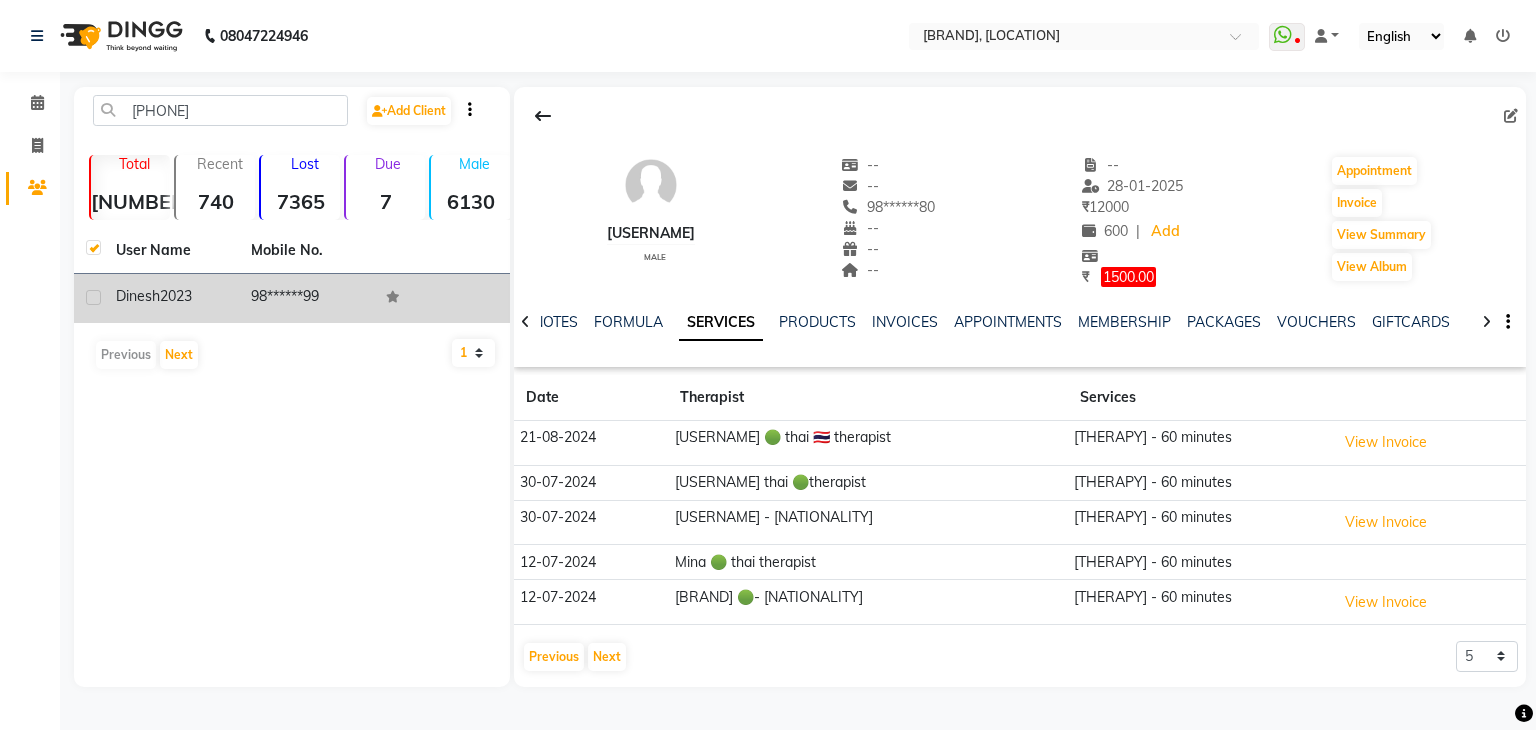 click 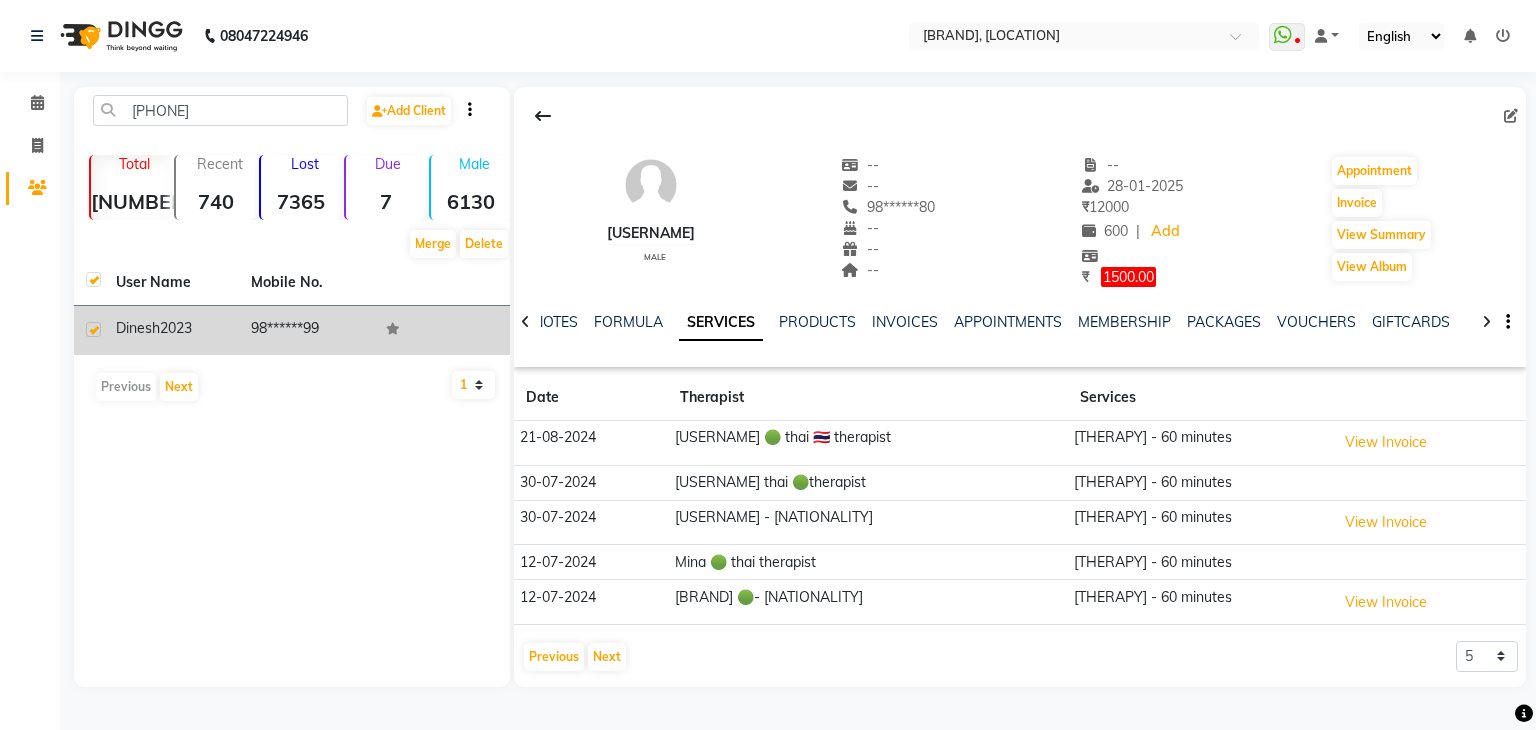 click on "2023" 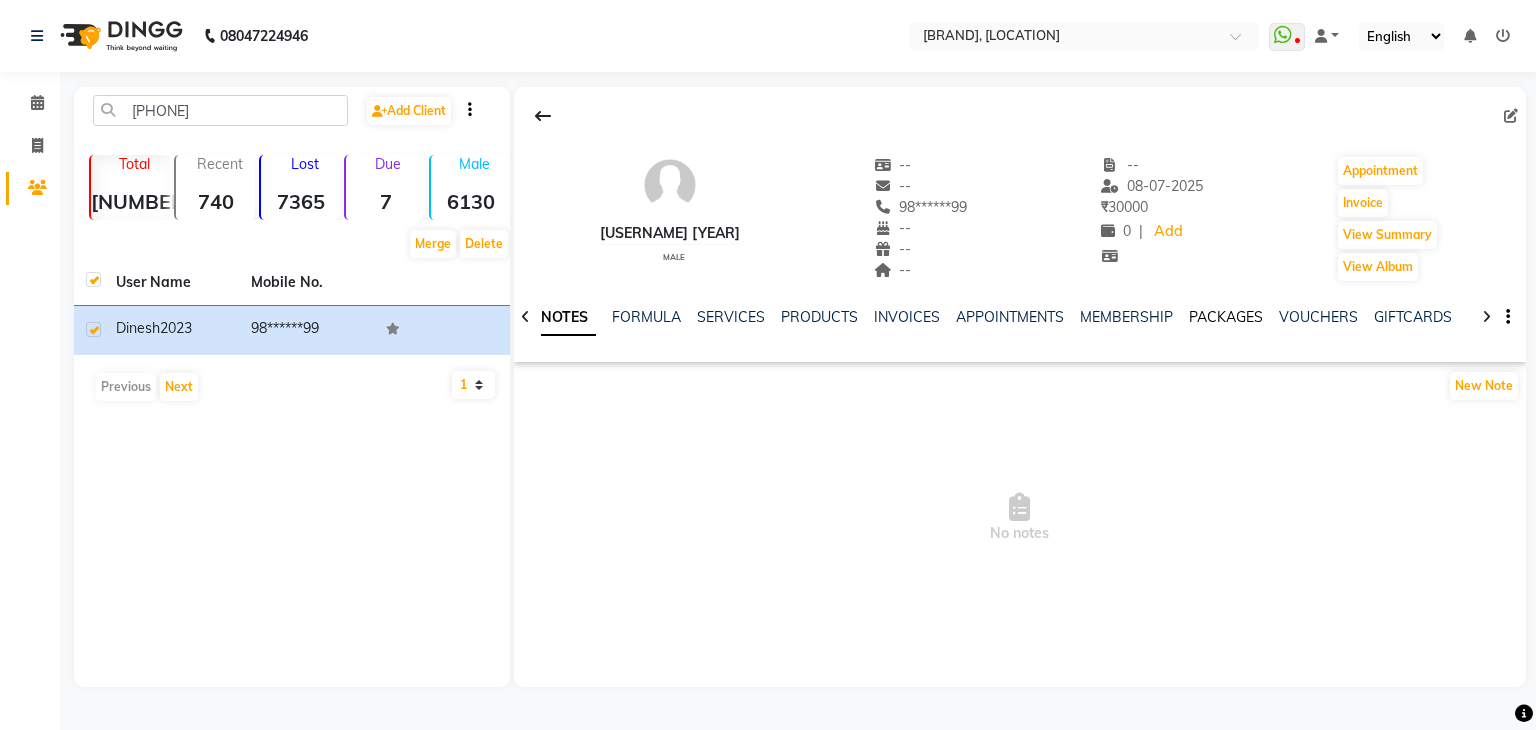click on "PACKAGES" 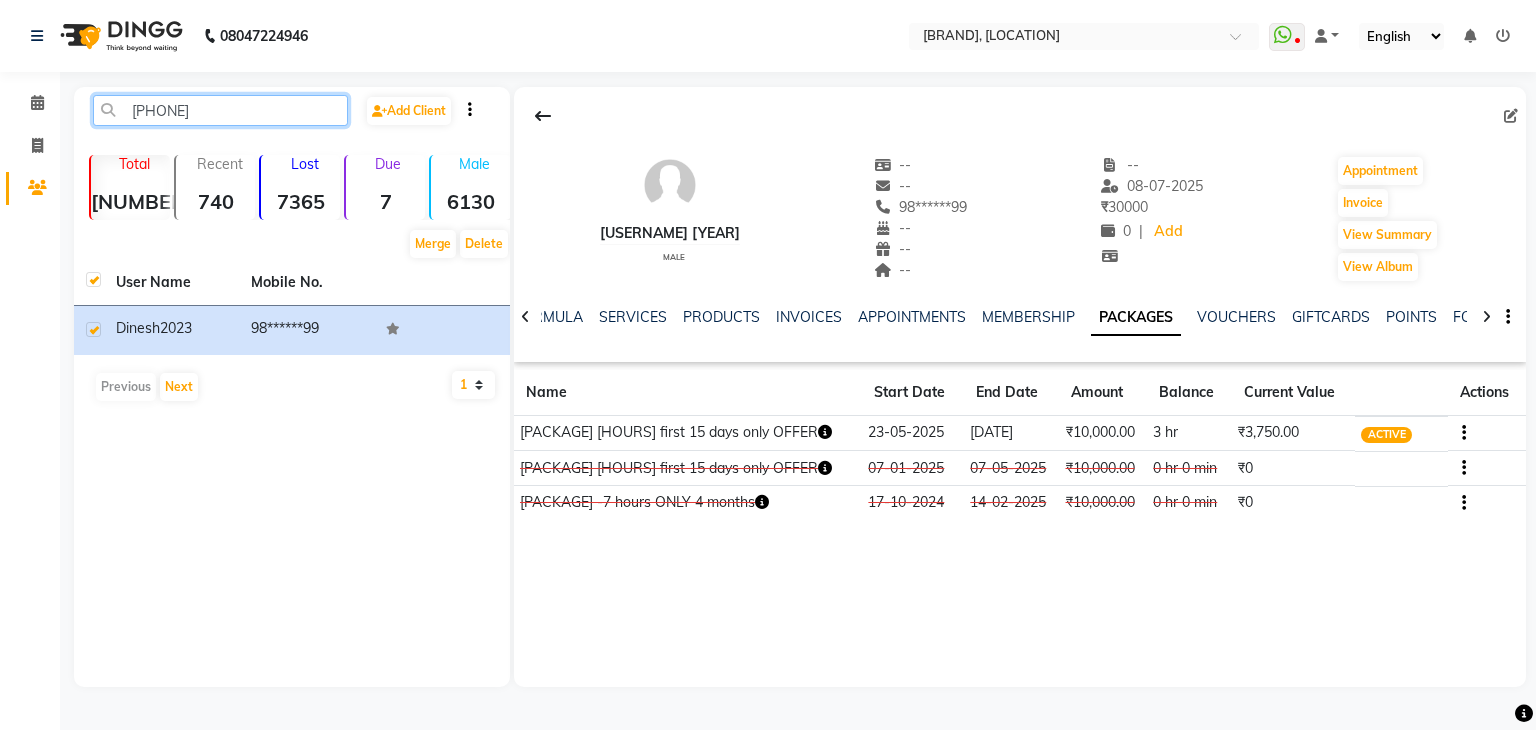 click on "[PHONE]" 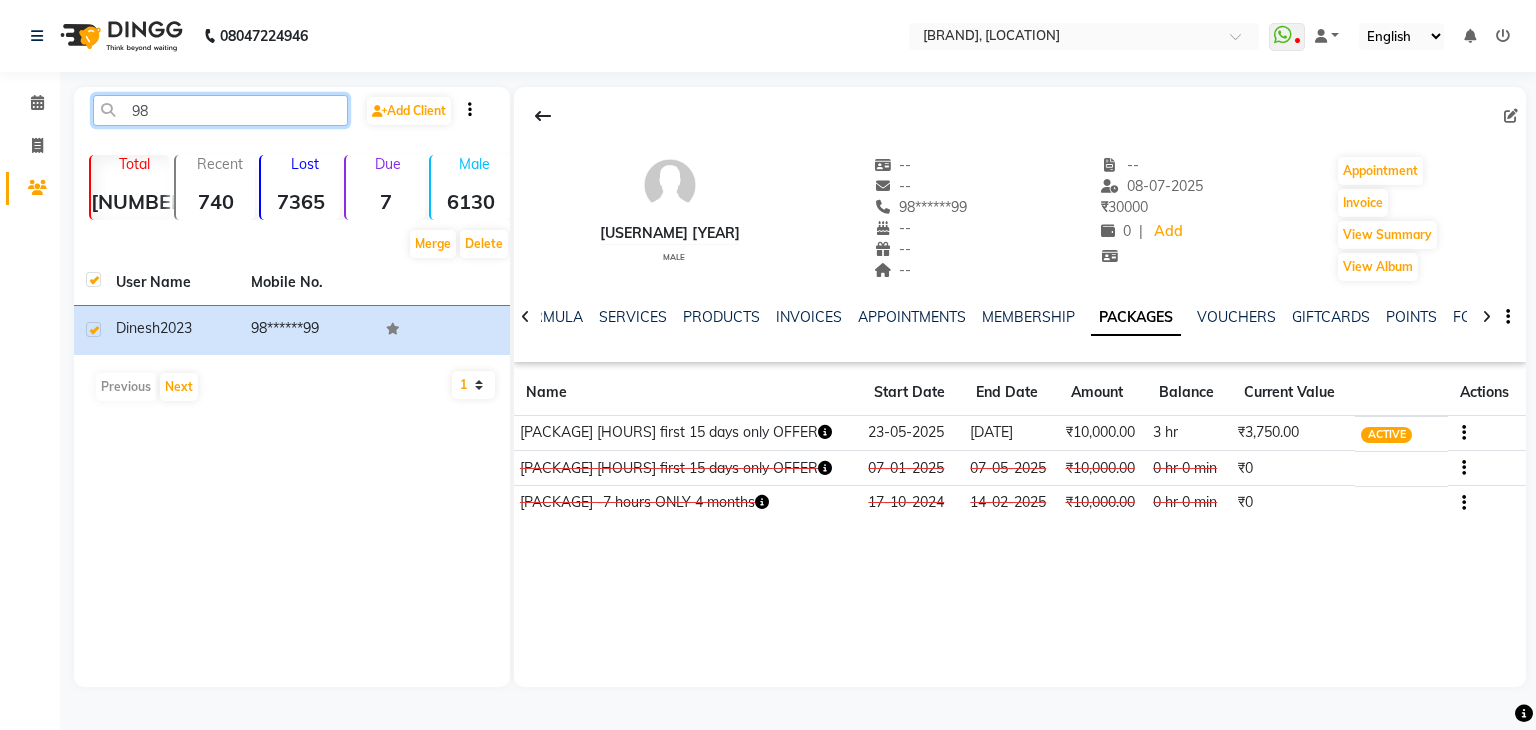 type on "9" 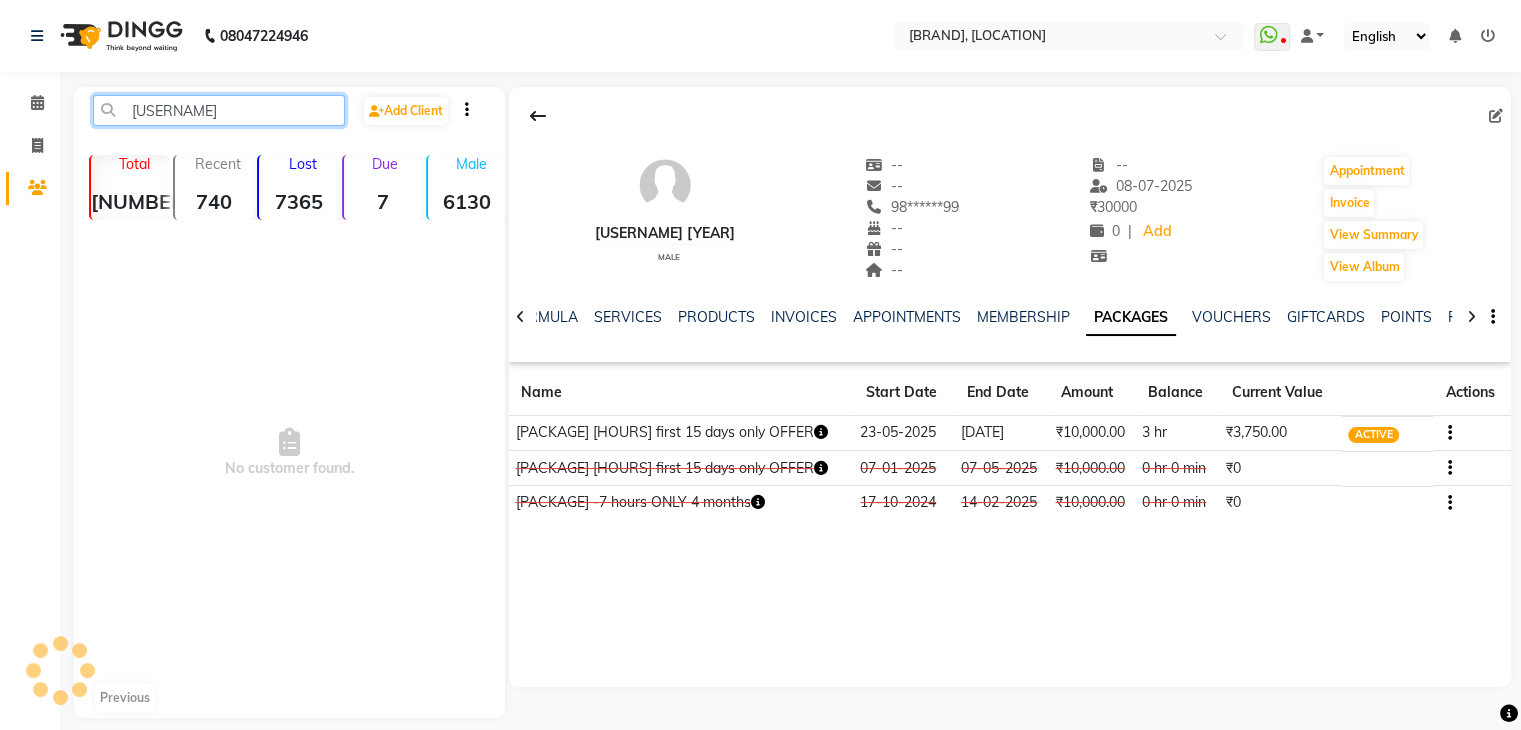 type on "r" 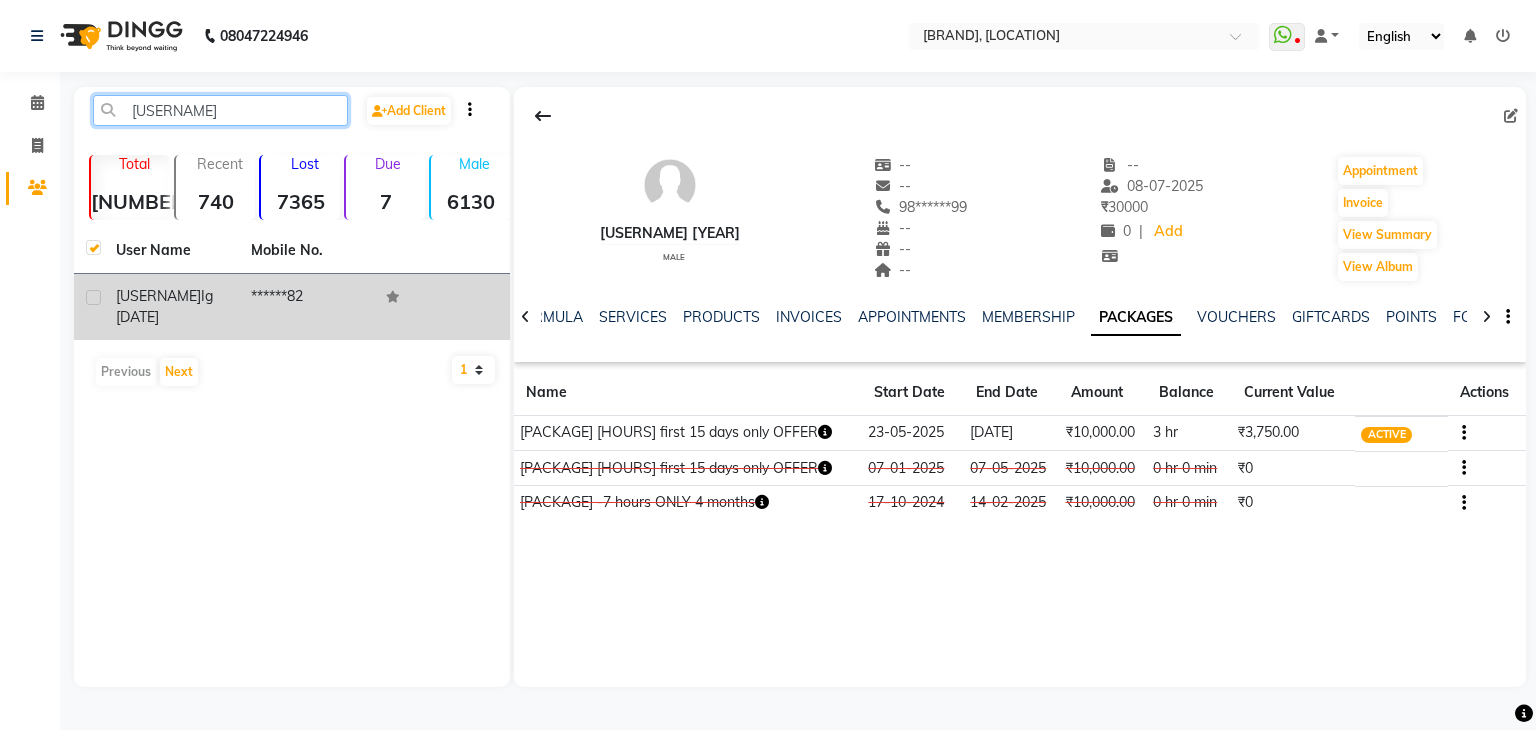 type on "[USERNAME]" 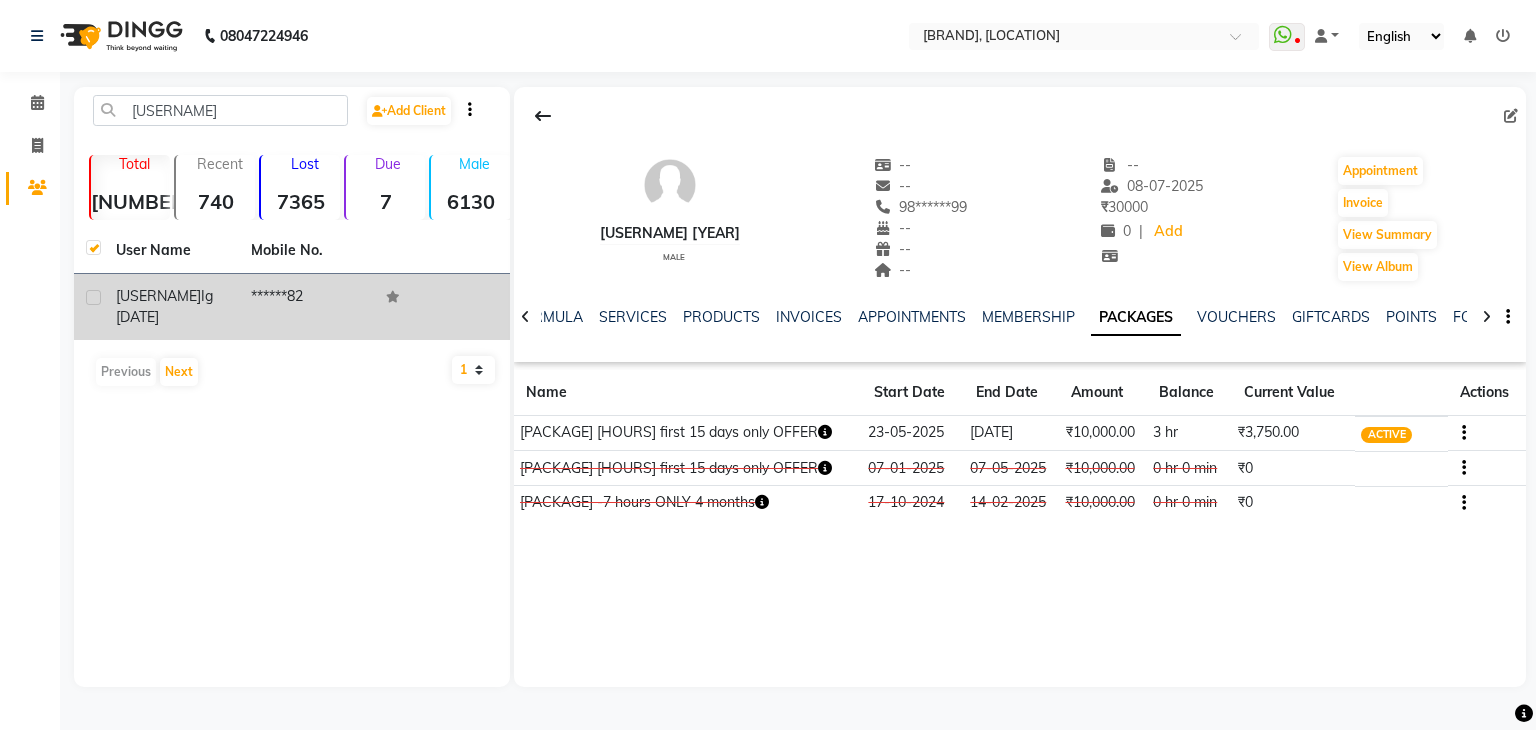 click 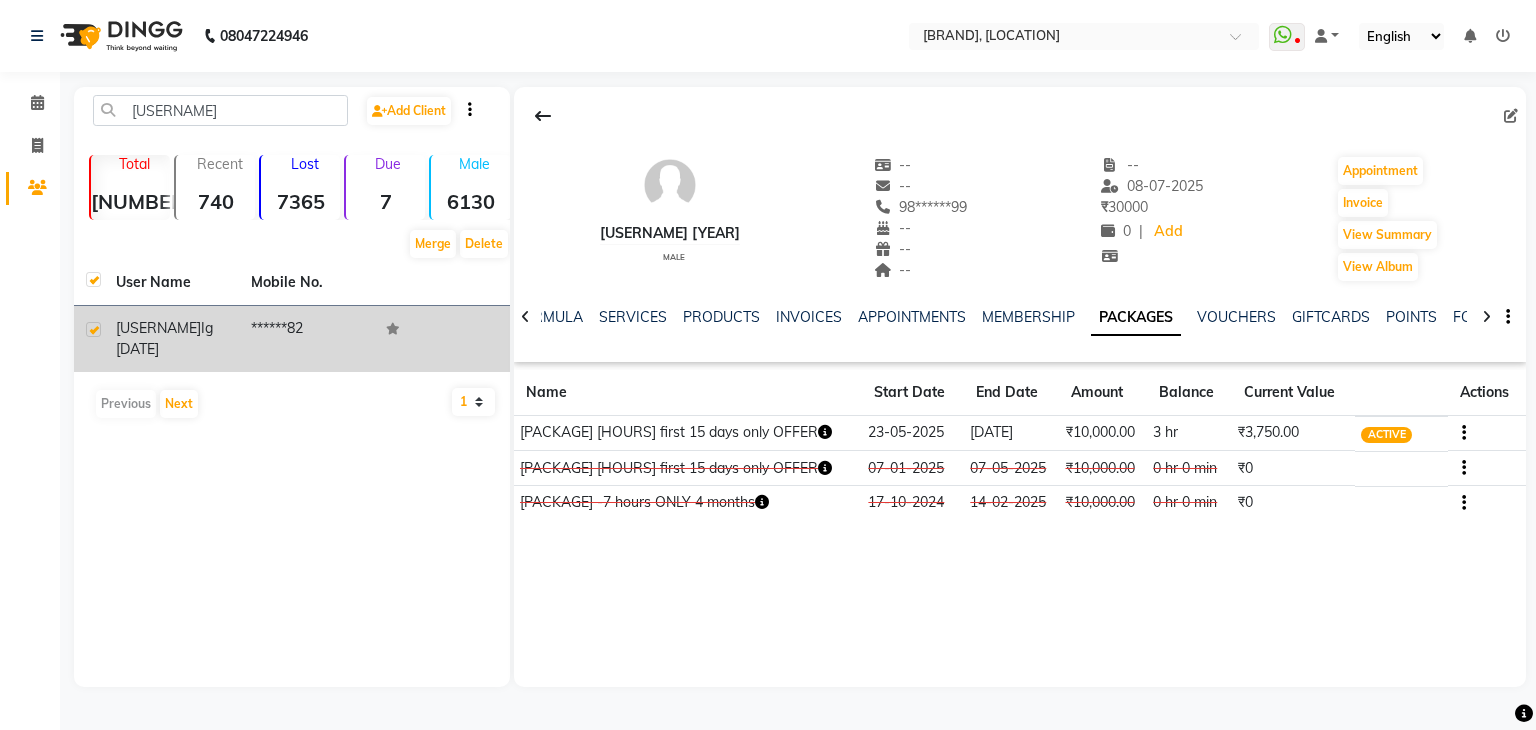 click on "******82" 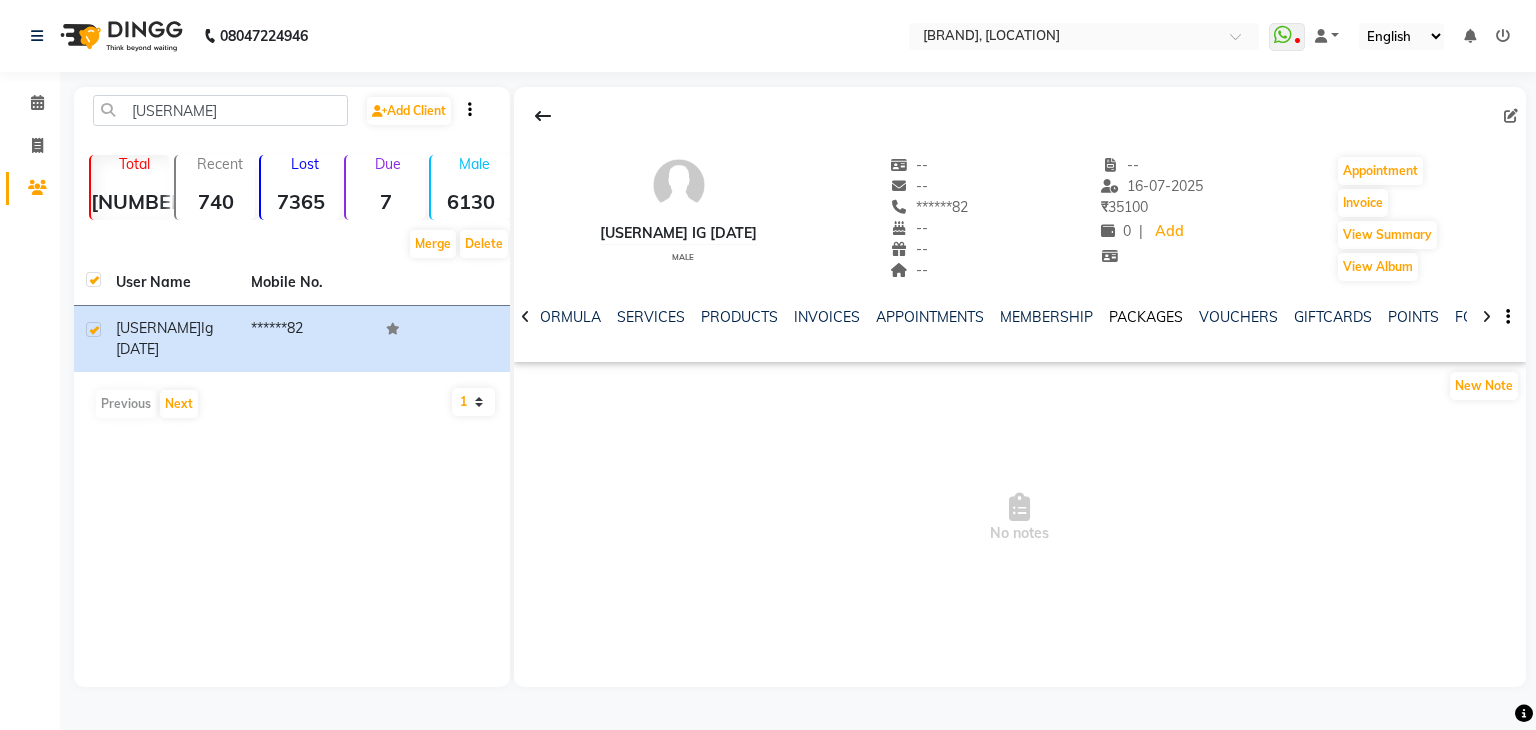 click on "PACKAGES" 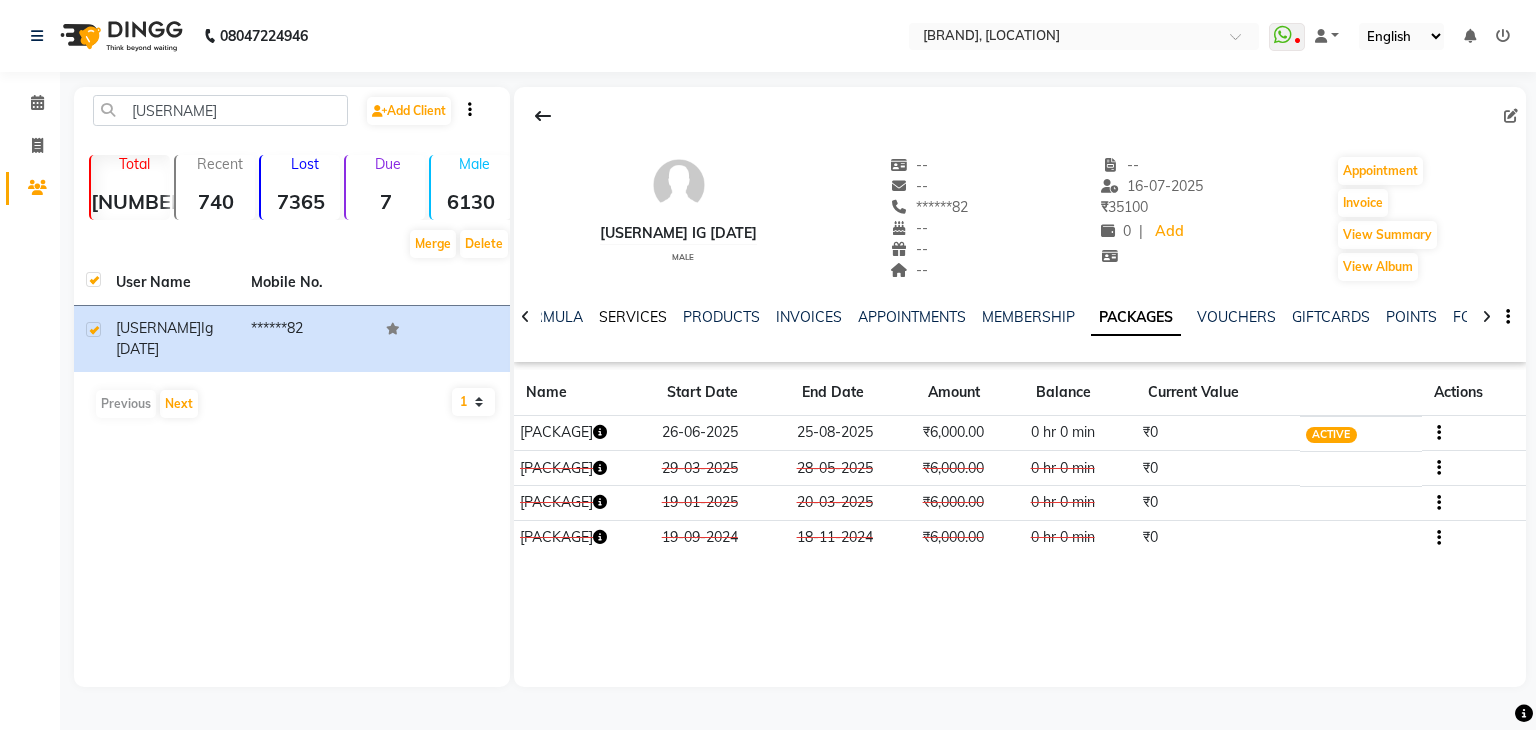 click on "SERVICES" 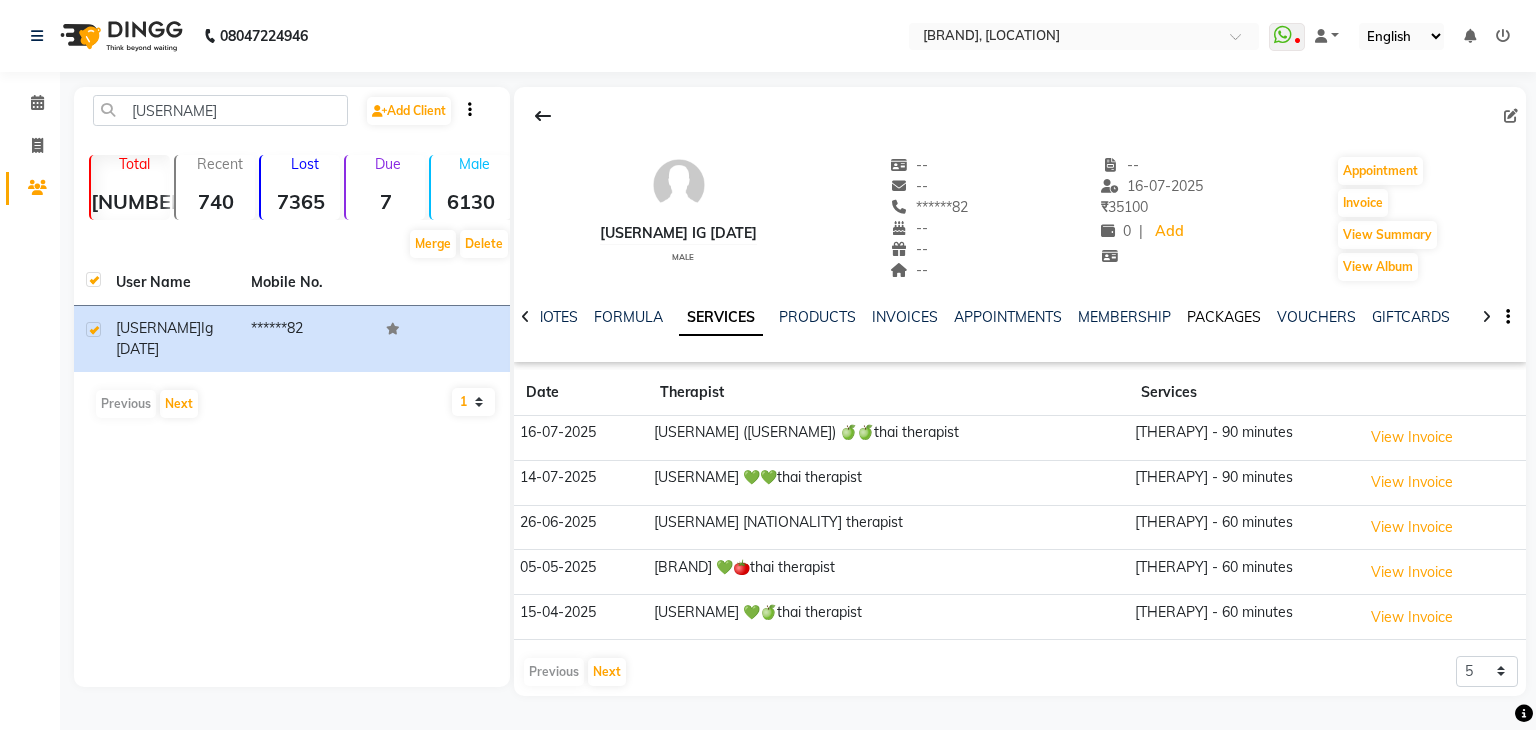 click on "PACKAGES" 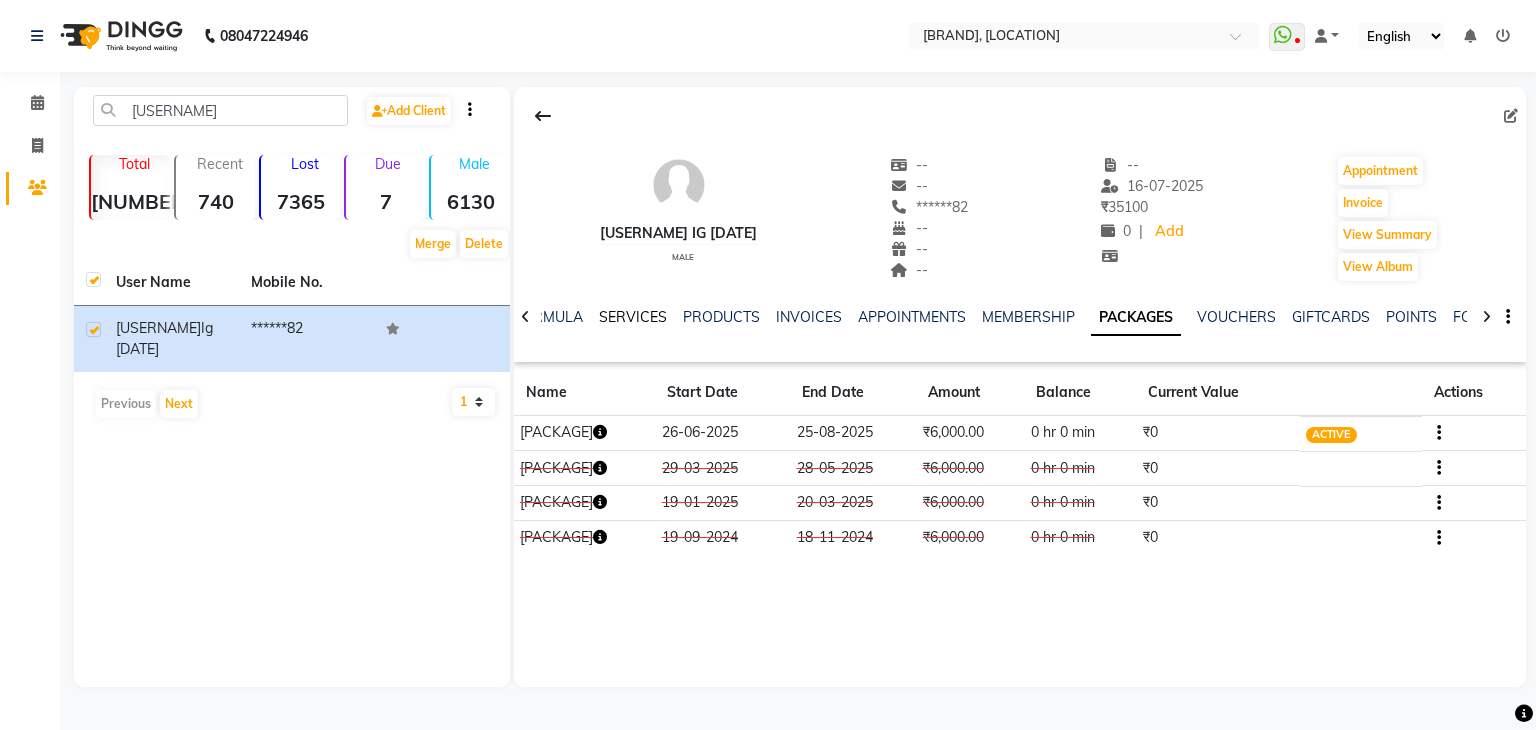 click on "SERVICES" 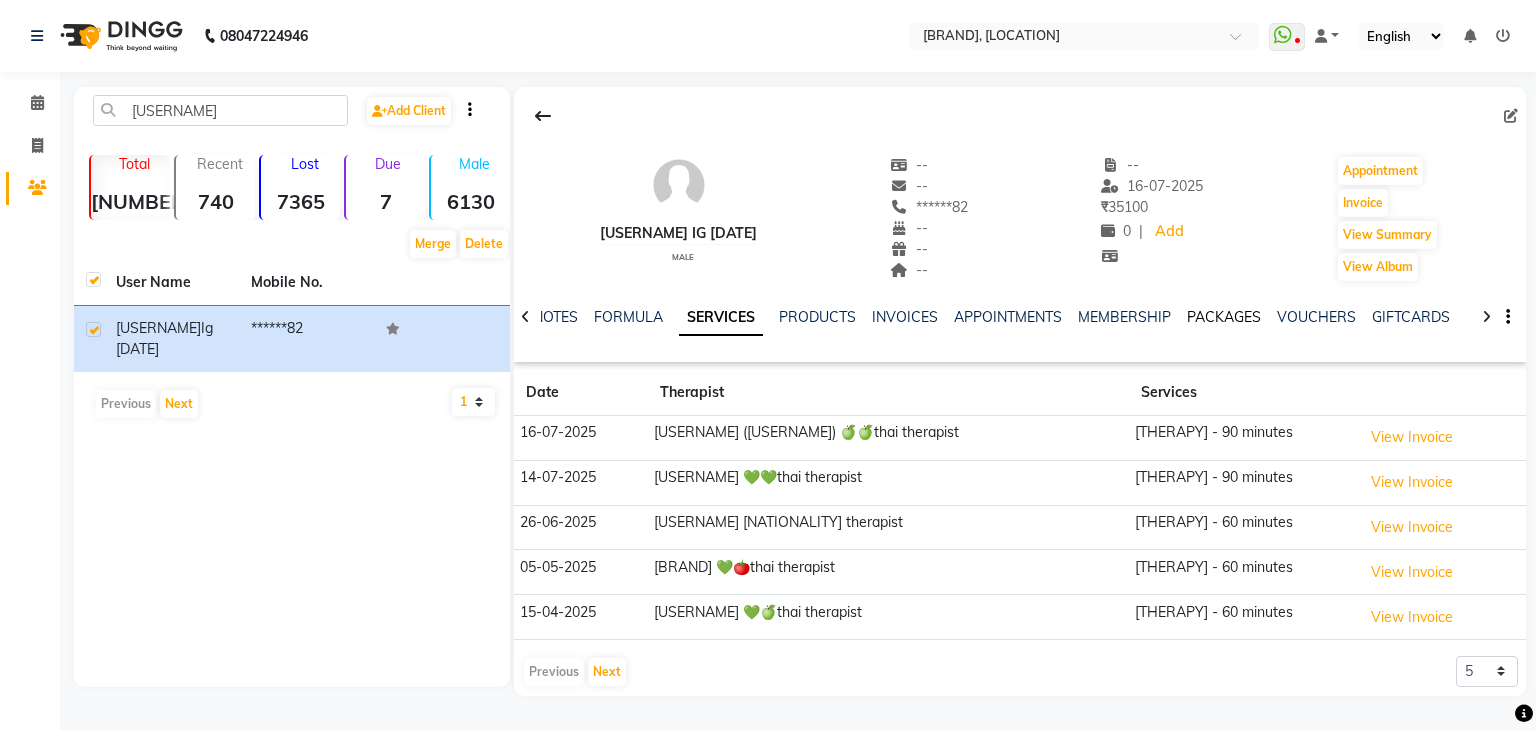 click on "PACKAGES" 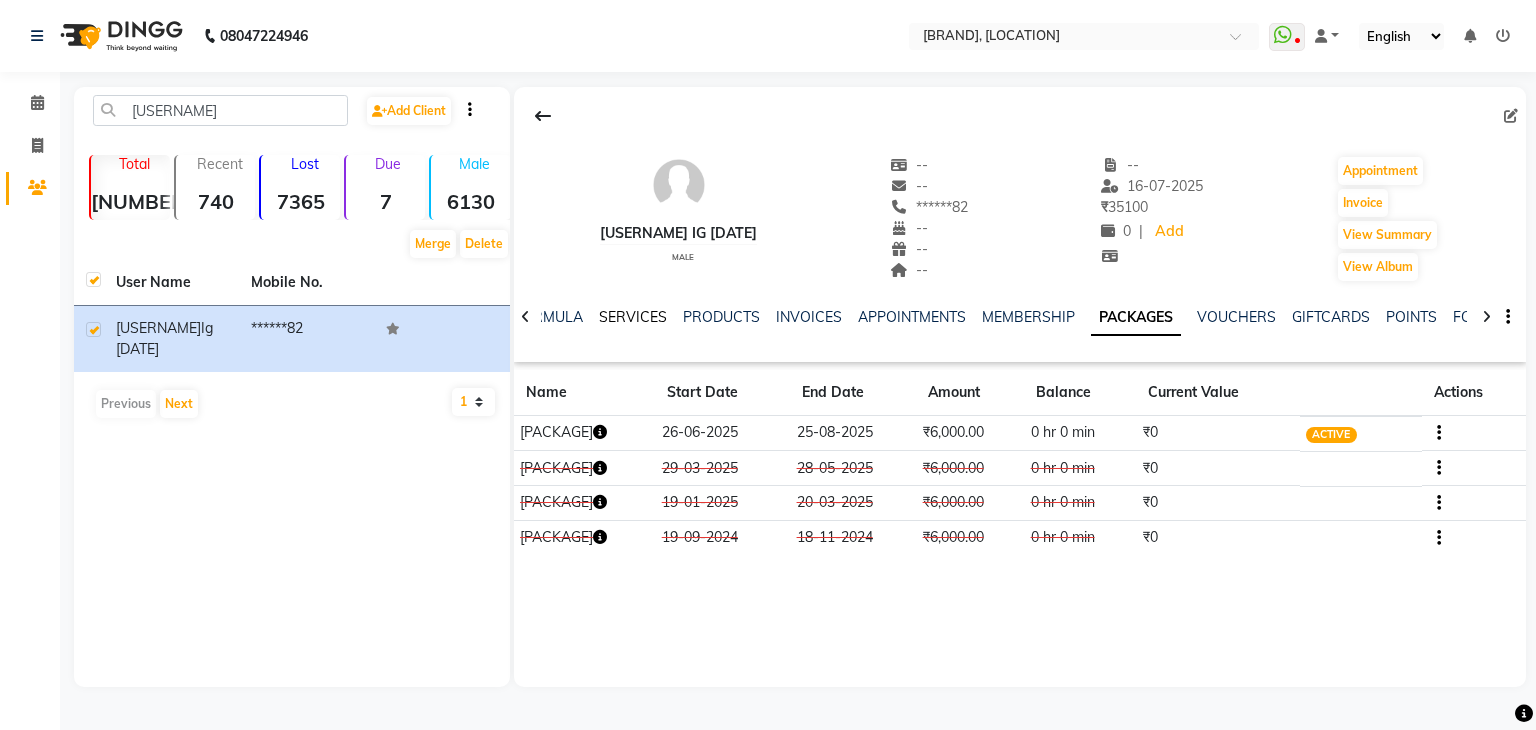 click on "SERVICES" 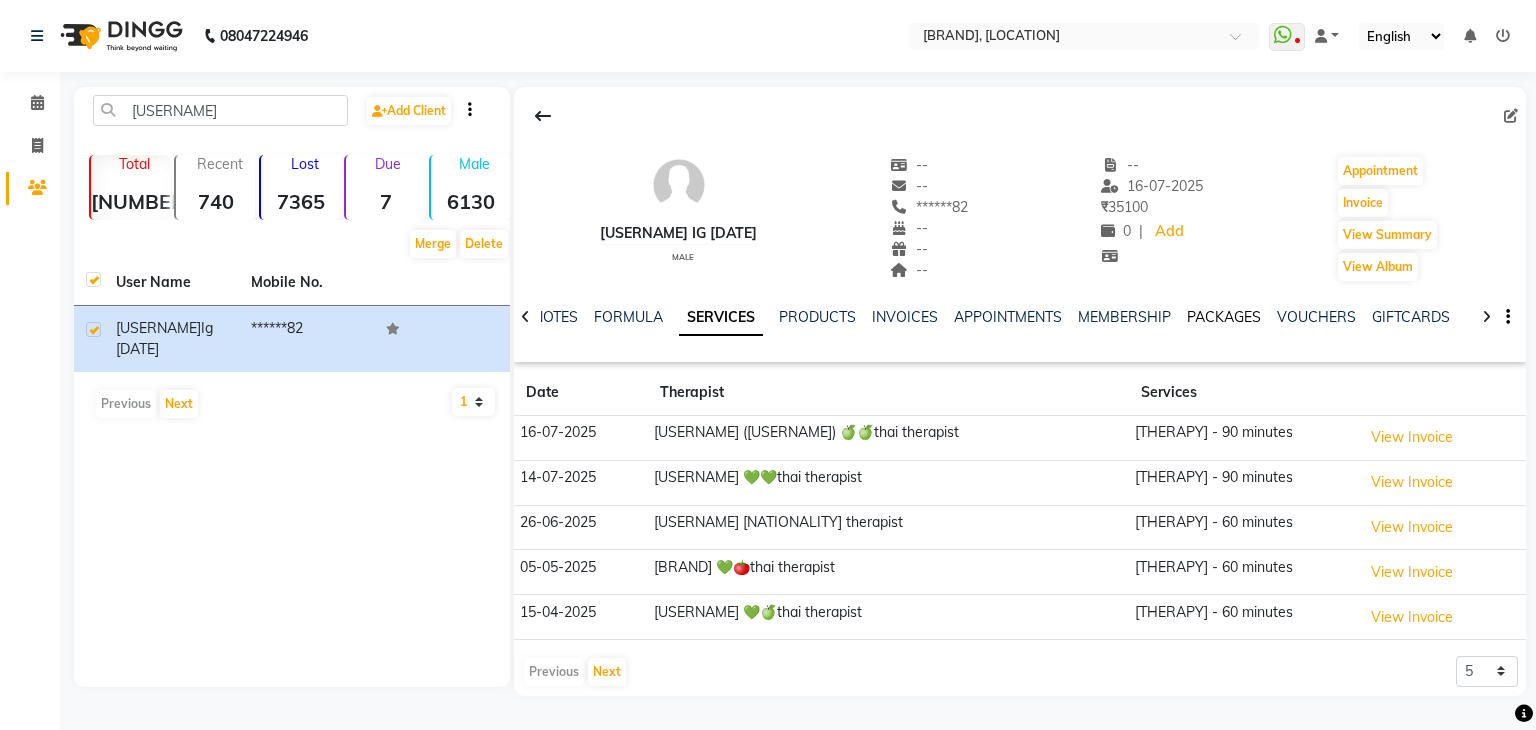 click on "PACKAGES" 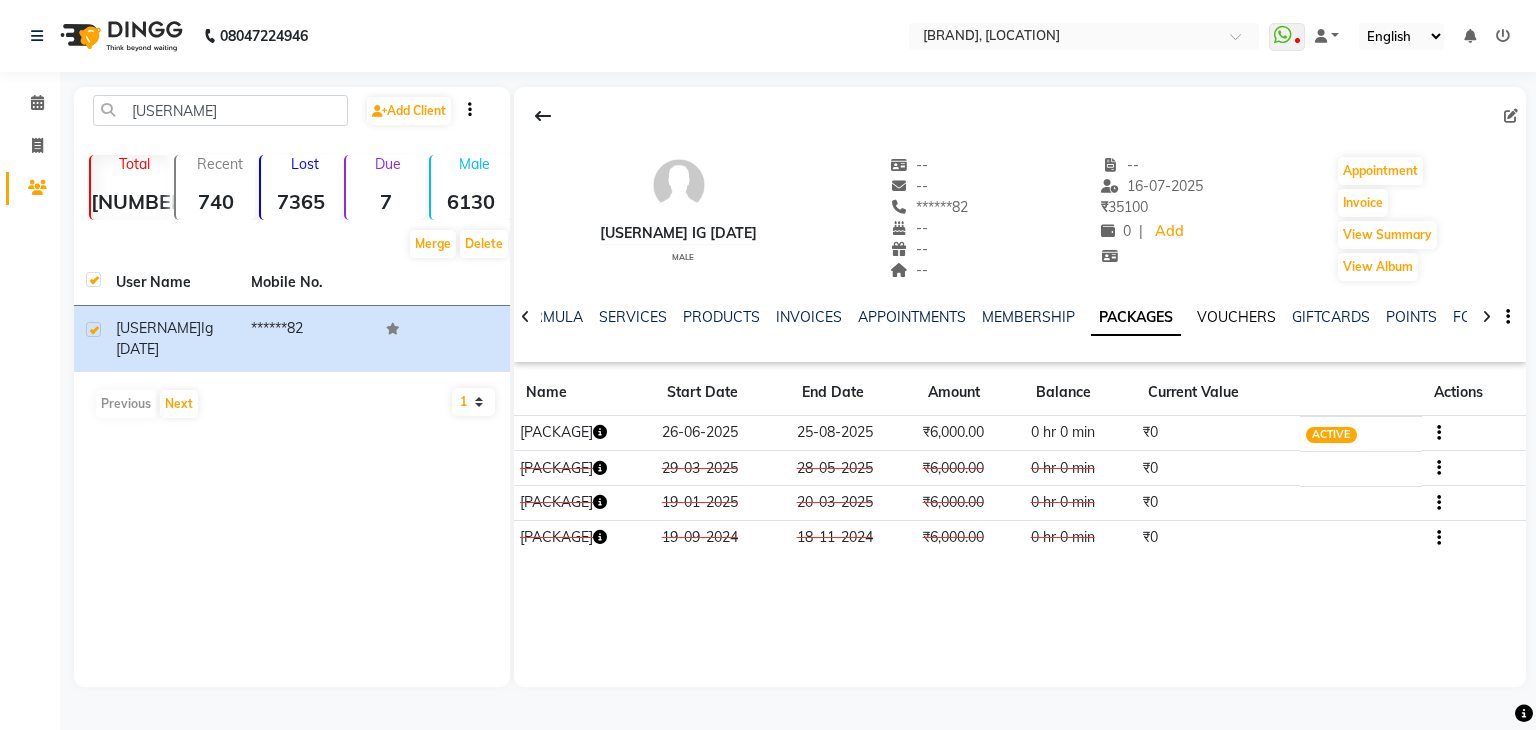 click on "VOUCHERS" 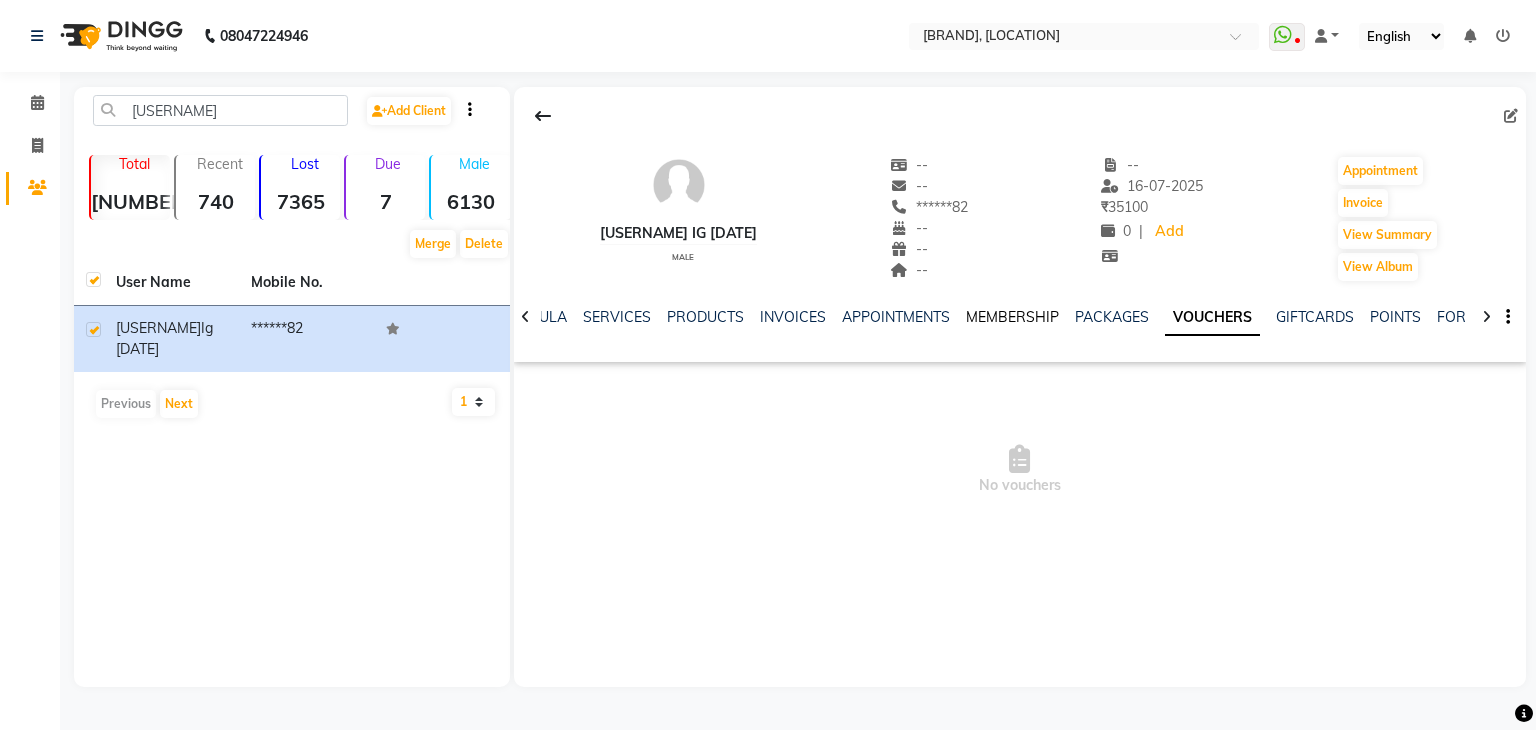 click on "MEMBERSHIP" 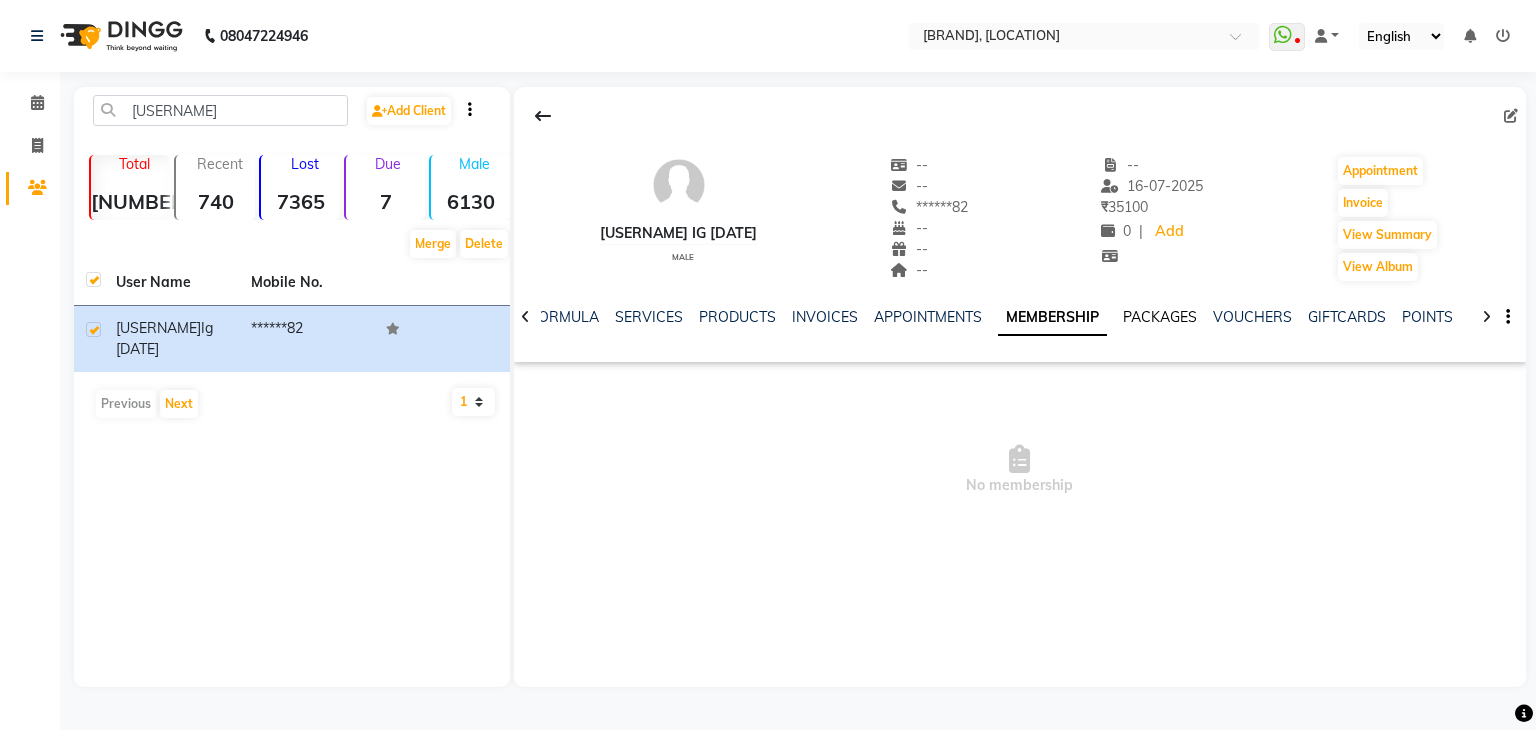 click on "PACKAGES" 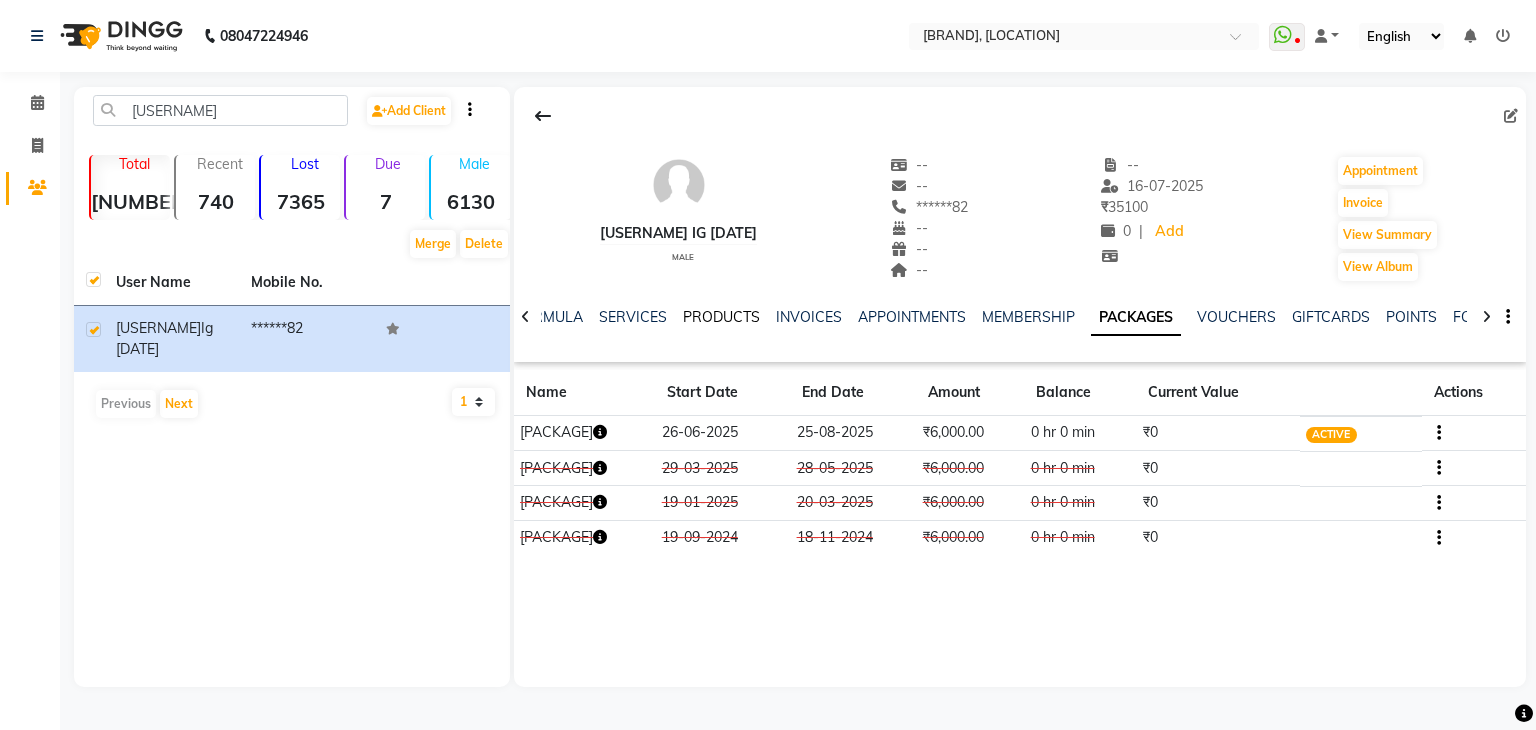 click on "PRODUCTS" 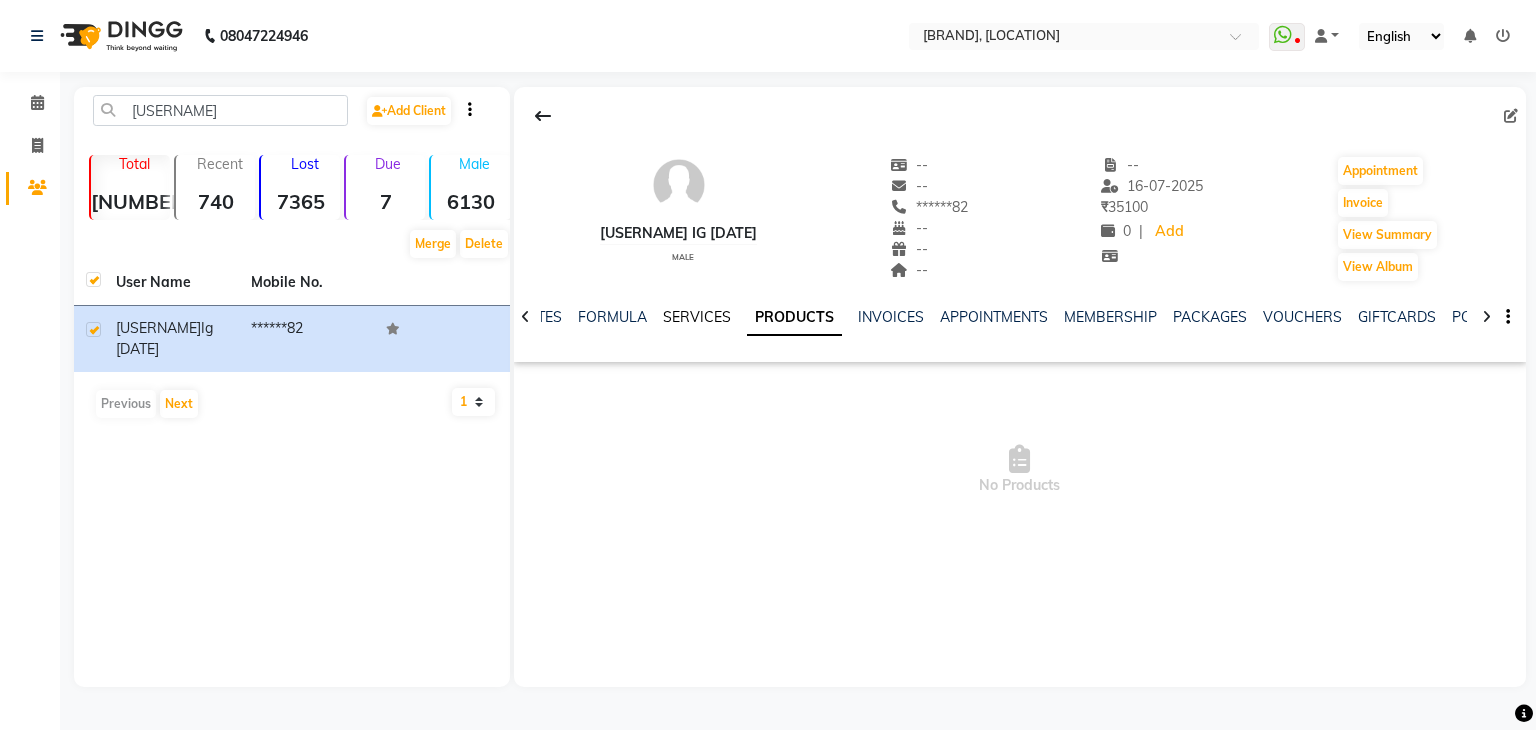 click on "SERVICES" 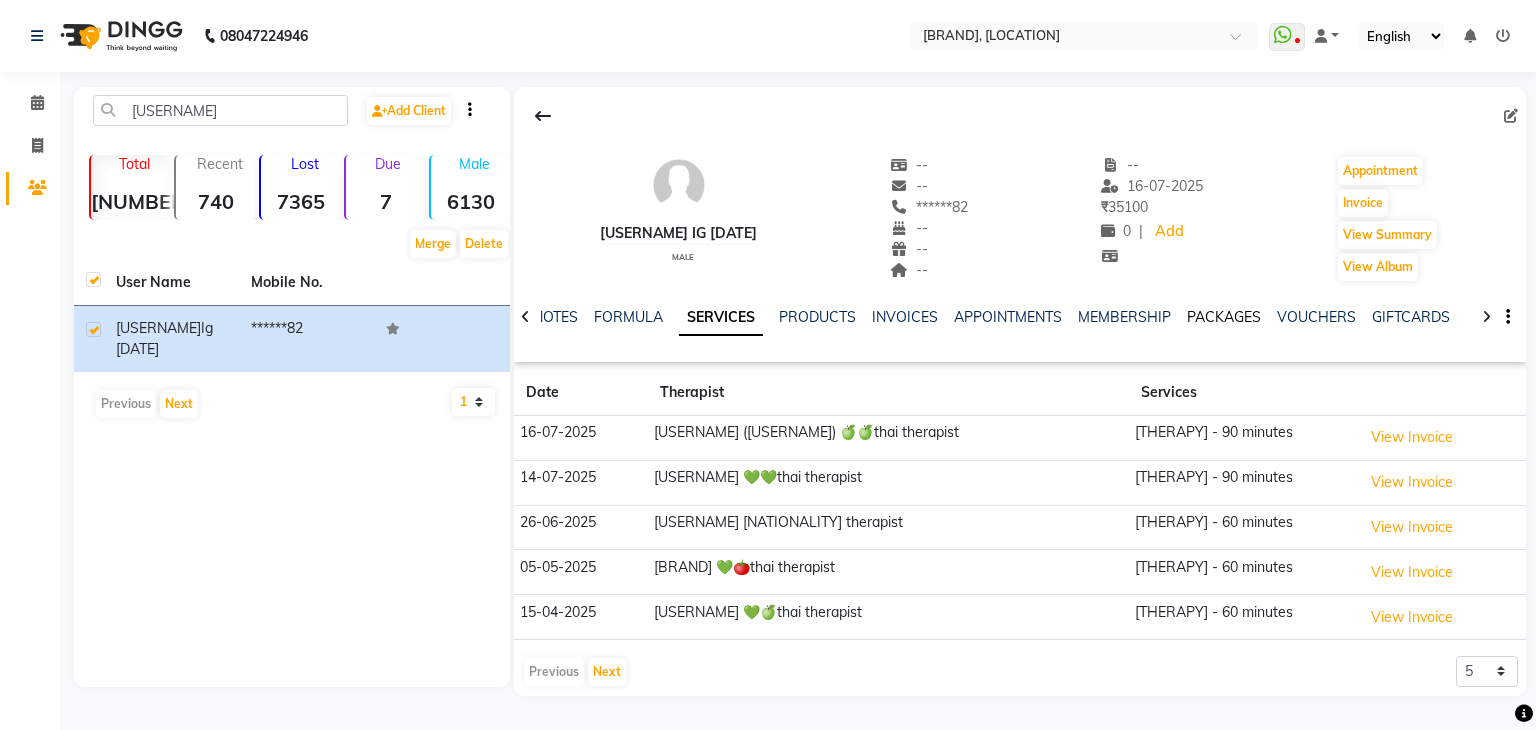 click on "PACKAGES" 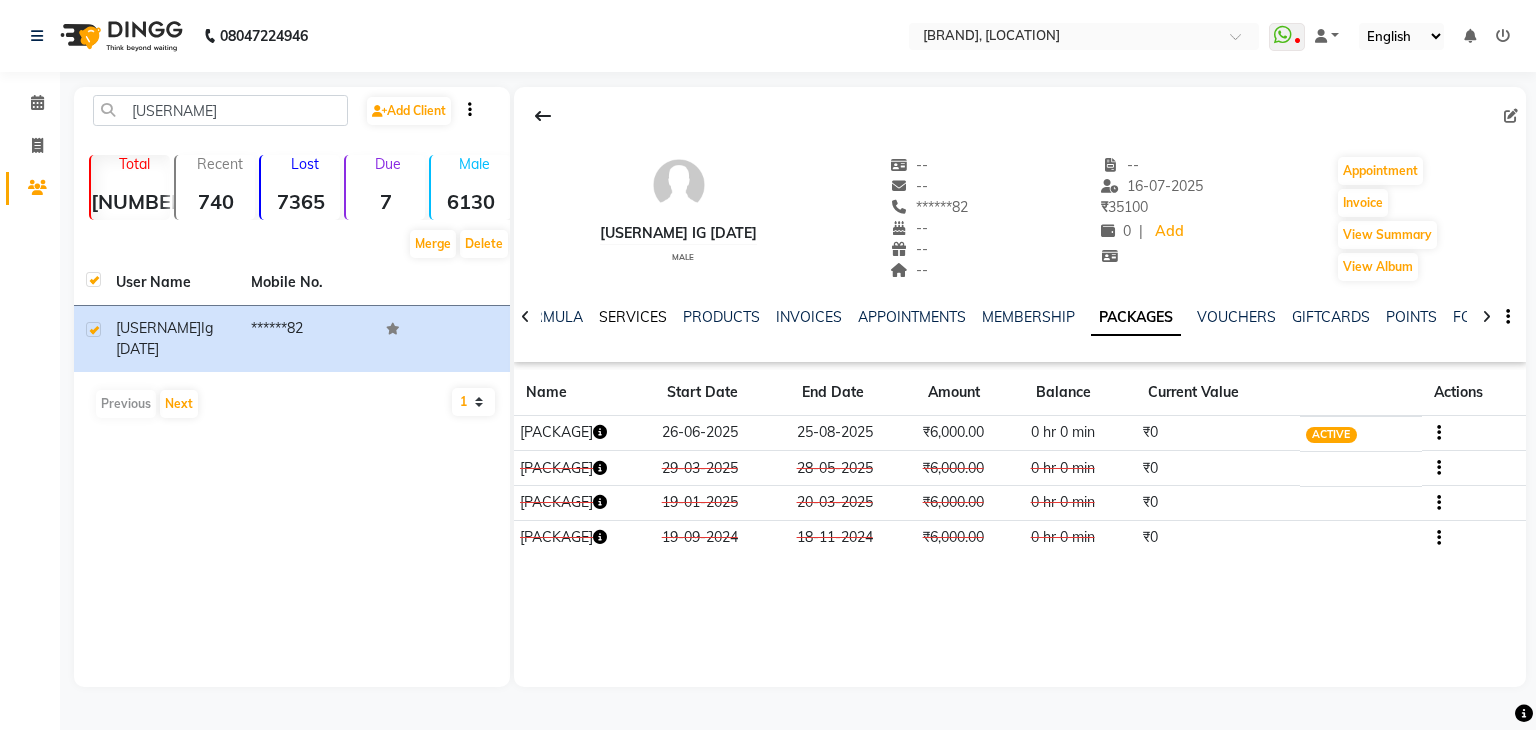click on "SERVICES" 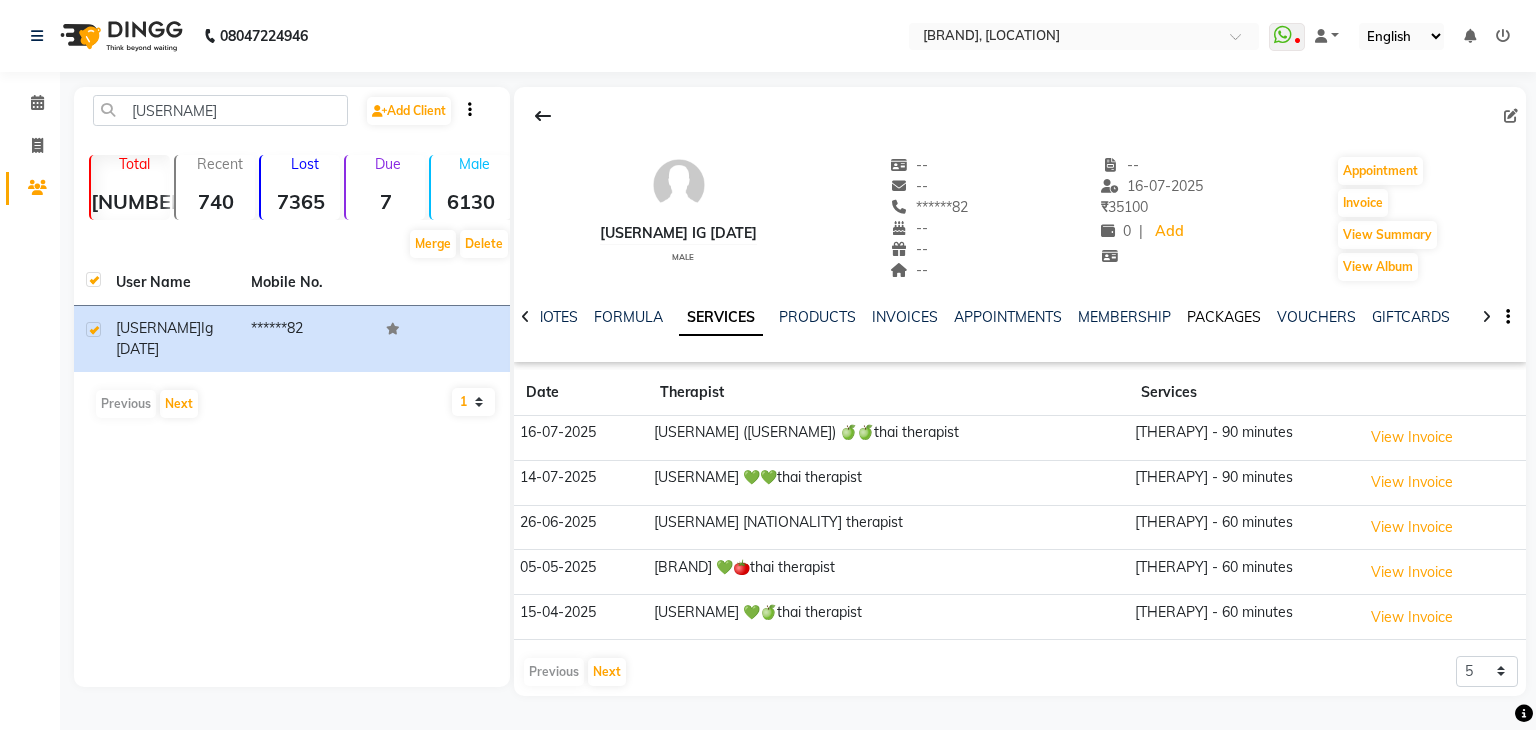 click on "PACKAGES" 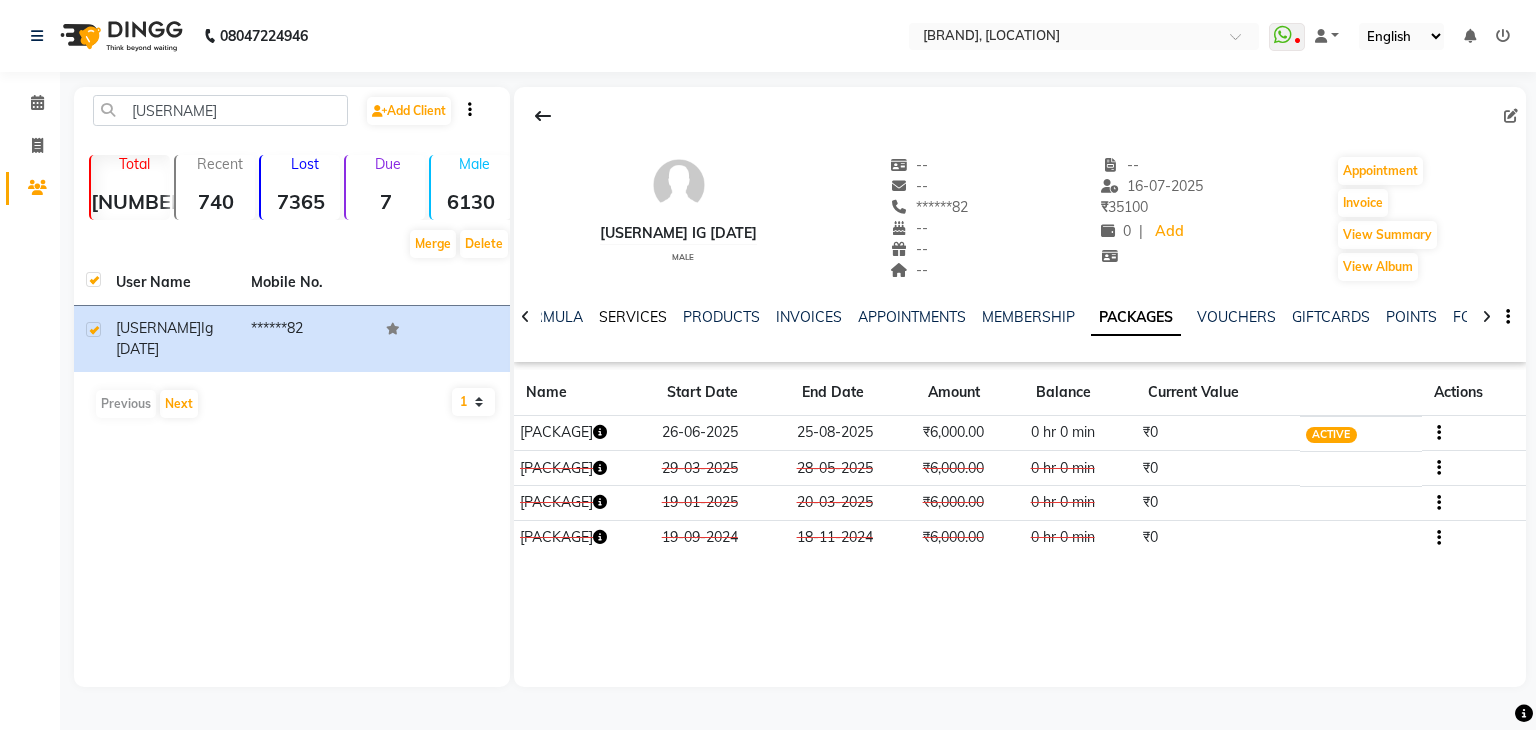 click on "SERVICES" 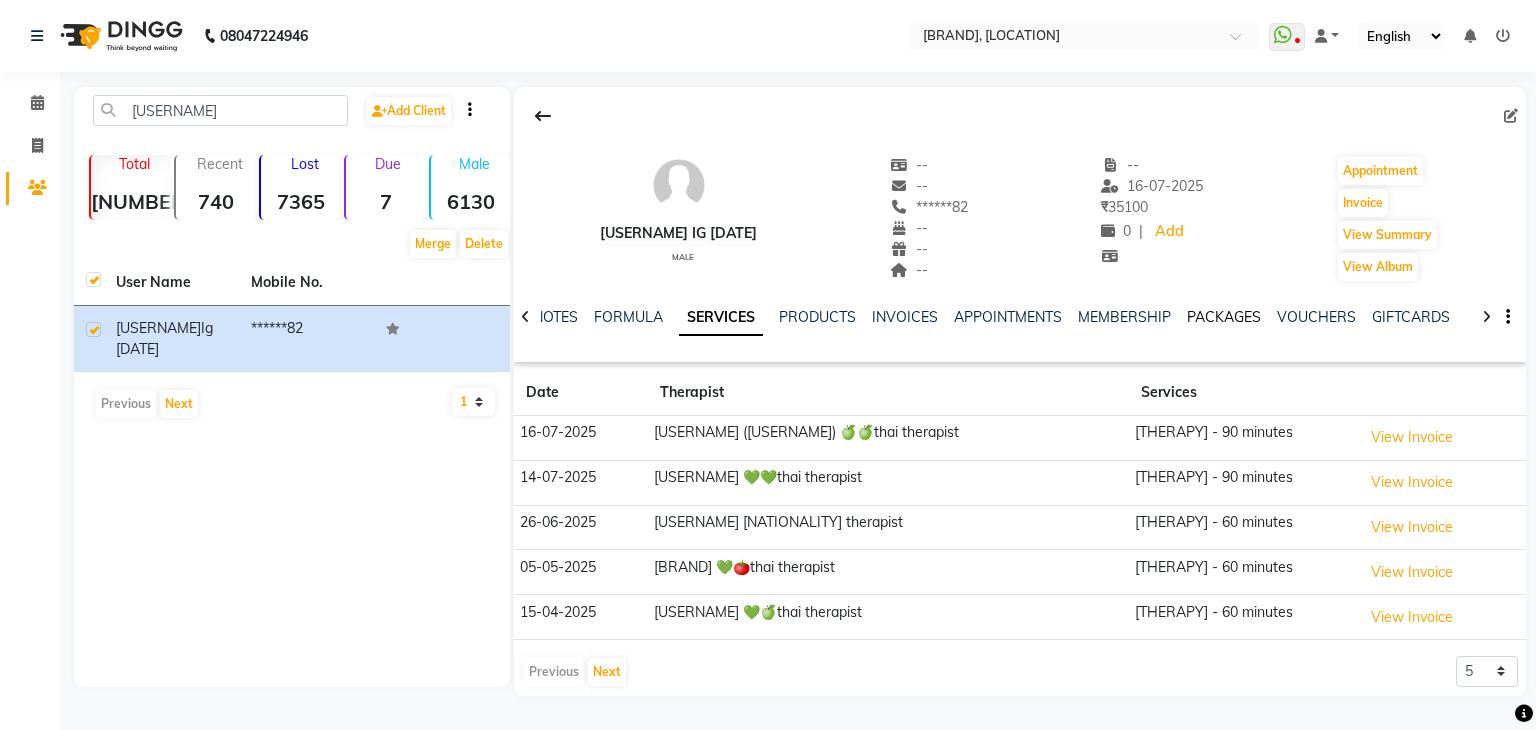 click on "PACKAGES" 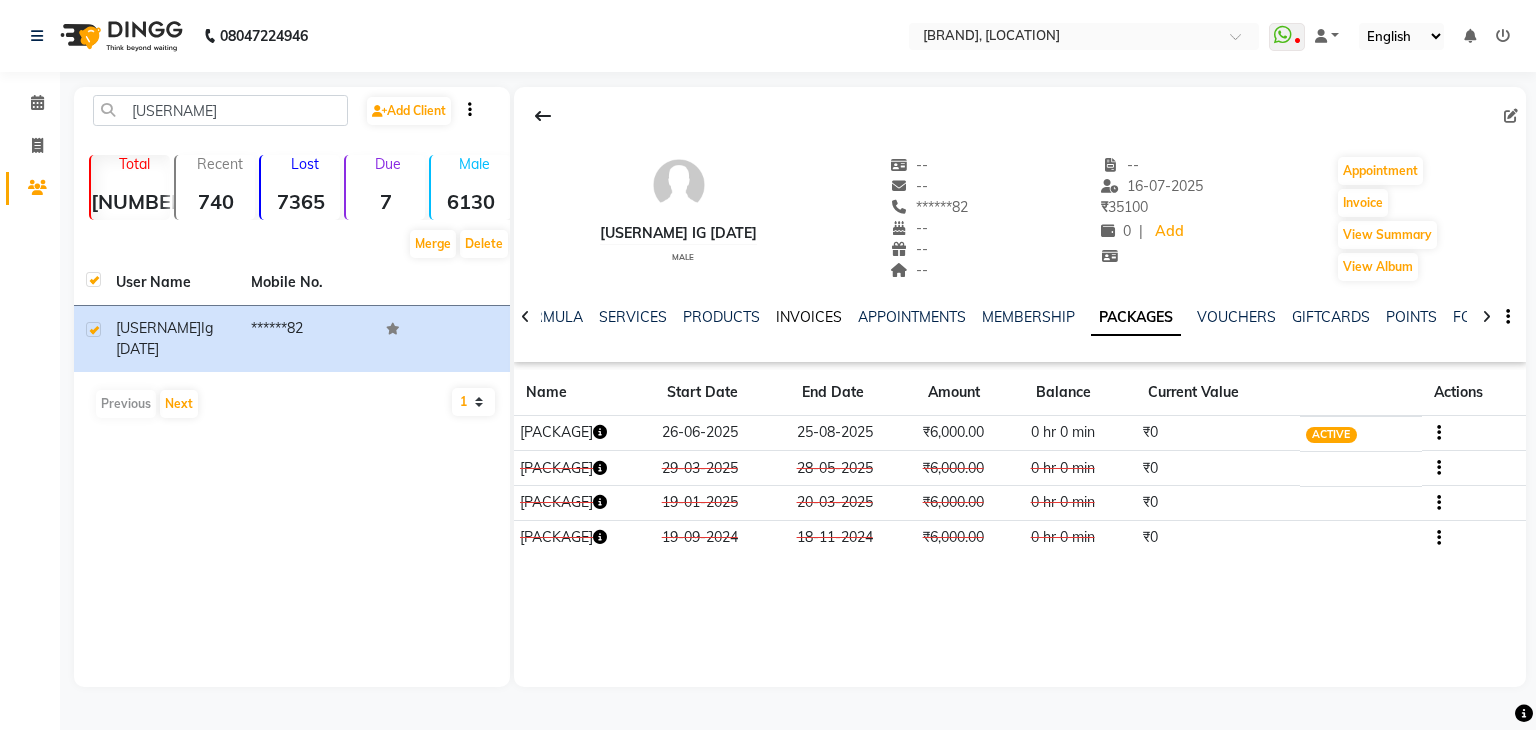 click on "INVOICES" 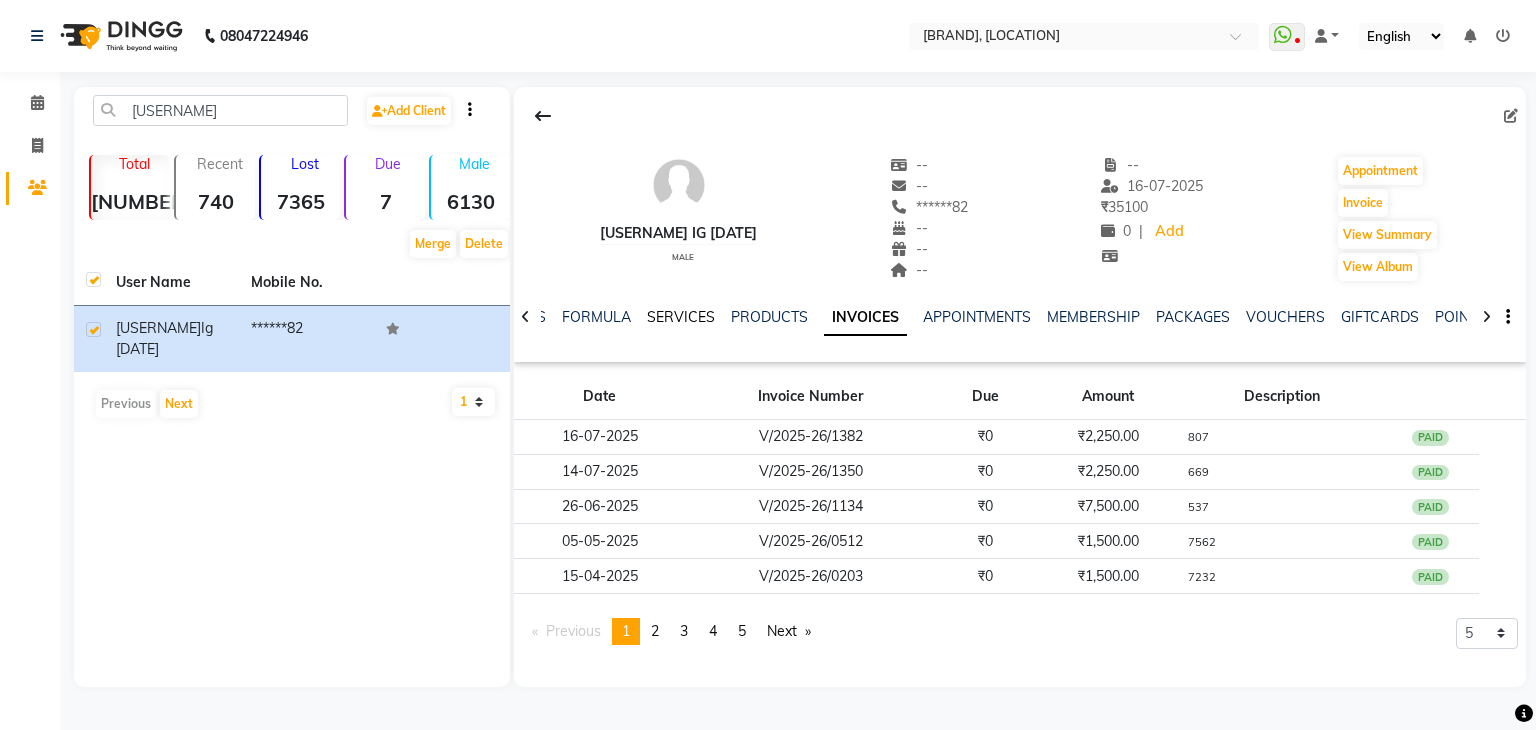 click on "SERVICES" 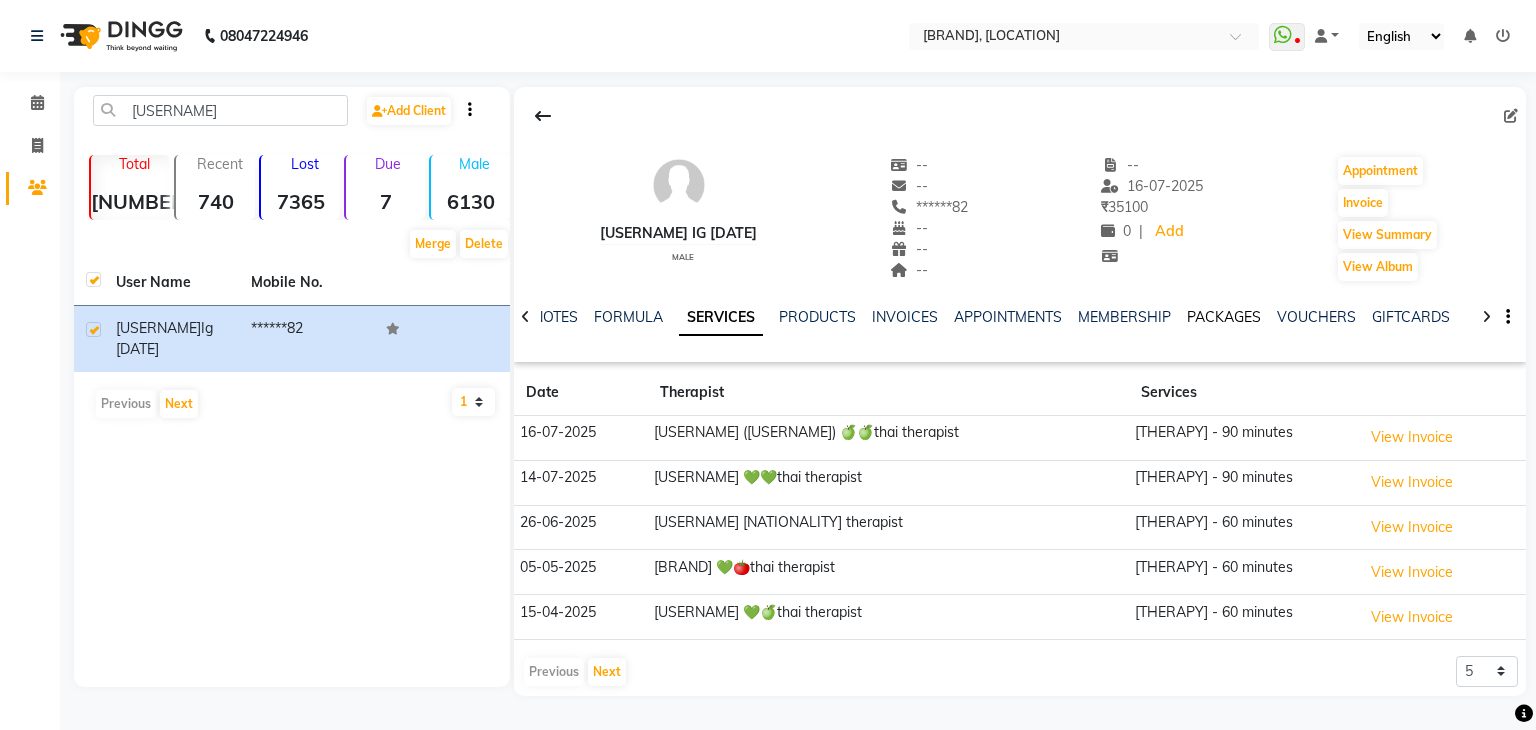 click on "PACKAGES" 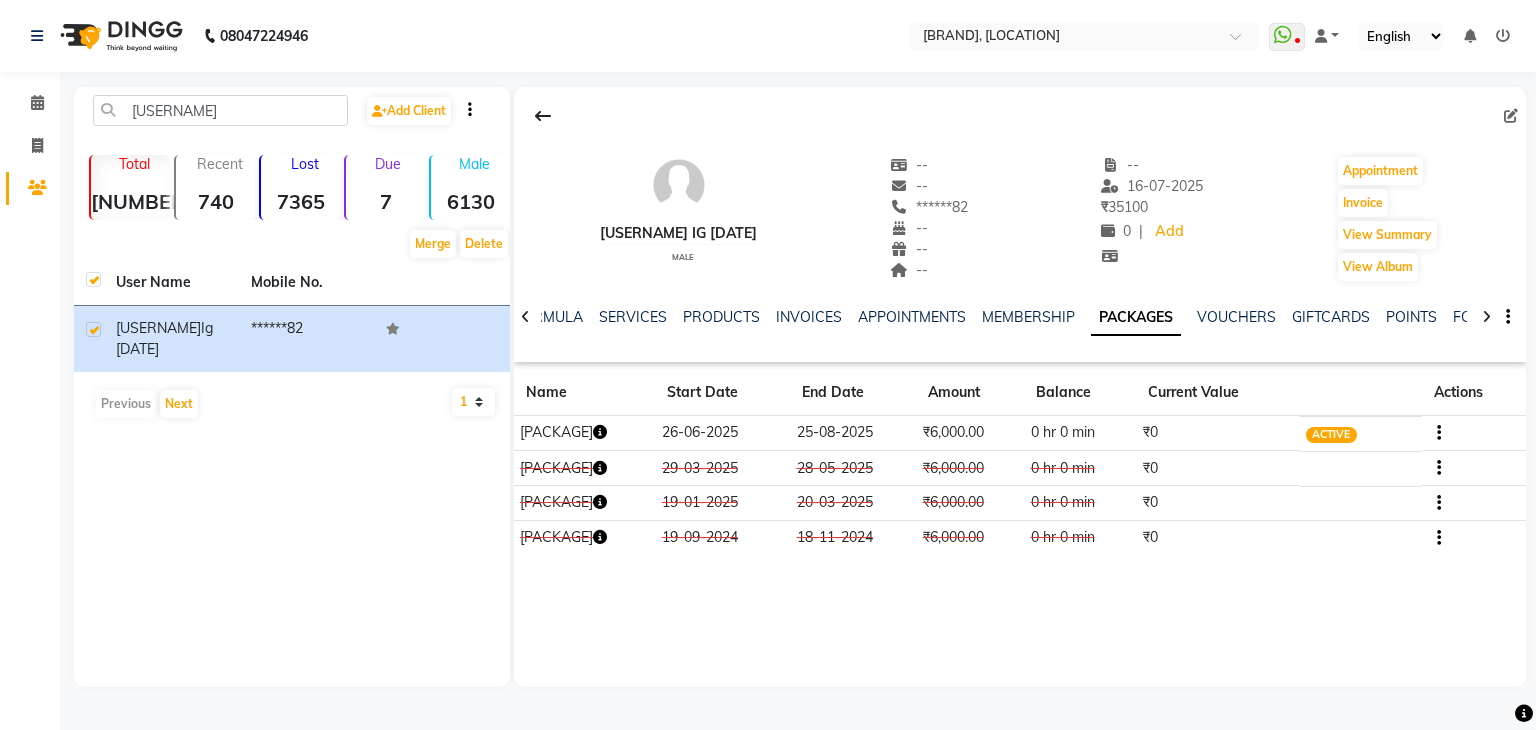 click on "NOTES FORMULA SERVICES PRODUCTS INVOICES APPOINTMENTS MEMBERSHIP PACKAGES VOUCHERS GIFTCARDS POINTS FORMS FAMILY CARDS WALLET" 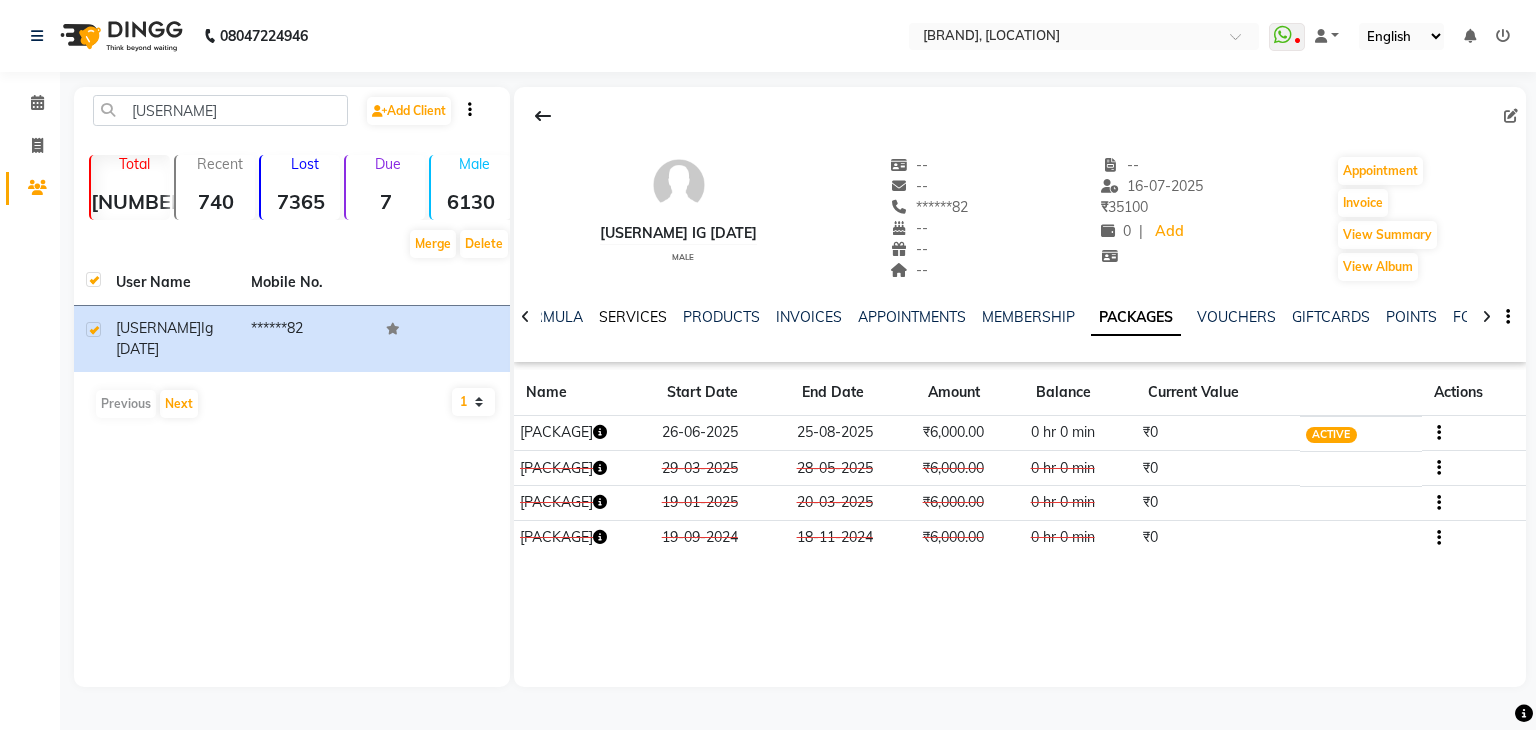 click on "SERVICES" 